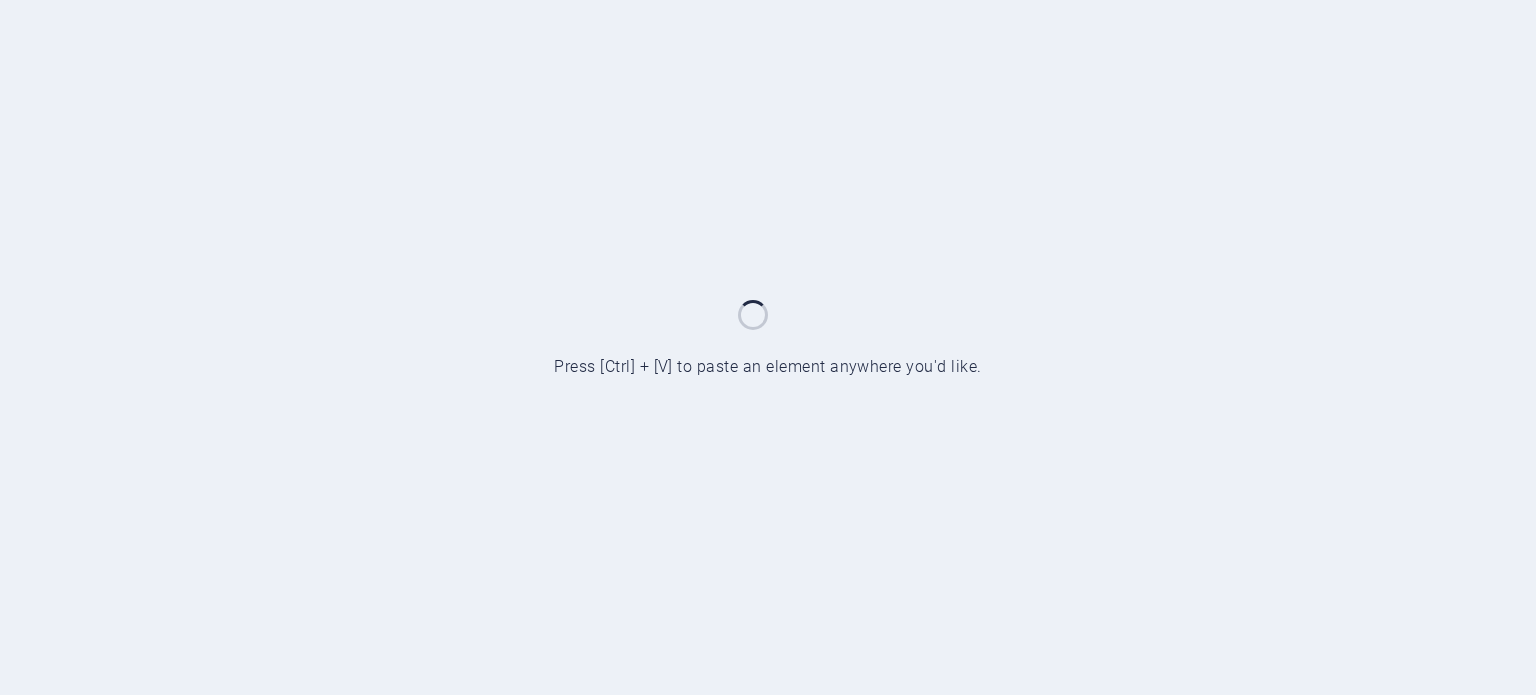 scroll, scrollTop: 0, scrollLeft: 0, axis: both 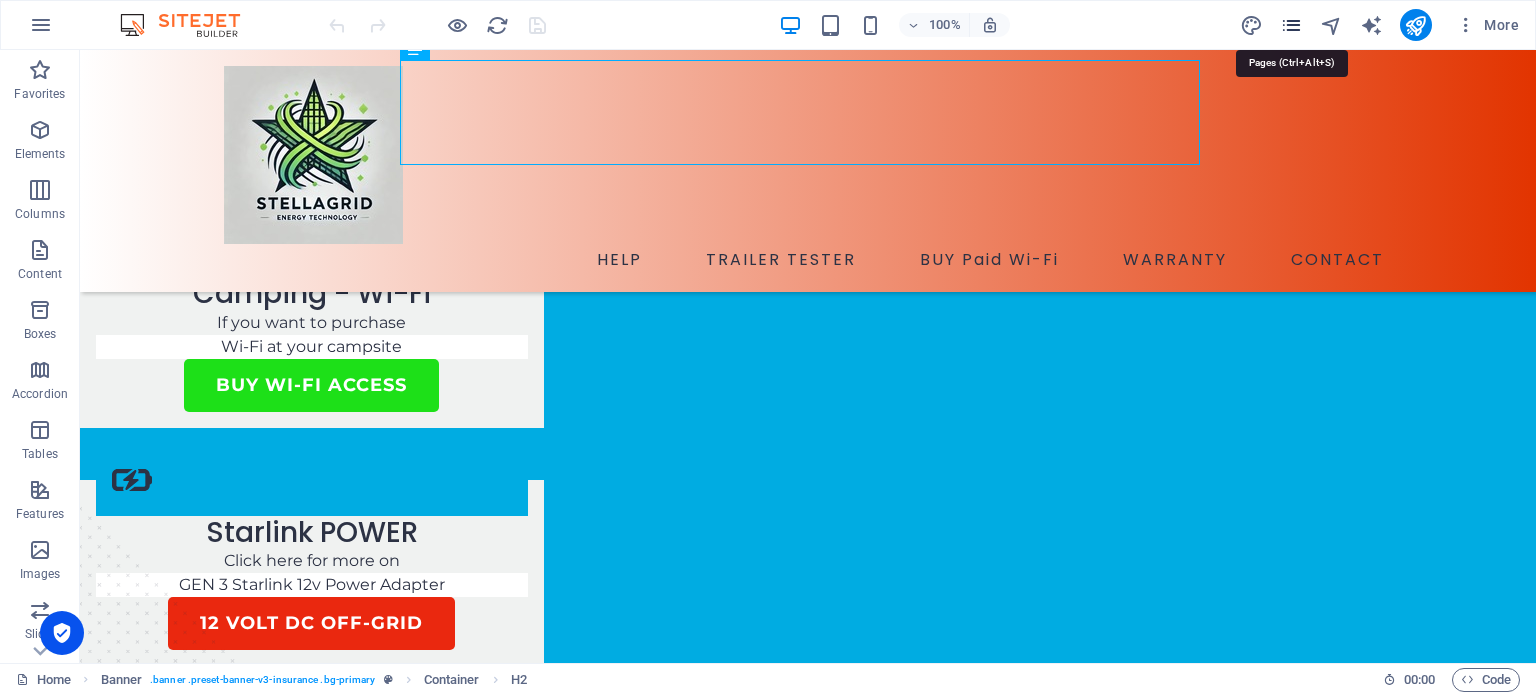 click at bounding box center (1291, 25) 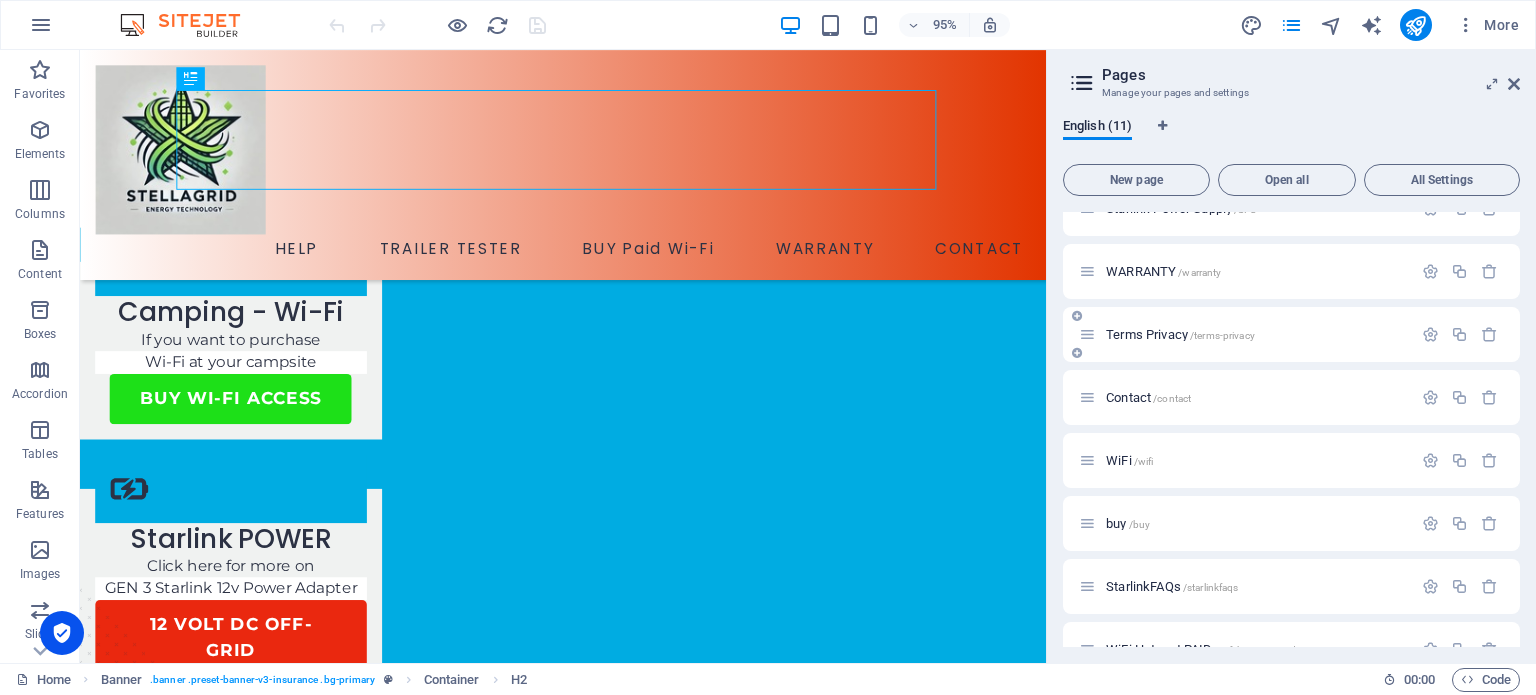scroll, scrollTop: 100, scrollLeft: 0, axis: vertical 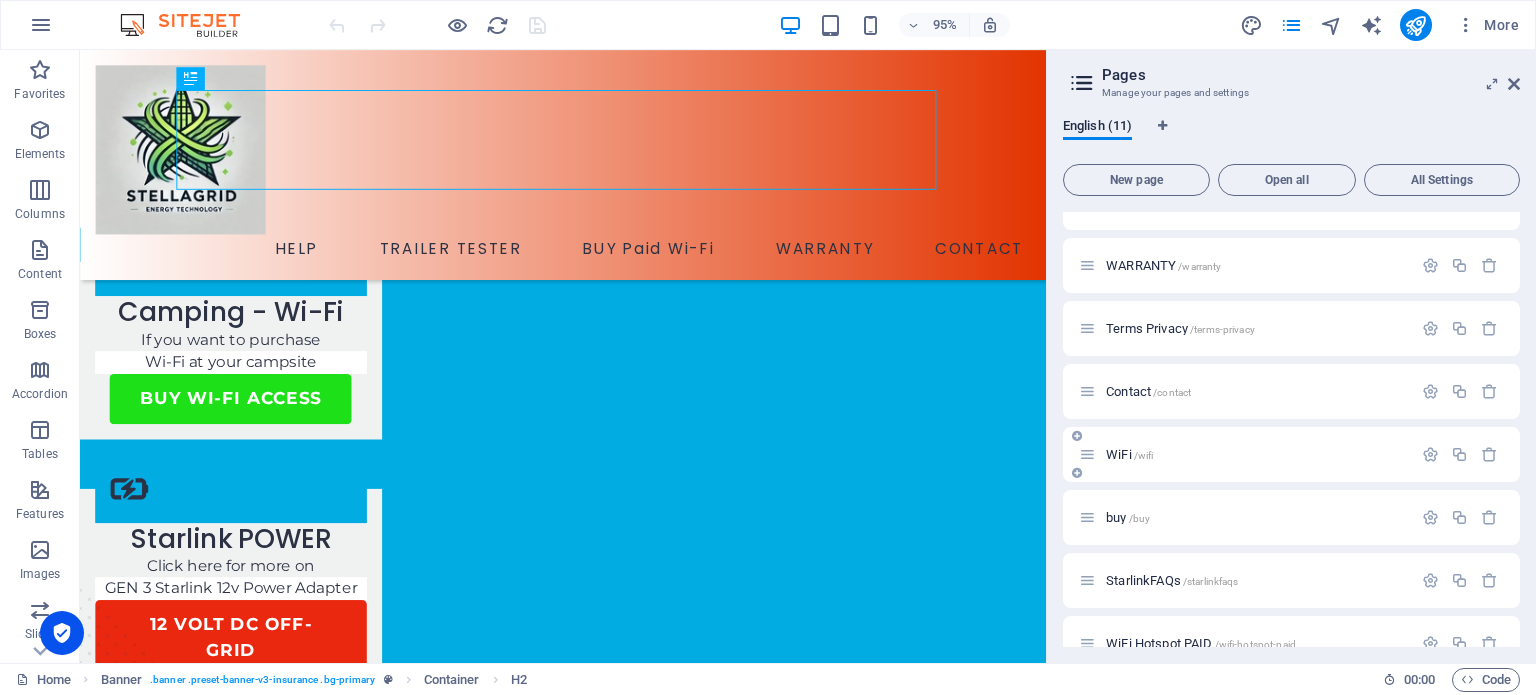 click on "WiFi /wifi" at bounding box center (1129, 454) 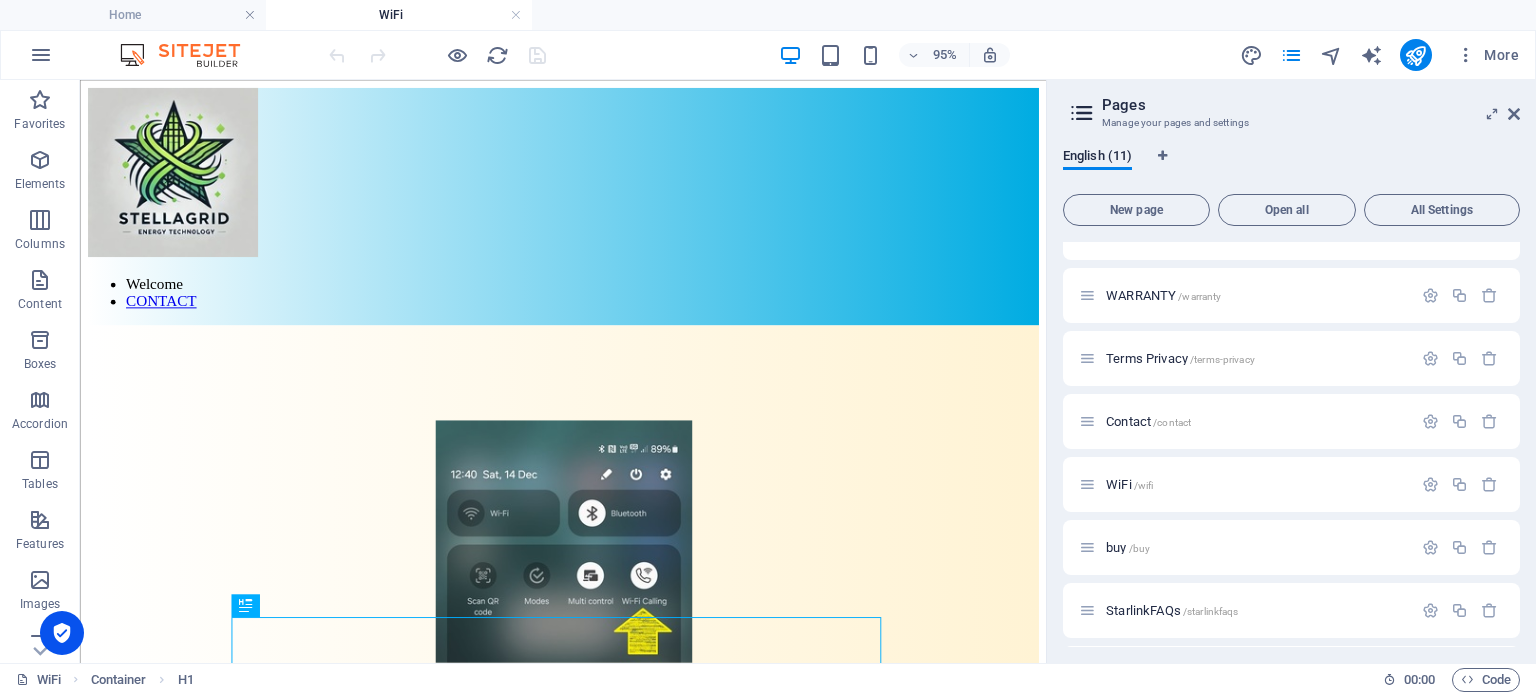 scroll, scrollTop: 0, scrollLeft: 0, axis: both 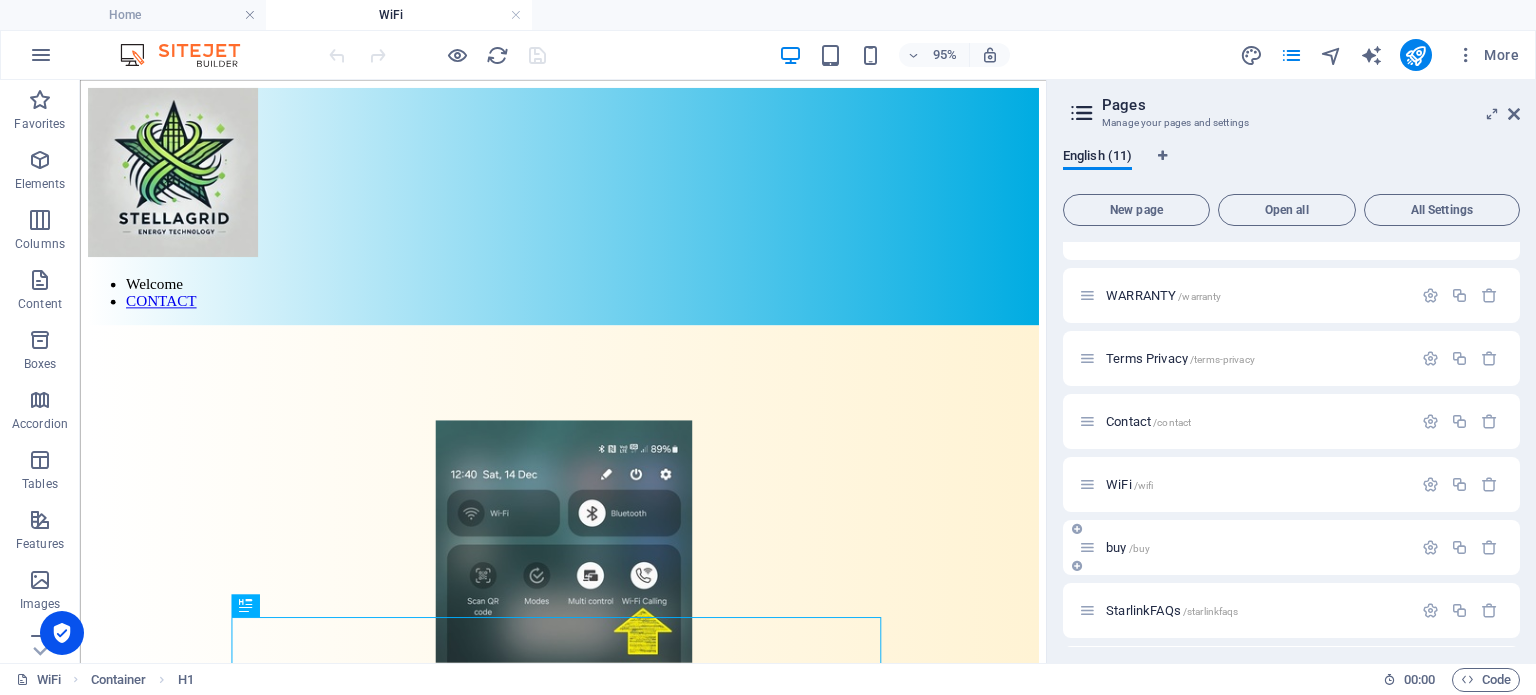 click on "buy /buy" at bounding box center [1128, 547] 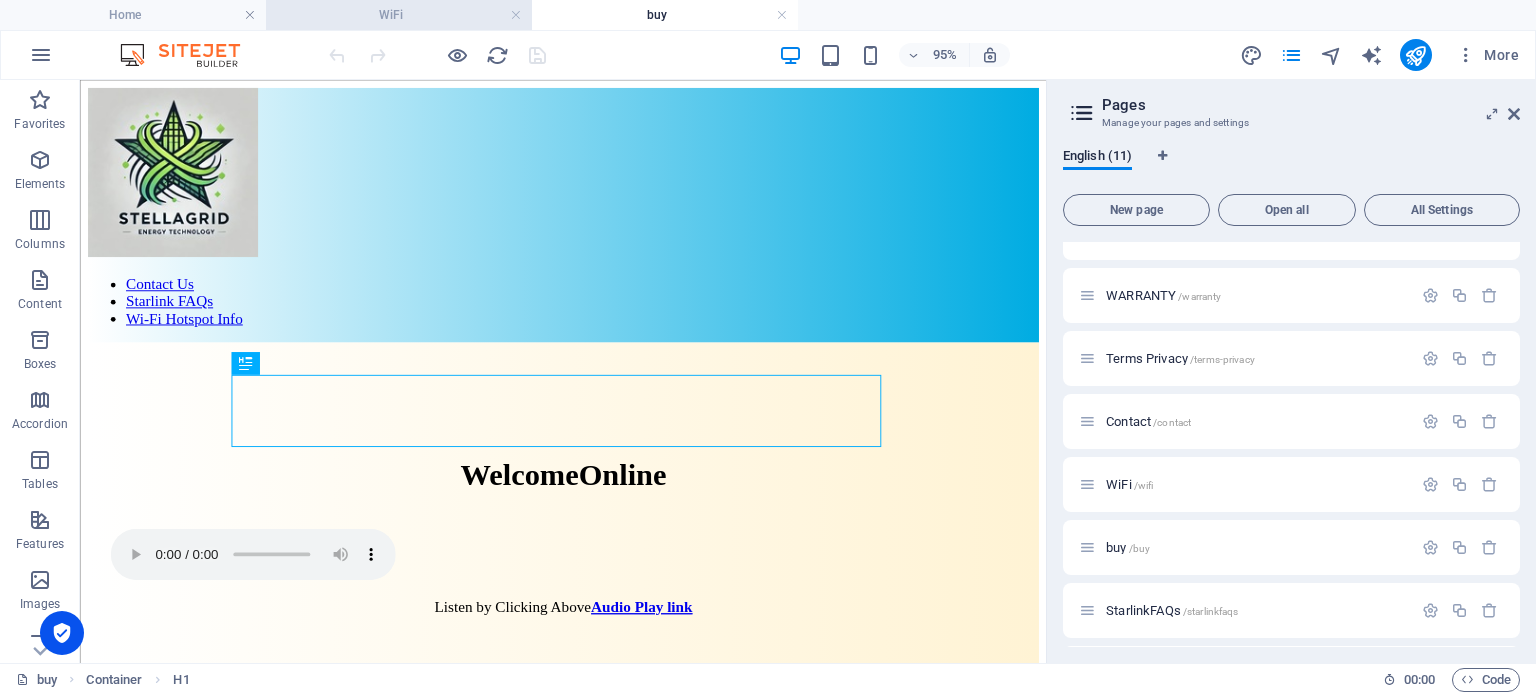 scroll, scrollTop: 0, scrollLeft: 0, axis: both 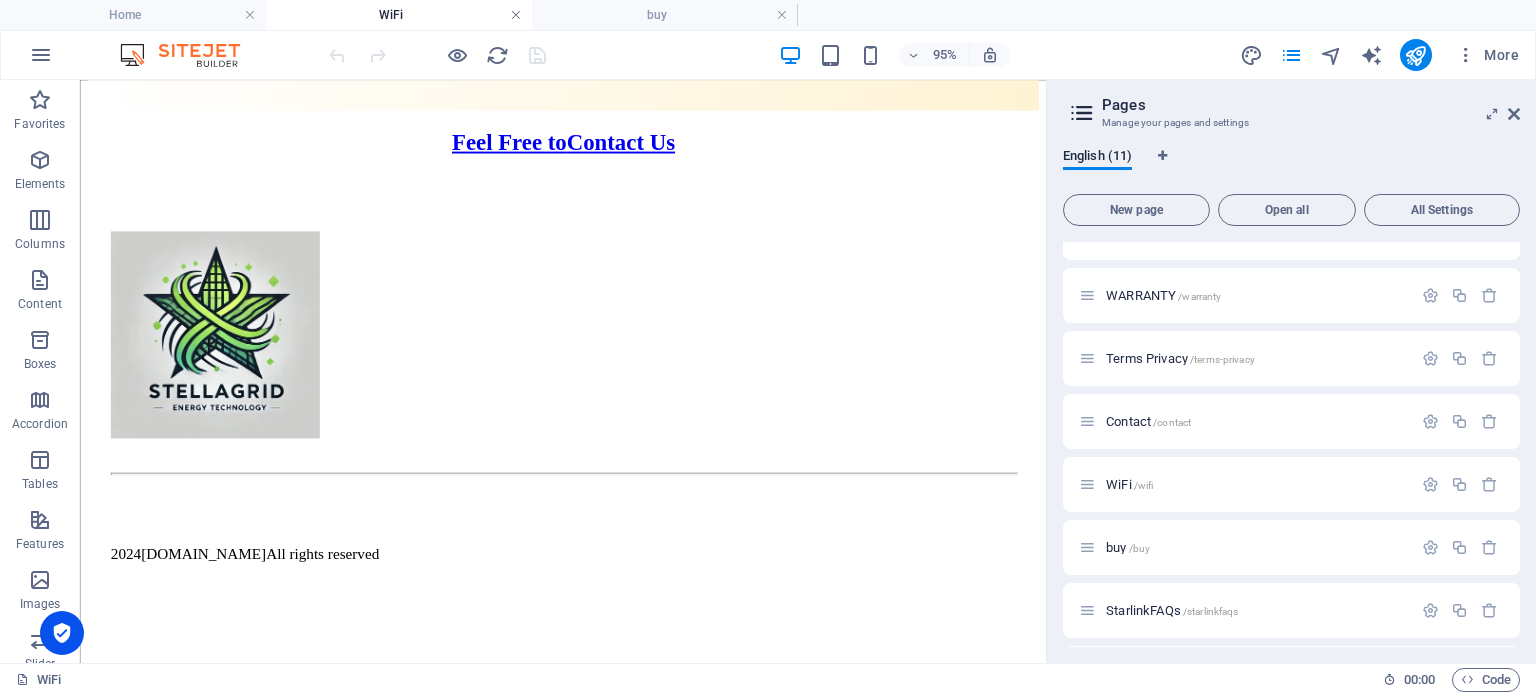 click at bounding box center [516, 15] 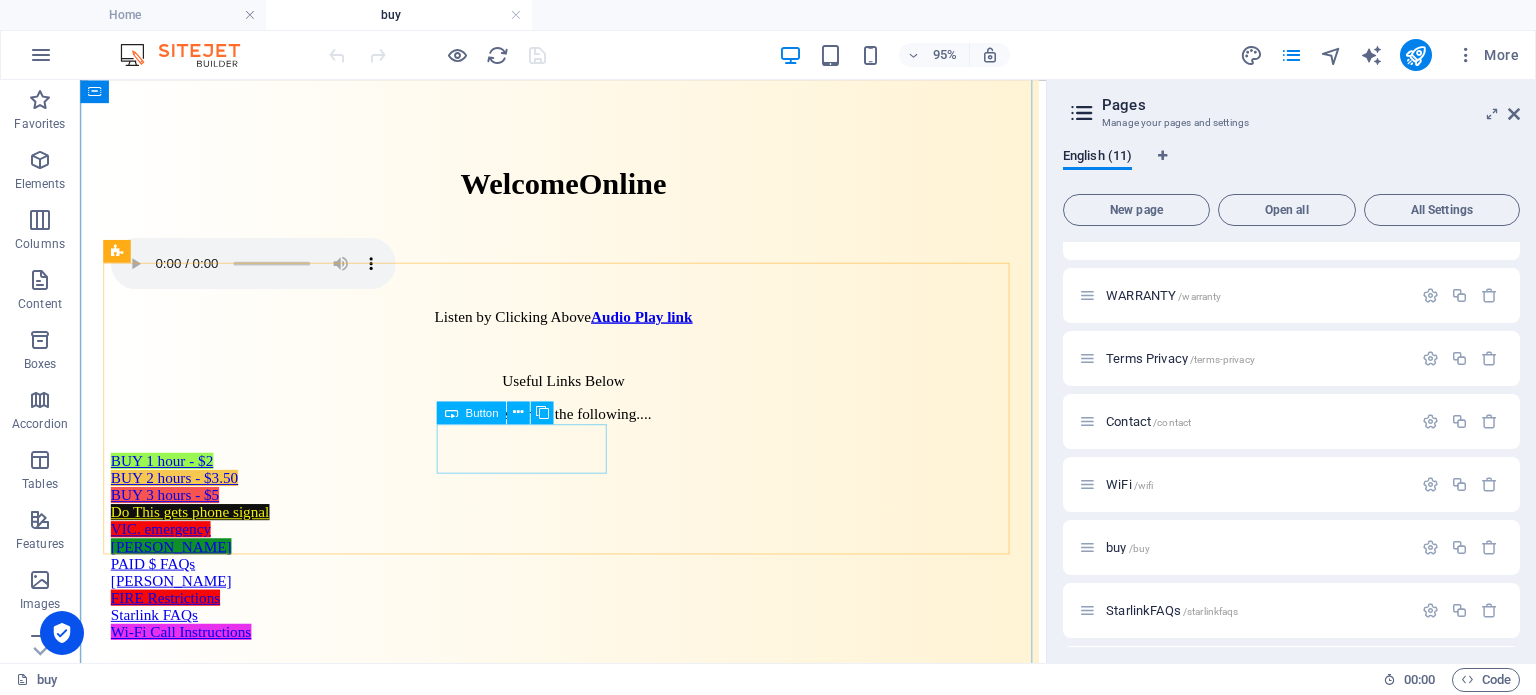 scroll, scrollTop: 300, scrollLeft: 0, axis: vertical 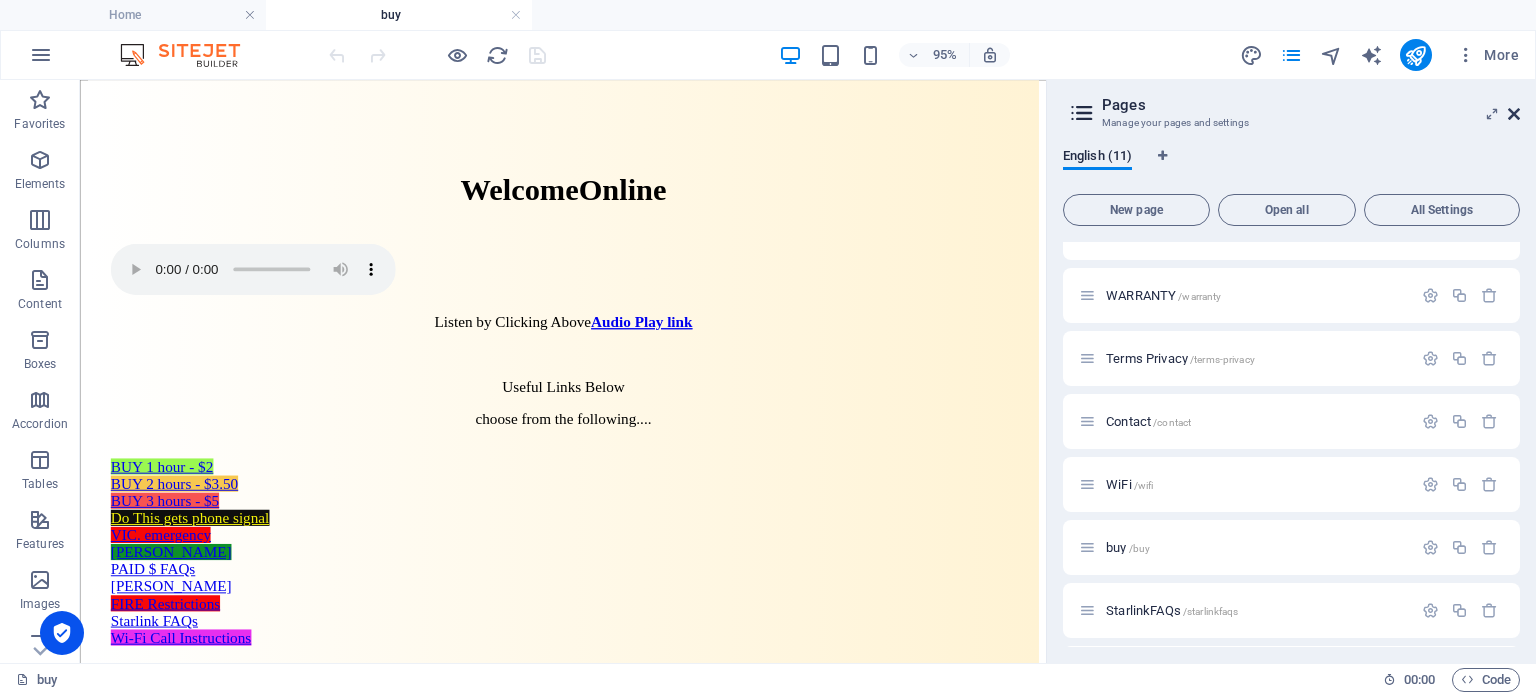 click at bounding box center [1514, 114] 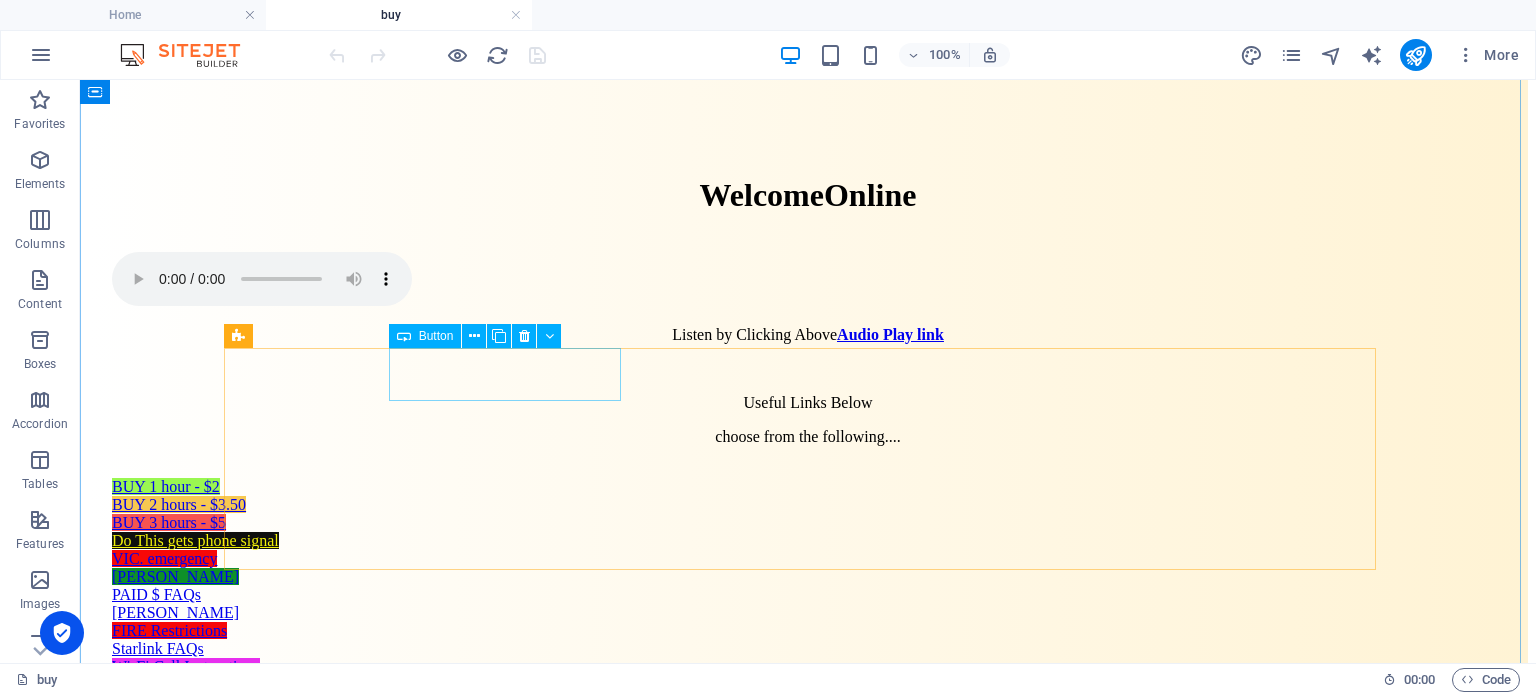 click on "BUY 1 hour - $2" at bounding box center (808, 487) 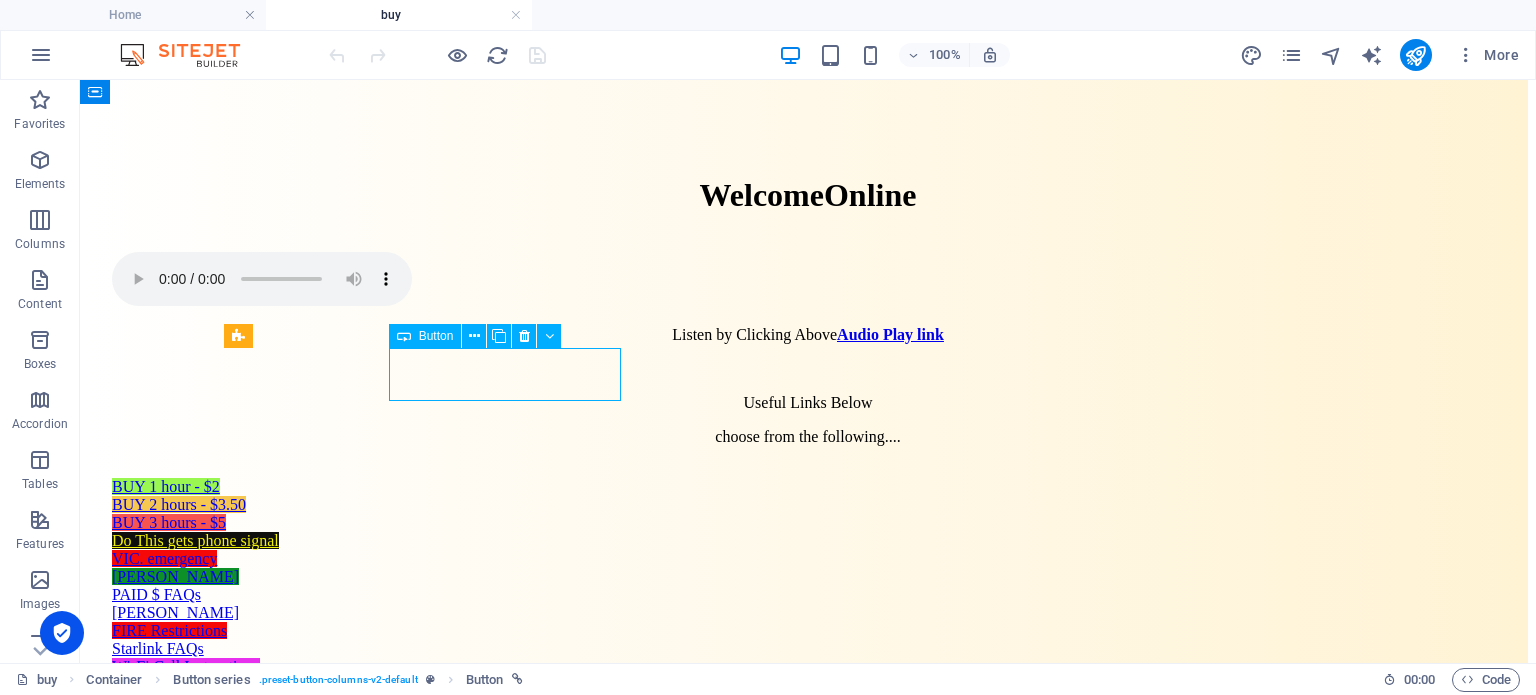 click on "BUY 1 hour - $2" at bounding box center (808, 487) 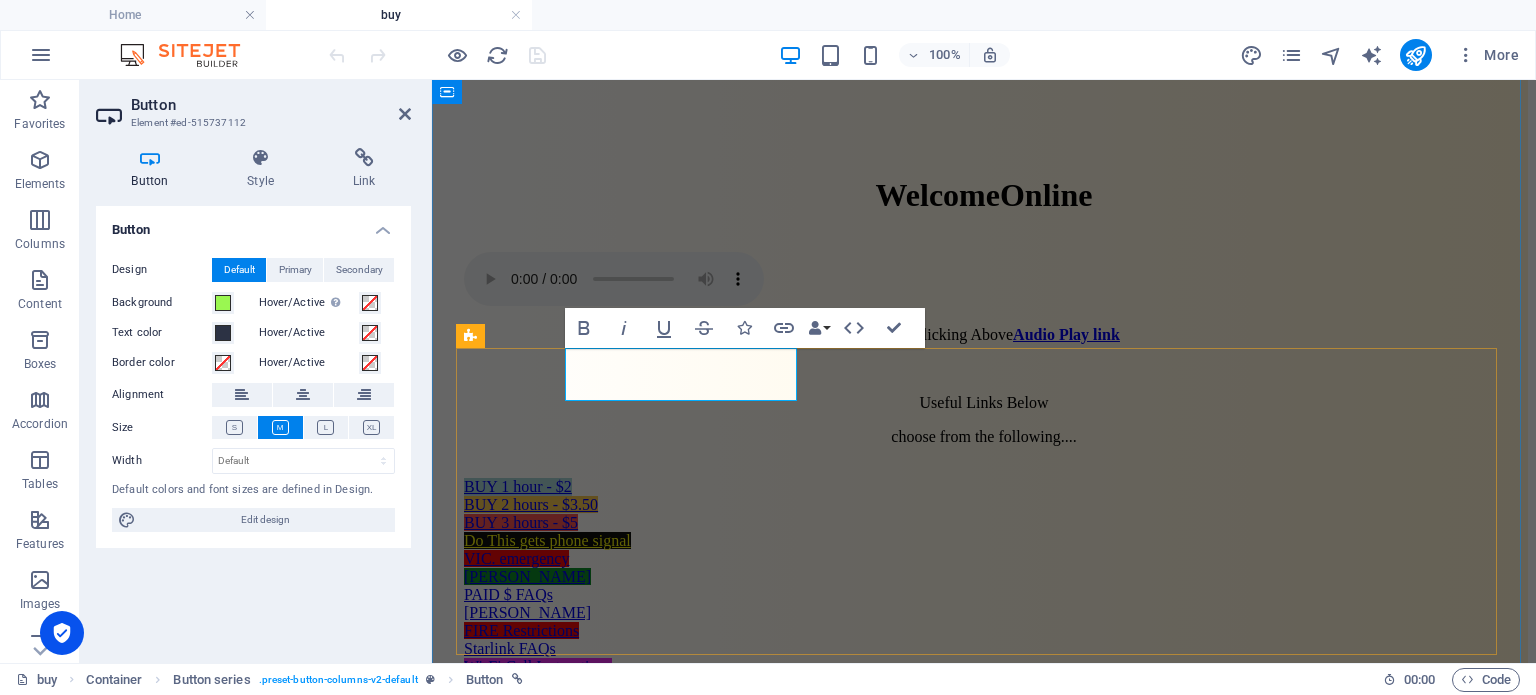 click on "BUY 1 hour - $2" at bounding box center [518, 486] 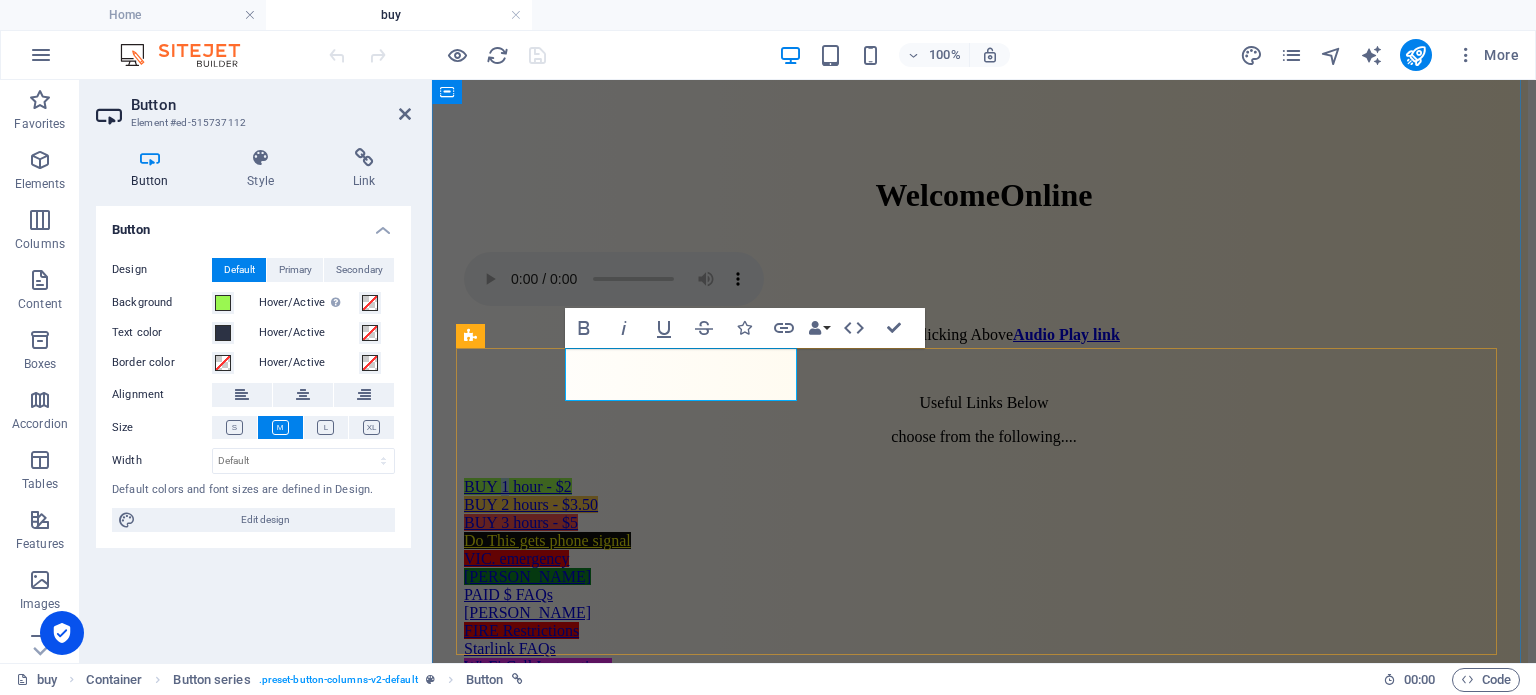 click on "BUY 1 hour - $2" at bounding box center [518, 486] 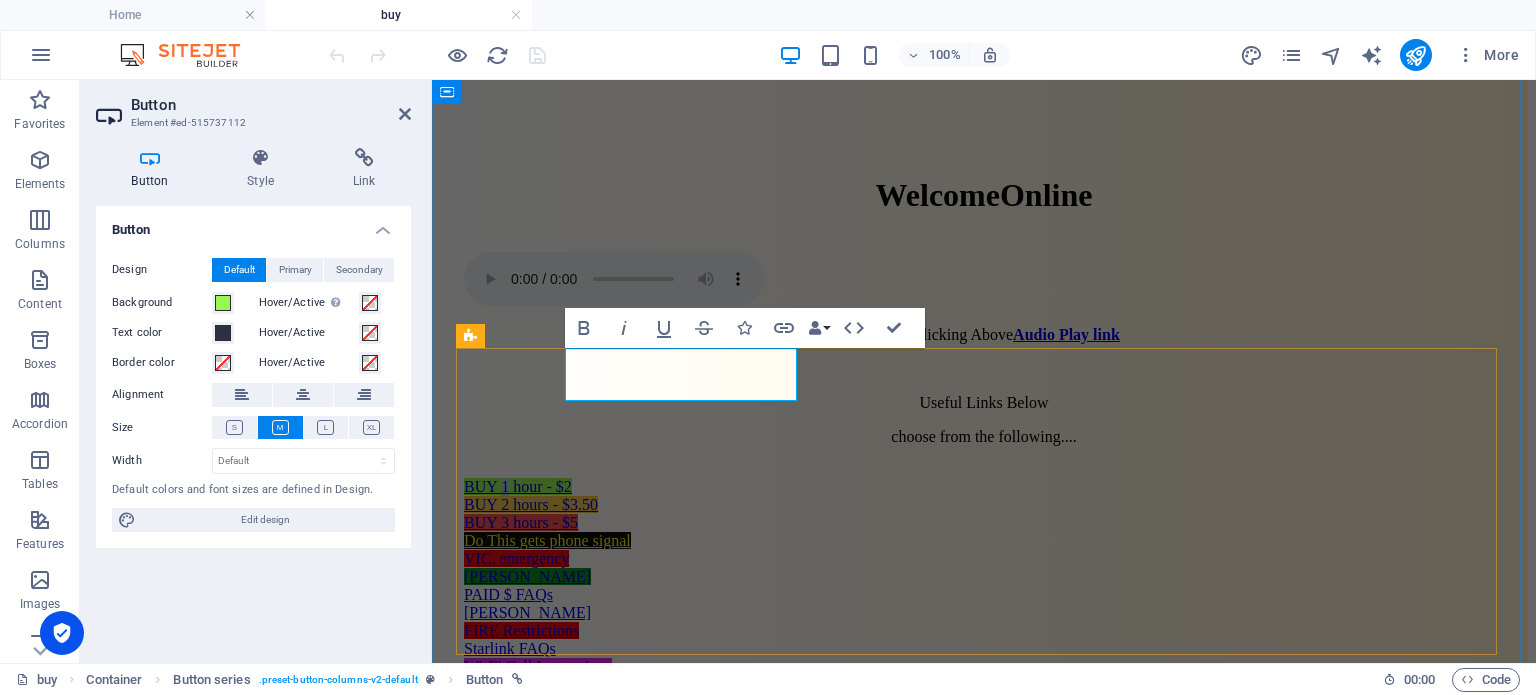 type 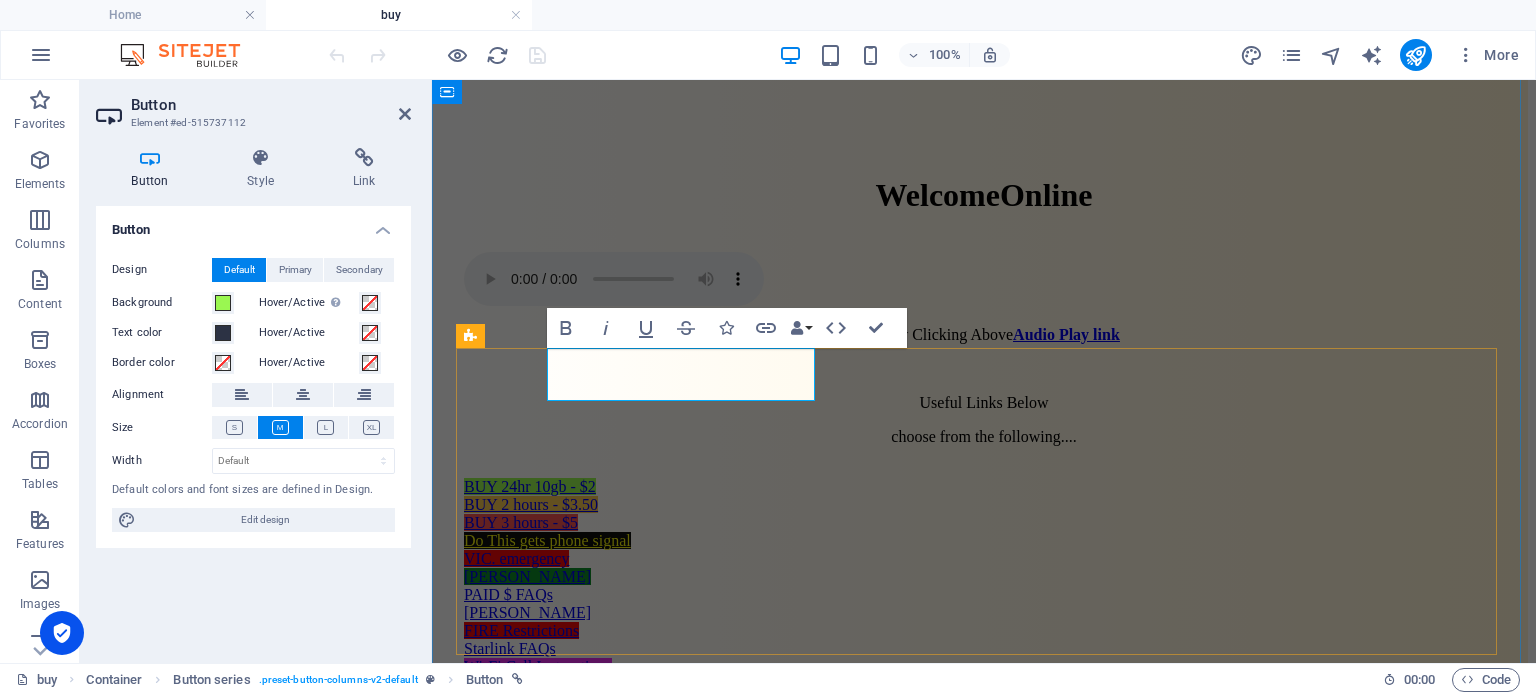 click on "BUY 24hr 10gb - $2" at bounding box center (530, 486) 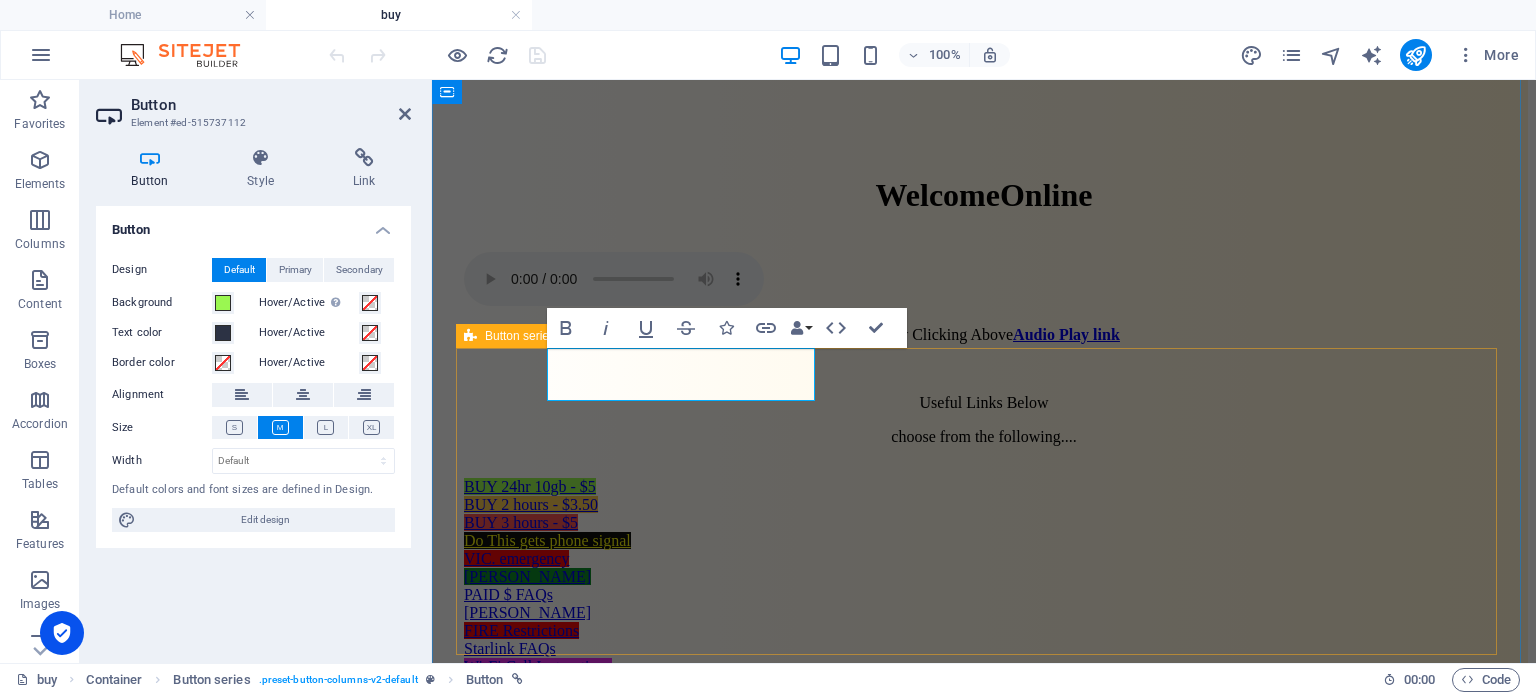 click on "BUY 24hr 10gb - $5 BUY 2 hours - $3.50 BUY 3 hours - $5 Do This gets phone signal VIC. emergency Parks Victoria PAID $ FAQs S.A. Parks FIRE Restrictions Starlink FAQs Wi-Fi Call Instructions" at bounding box center [984, 577] 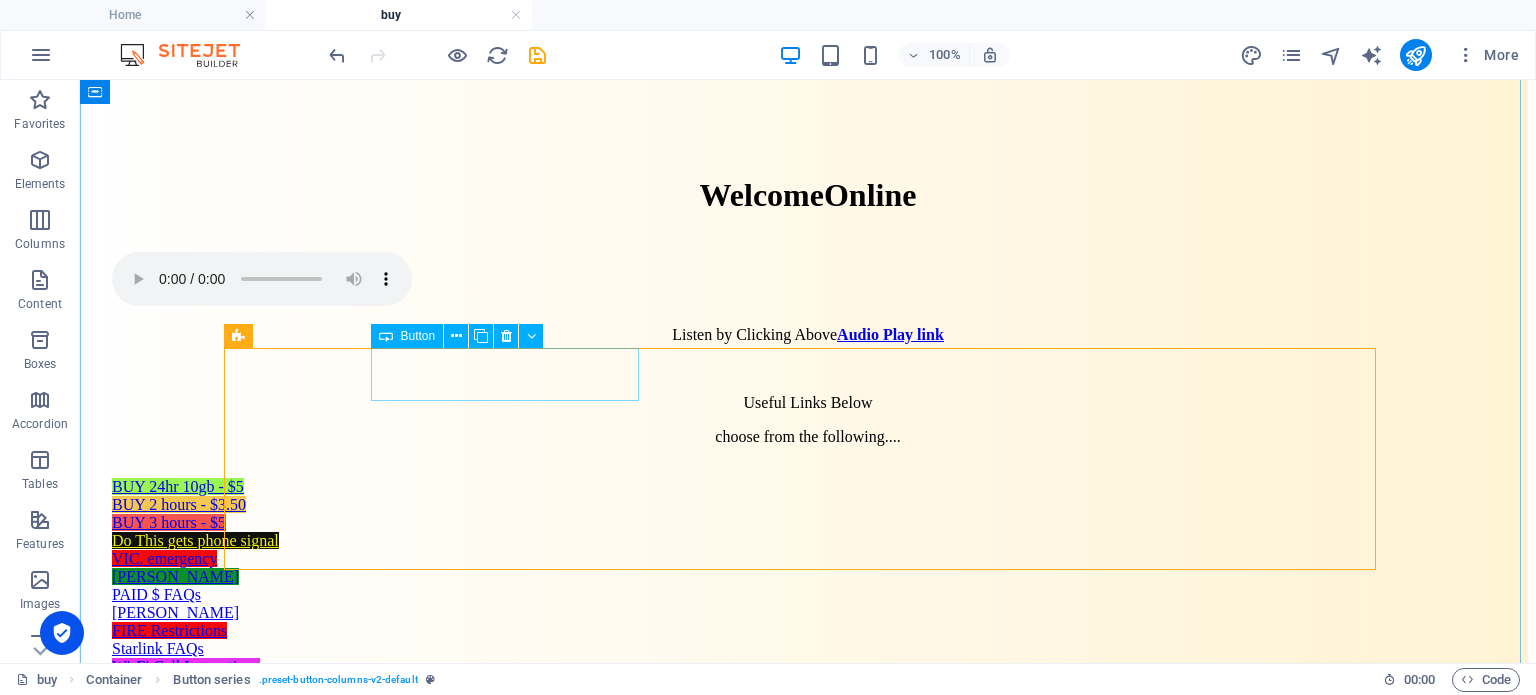 click on "BUY 24hr 10gb - $5" at bounding box center (808, 487) 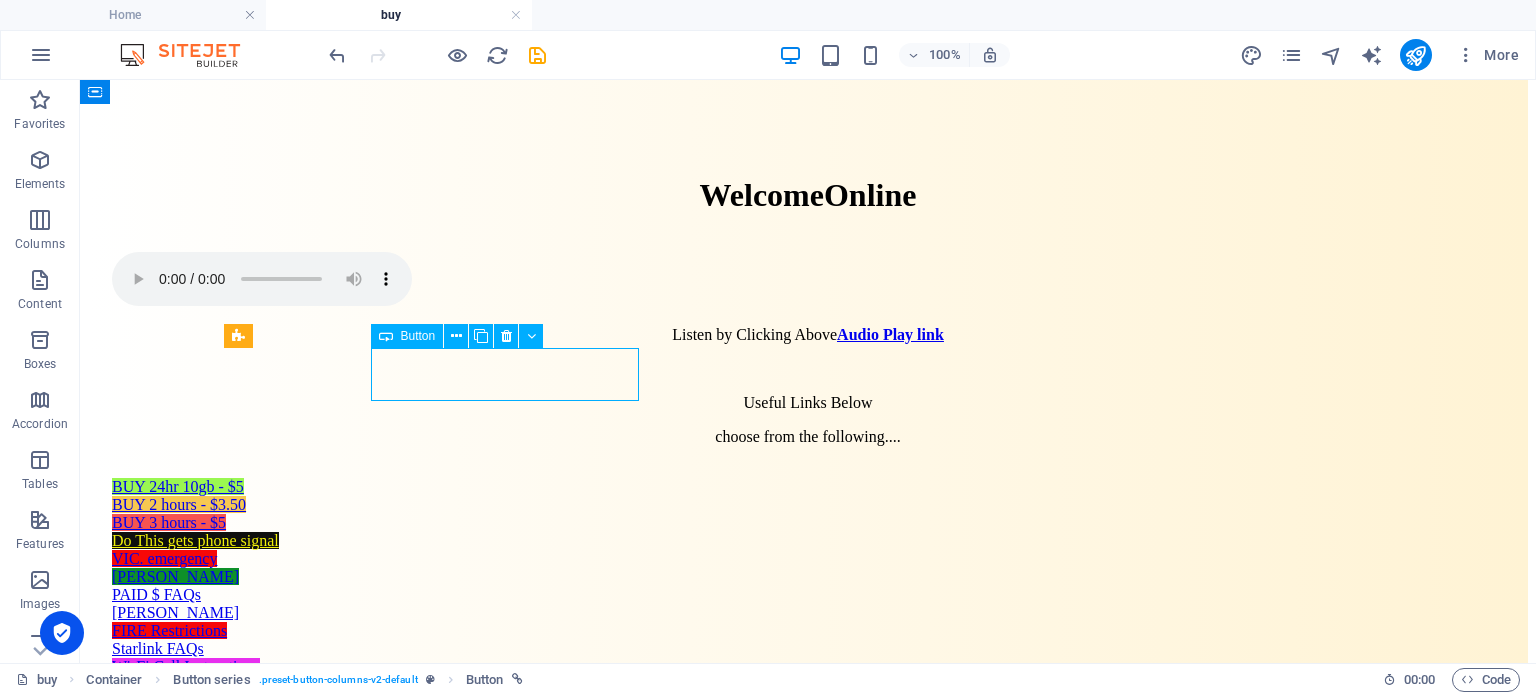click on "BUY 24hr 10gb - $5" at bounding box center [808, 487] 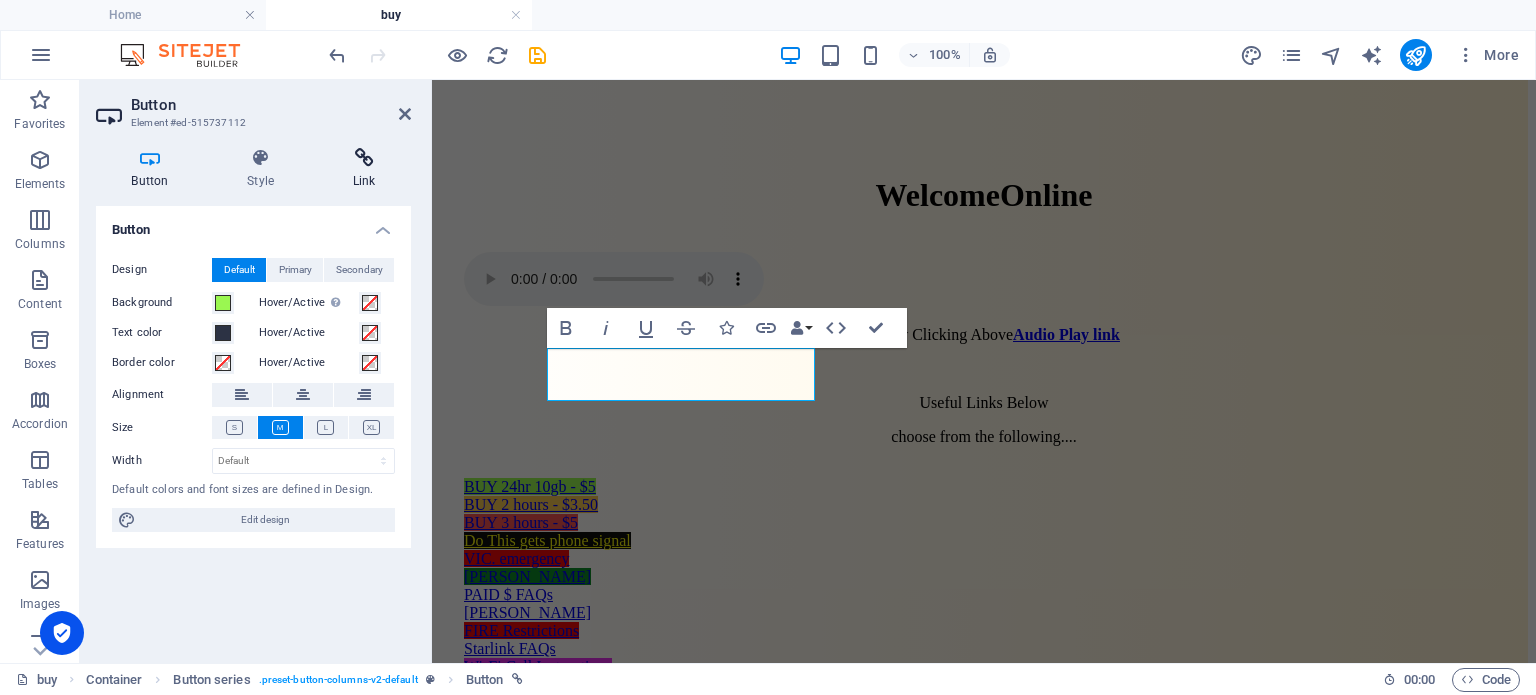 click at bounding box center (364, 158) 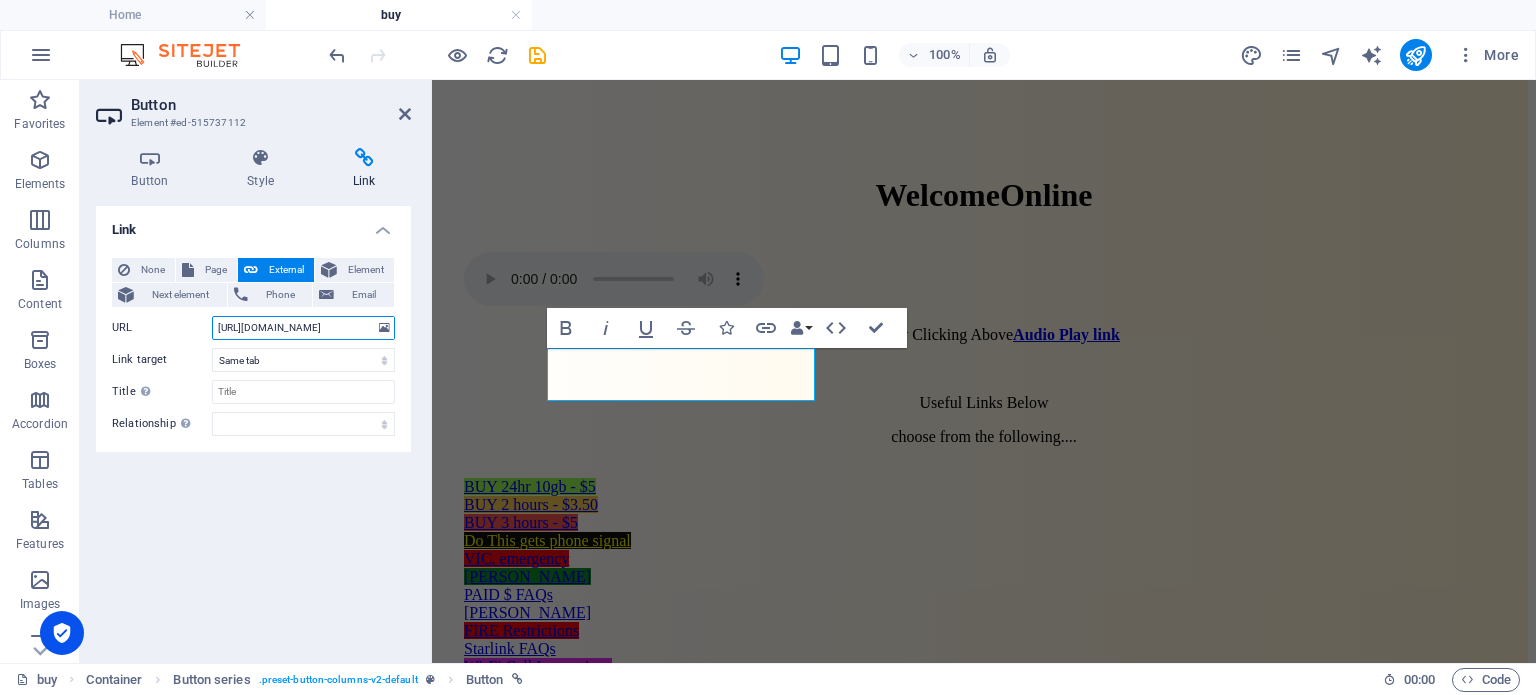 click on "https://www.fatfreecartpro.com/i/148ir?card" at bounding box center (303, 328) 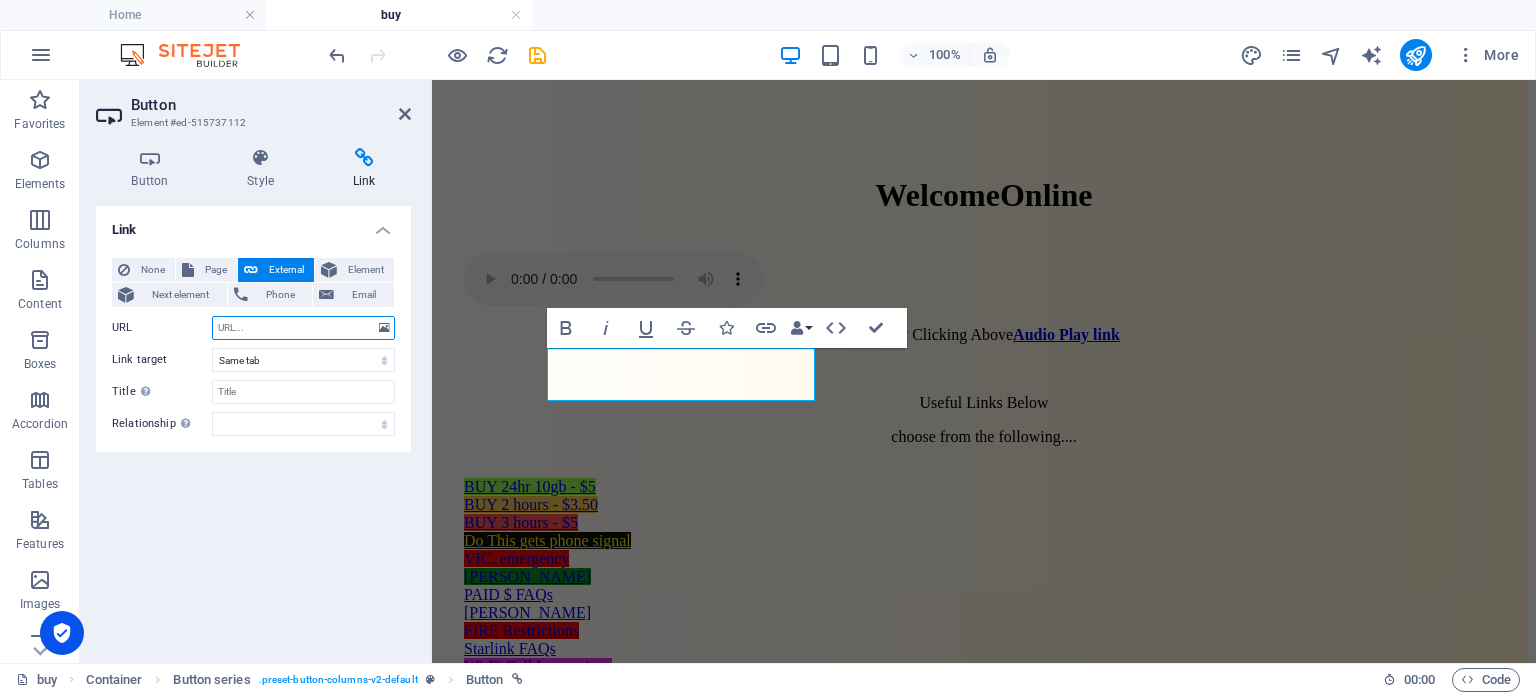 paste on "https://www.fatfreecartpro.com/i/14err?card" 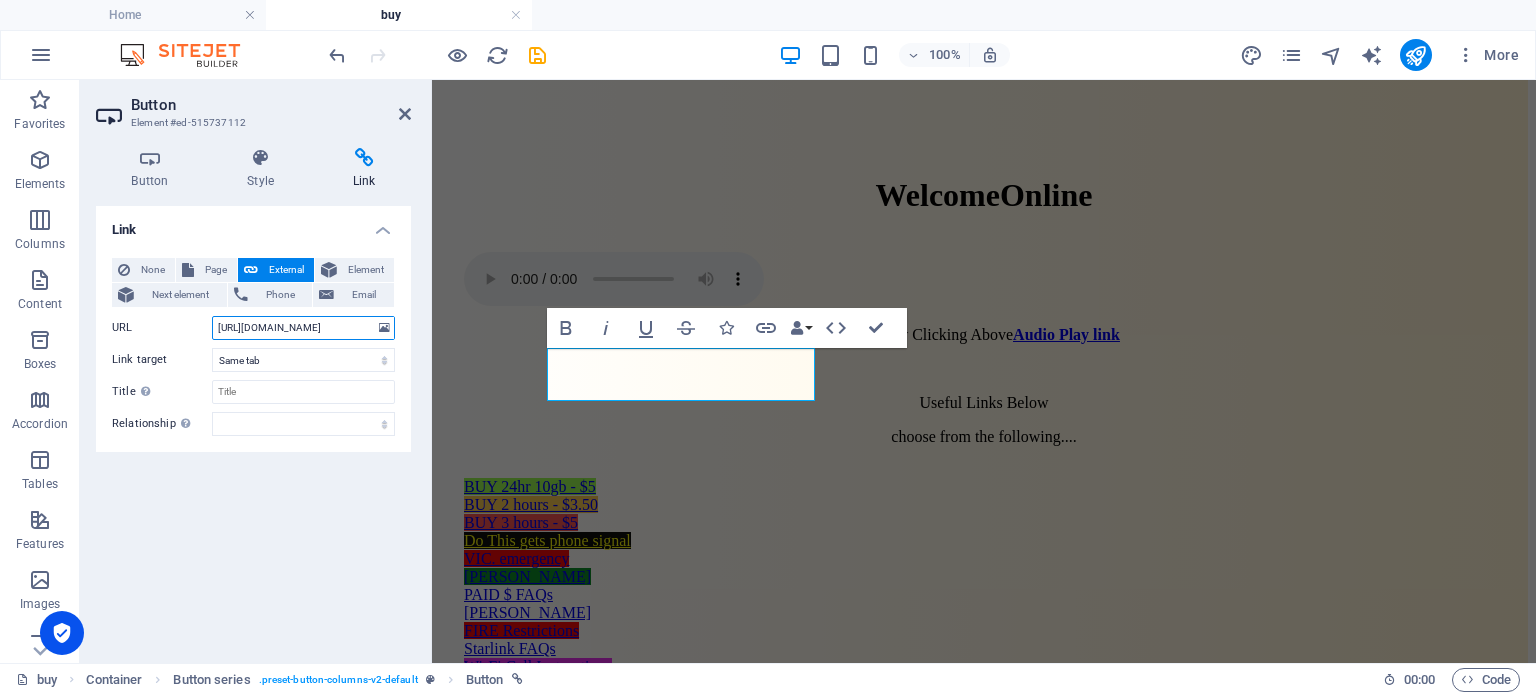 scroll, scrollTop: 0, scrollLeft: 47, axis: horizontal 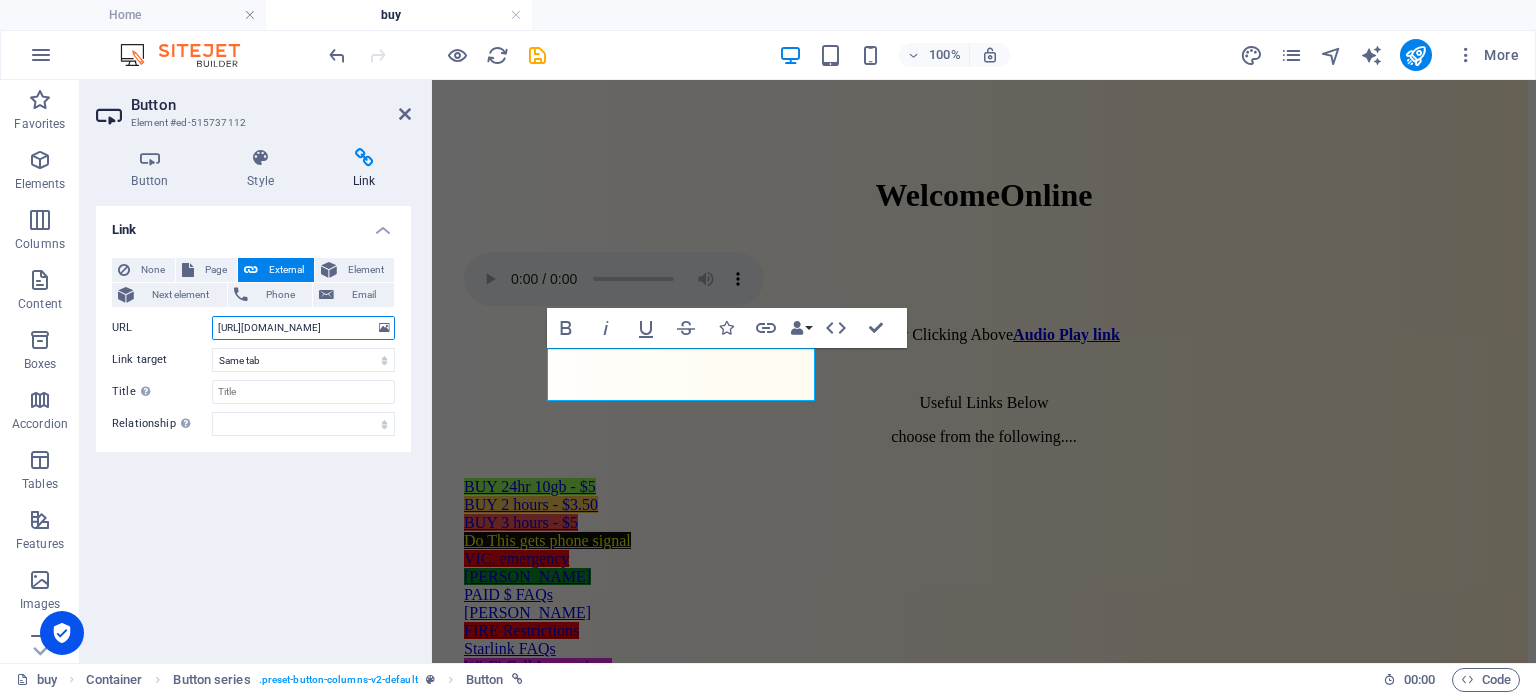 type on "https://www.fatfreecartpro.com/i/14err?card" 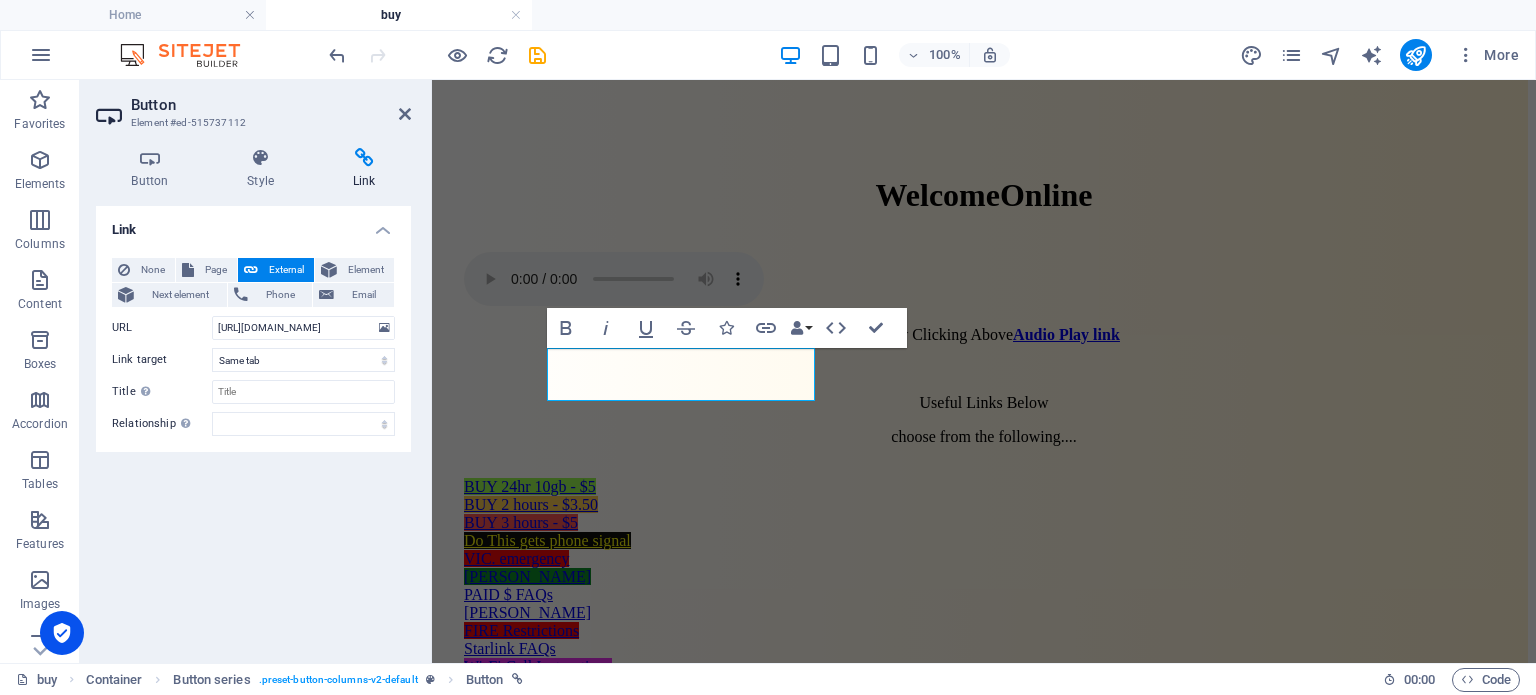 click on "Link None Page External Element Next element Phone Email Page Home Starlink Power Supply WARRANTY Terms Privacy Contact WiFi buy StarlinkFAQs WiFi Hotspot PAID Troubleshooting Caravan Trailer Light Brake Tester Element
URL https://www.fatfreecartpro.com/i/14err?card Phone Email Link target New tab Same tab Overlay Title Additional link description, should not be the same as the link text. The title is most often shown as a tooltip text when the mouse moves over the element. Leave empty if uncertain. Relationship Sets the  relationship of this link to the link target . For example, the value "nofollow" instructs search engines not to follow the link. Can be left empty. alternate author bookmark external help license next nofollow noreferrer noopener prev search tag" at bounding box center (253, 426) 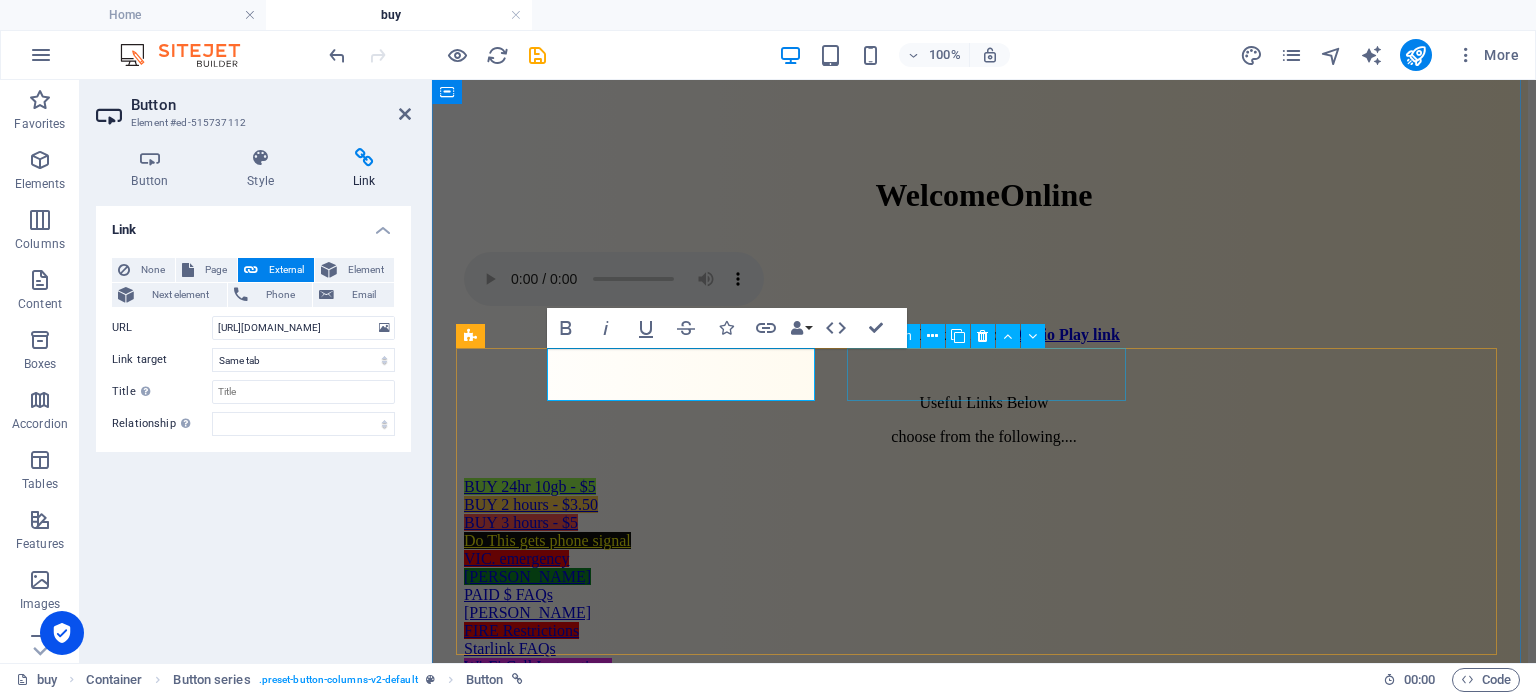 click on "BUY 2 hours - $3.50" at bounding box center (984, 505) 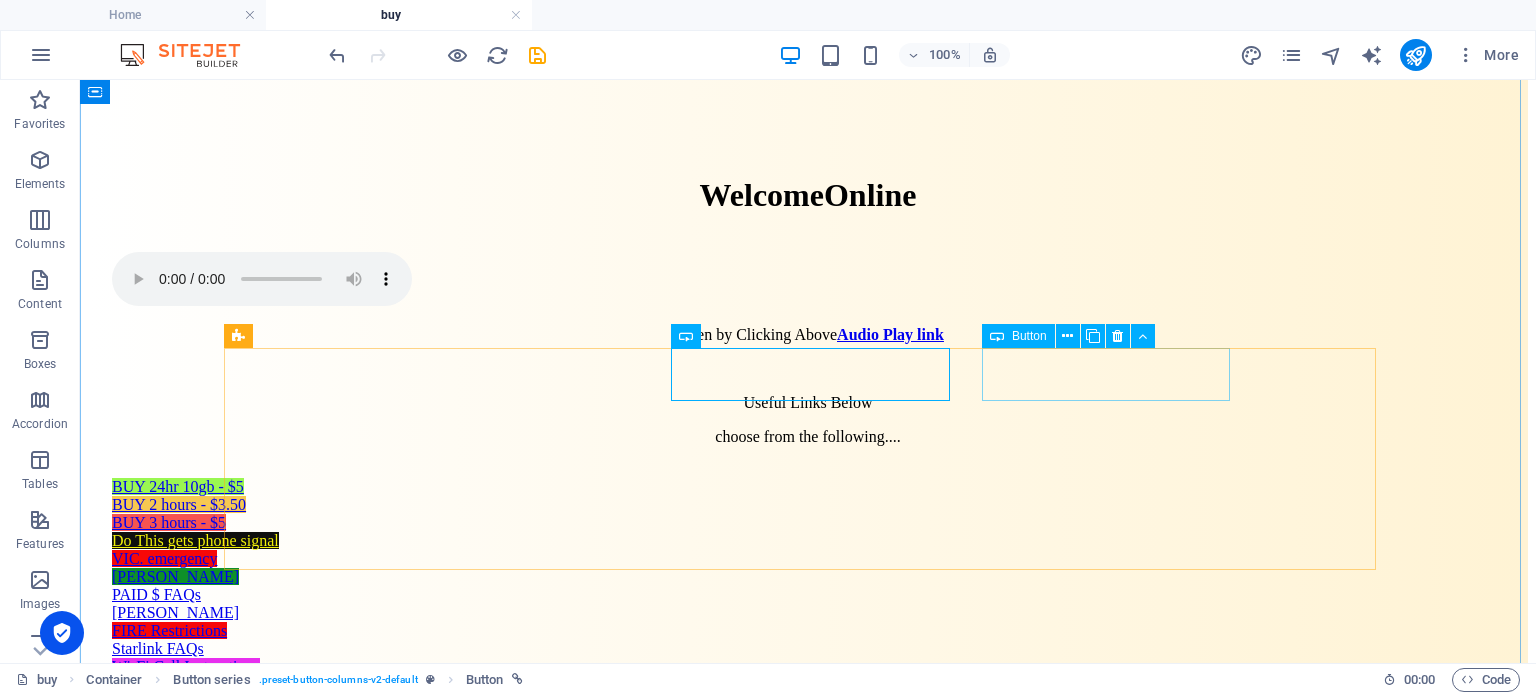 click on "BUY 3 hours - $5" at bounding box center [808, 523] 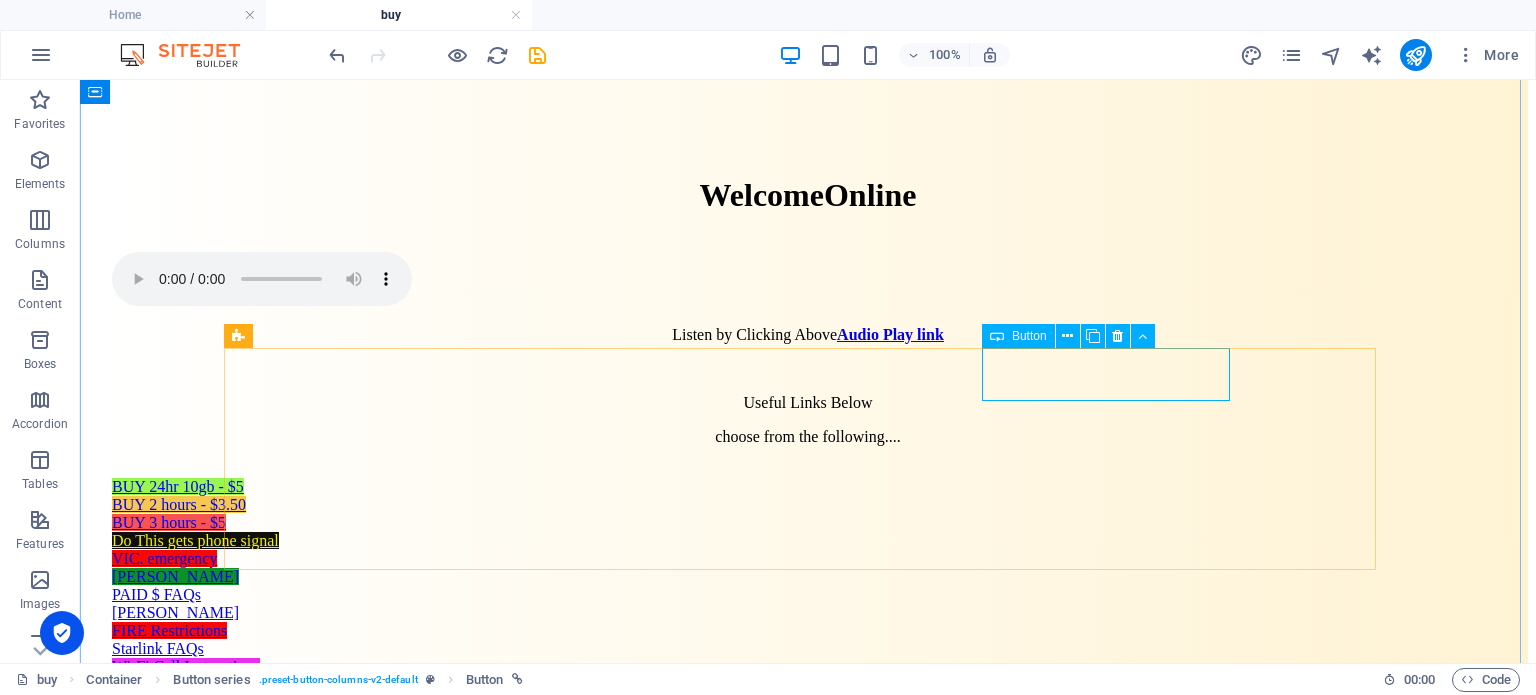 click on "BUY 3 hours - $5" at bounding box center (808, 523) 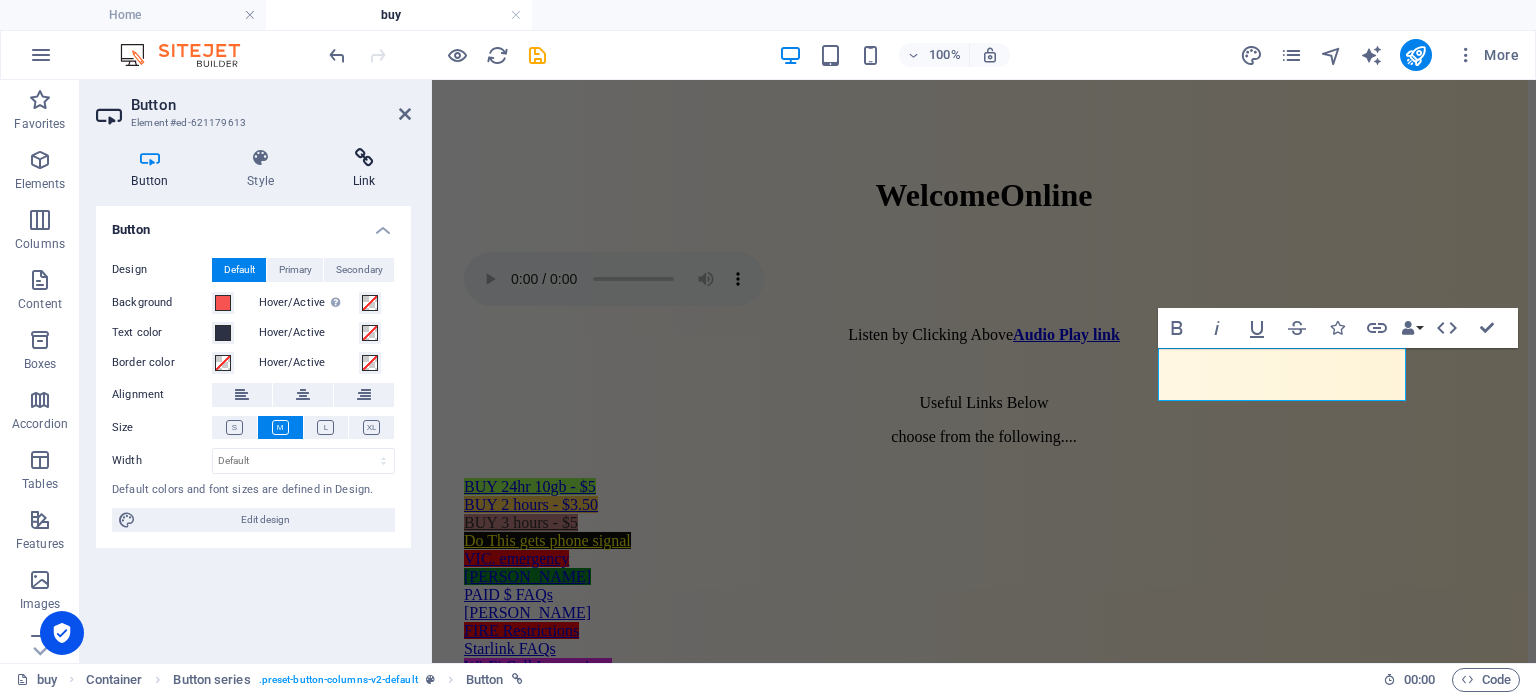 click at bounding box center (364, 158) 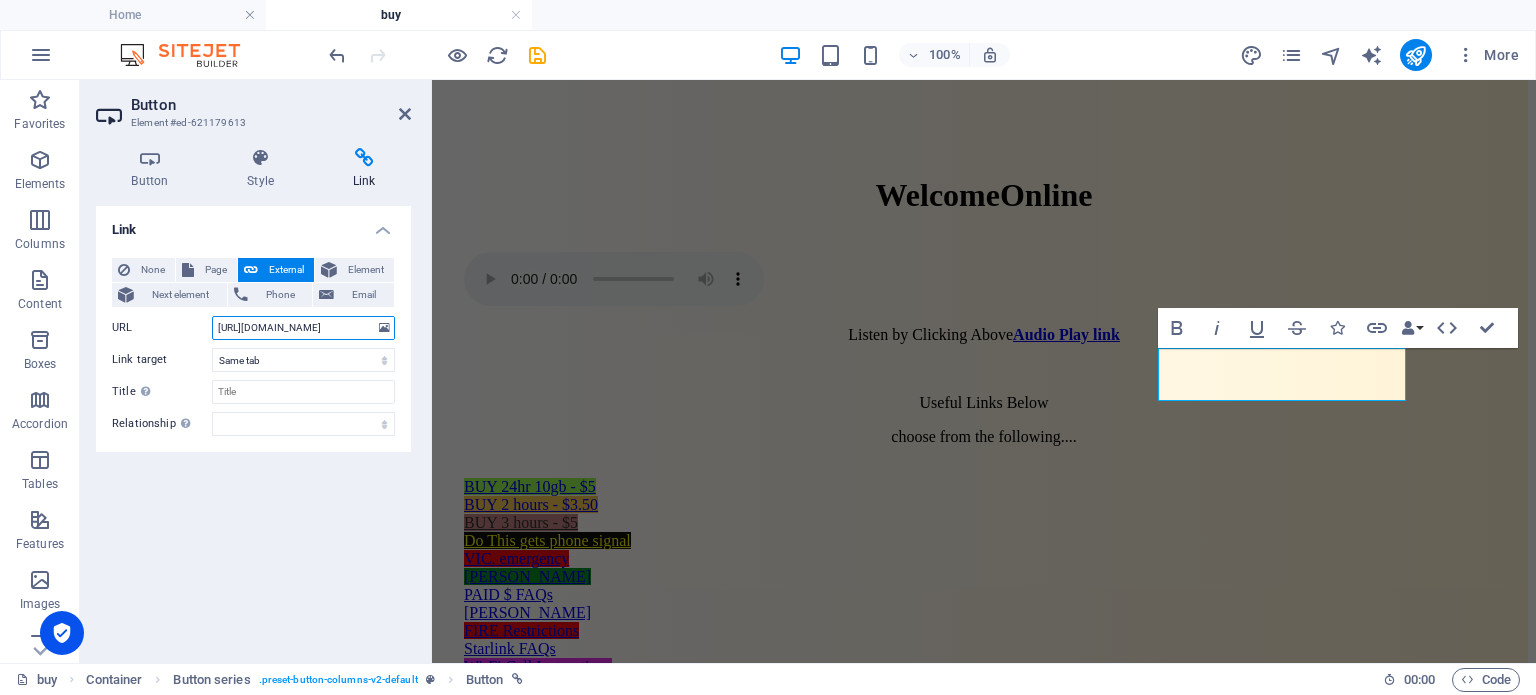 click on "https://www.fatfreecartpro.com/i/147ek?card" at bounding box center [303, 328] 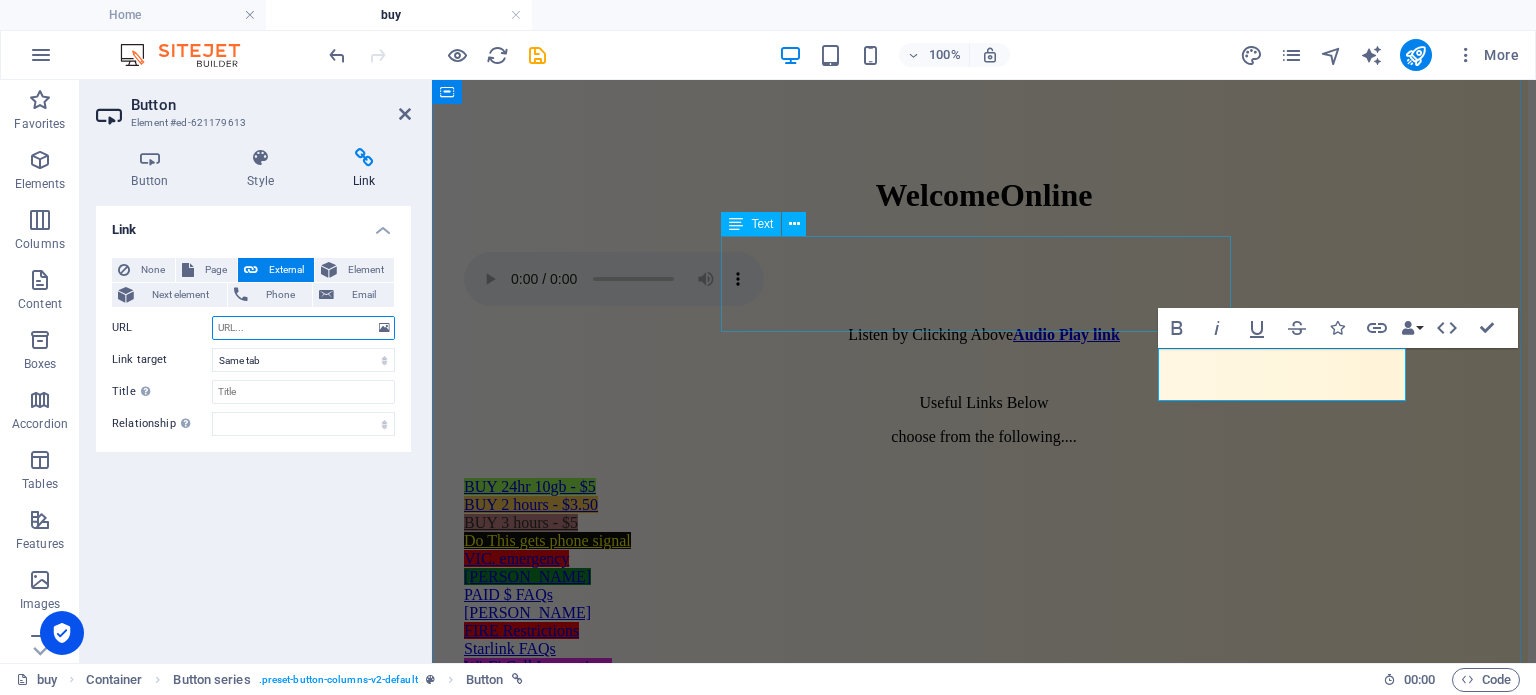 type 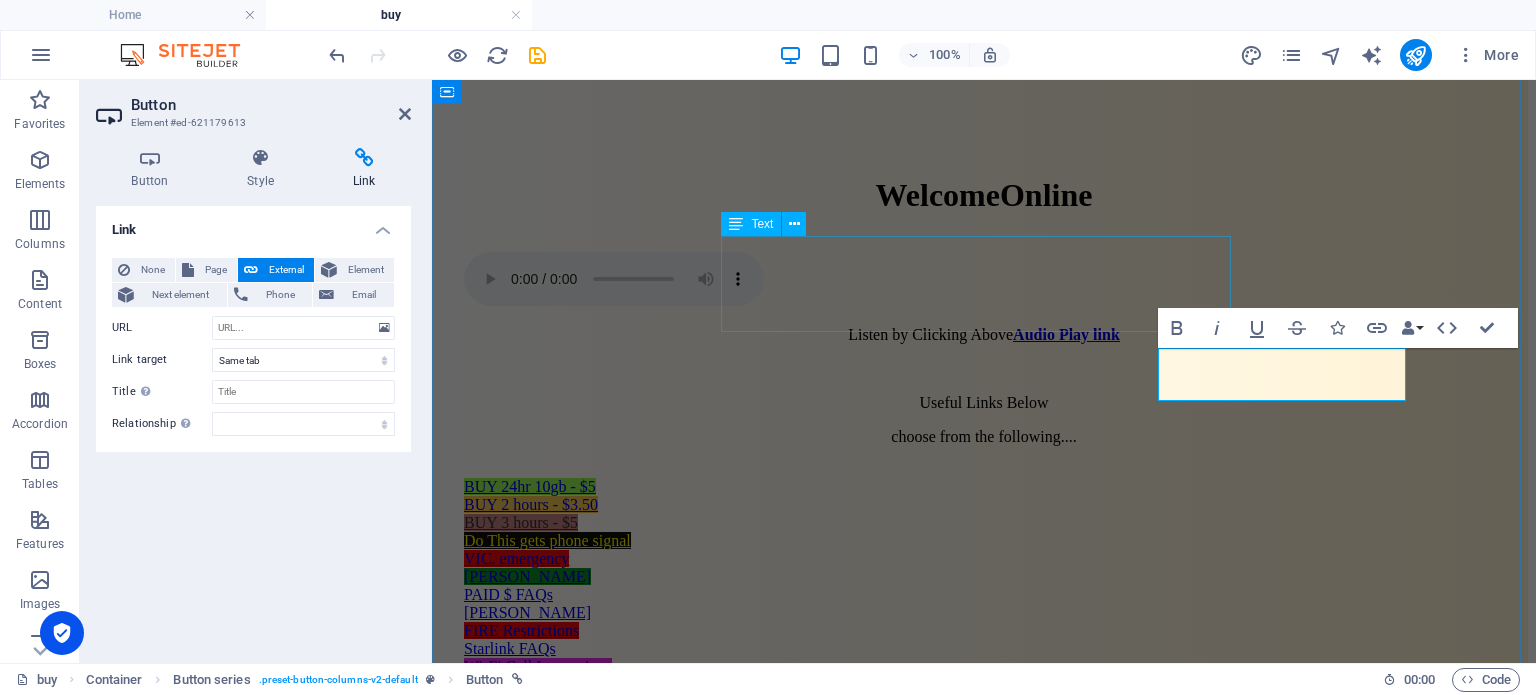 click on "Listen by Clicking Above  Audio Play link Useful Links Below choose from the following...." at bounding box center (984, 386) 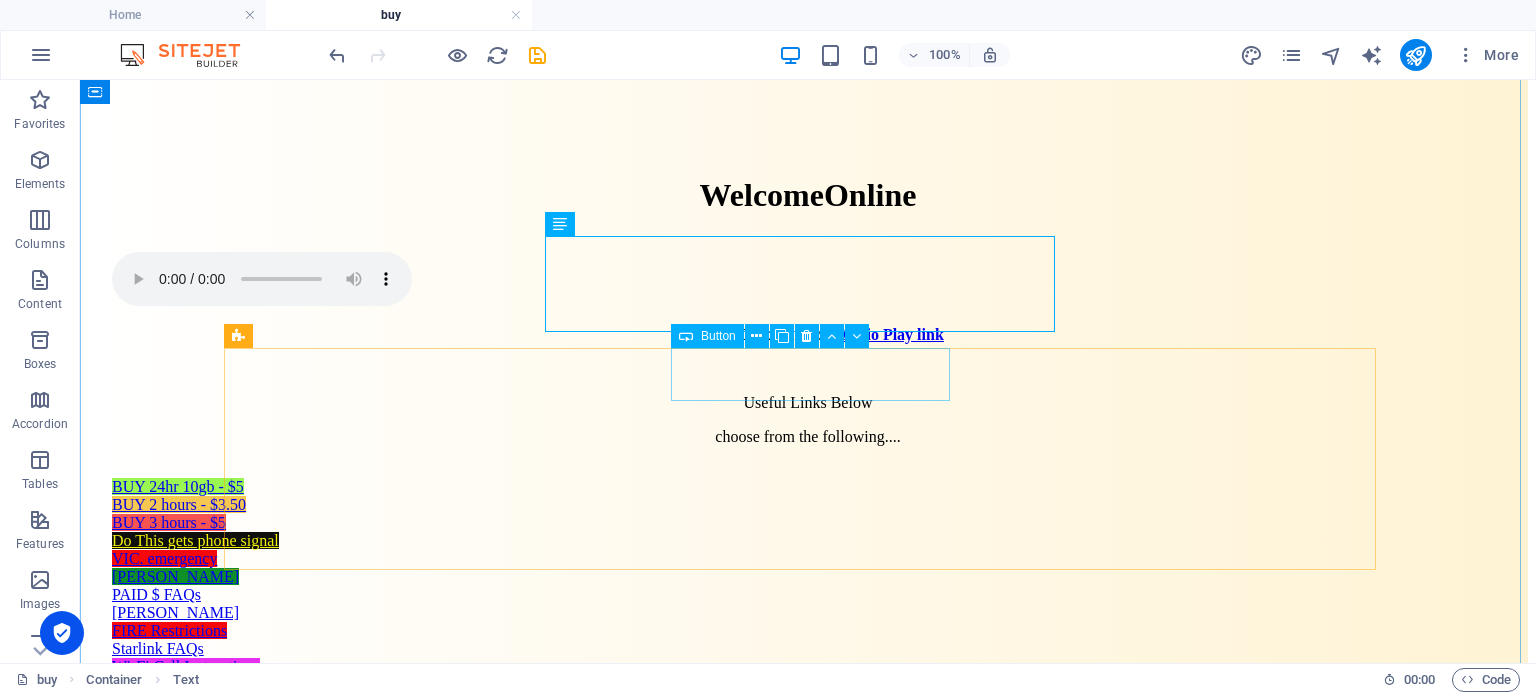 click on "BUY 2 hours - $3.50" at bounding box center (808, 505) 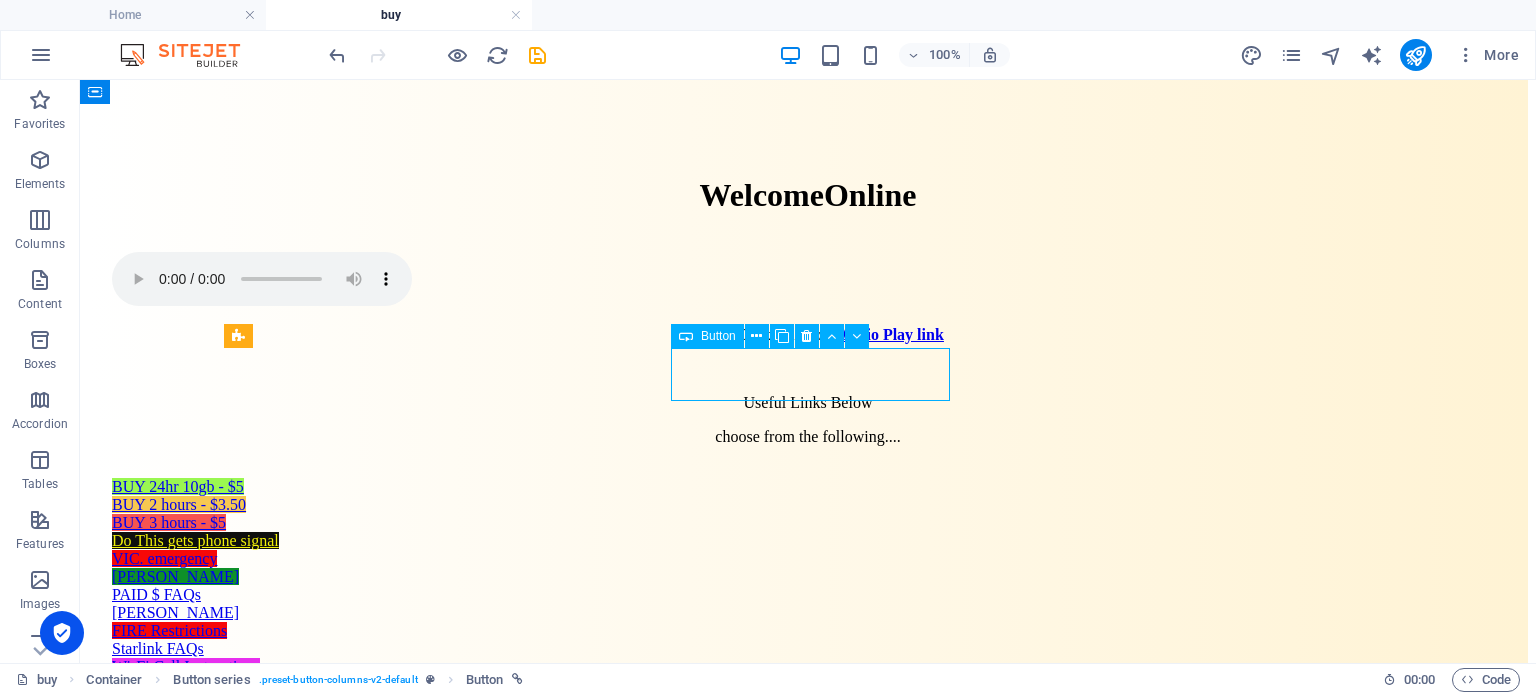 click on "BUY 2 hours - $3.50" at bounding box center [808, 505] 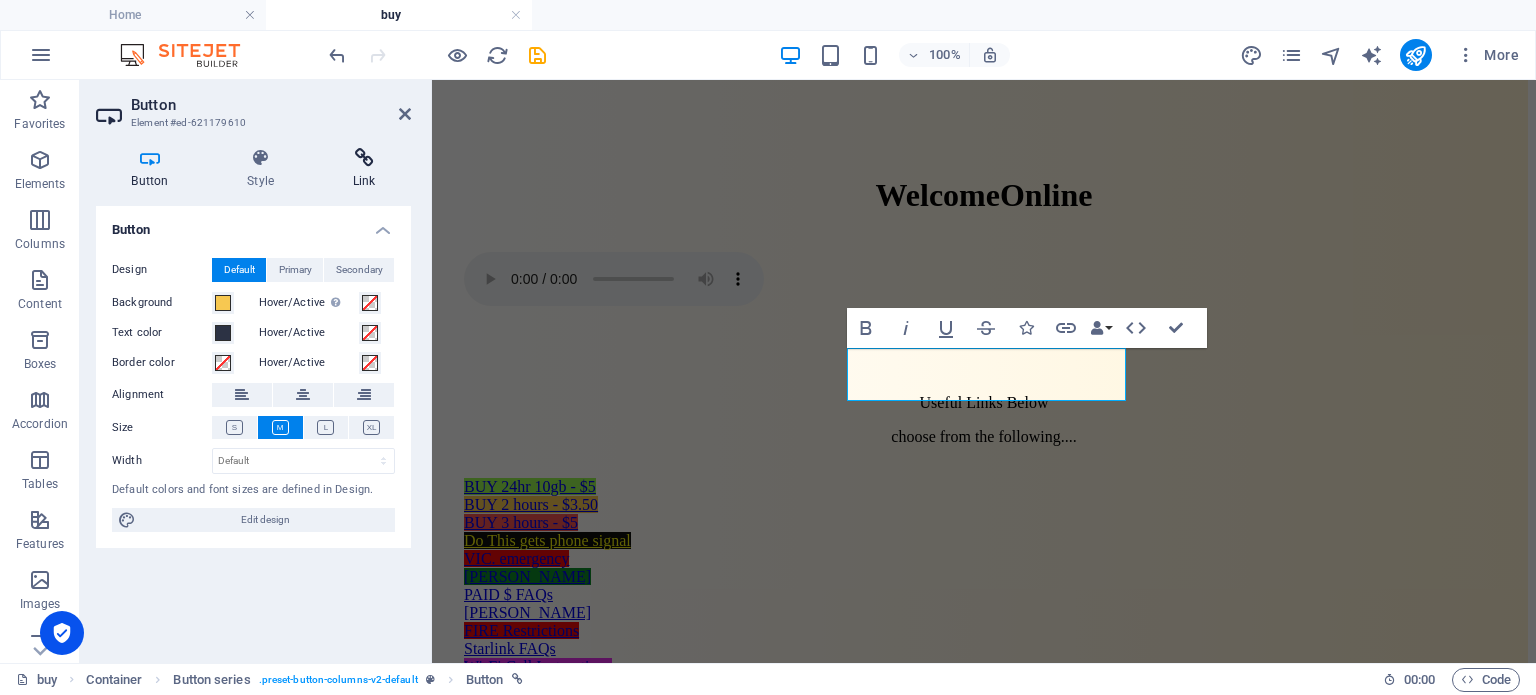 click at bounding box center [364, 158] 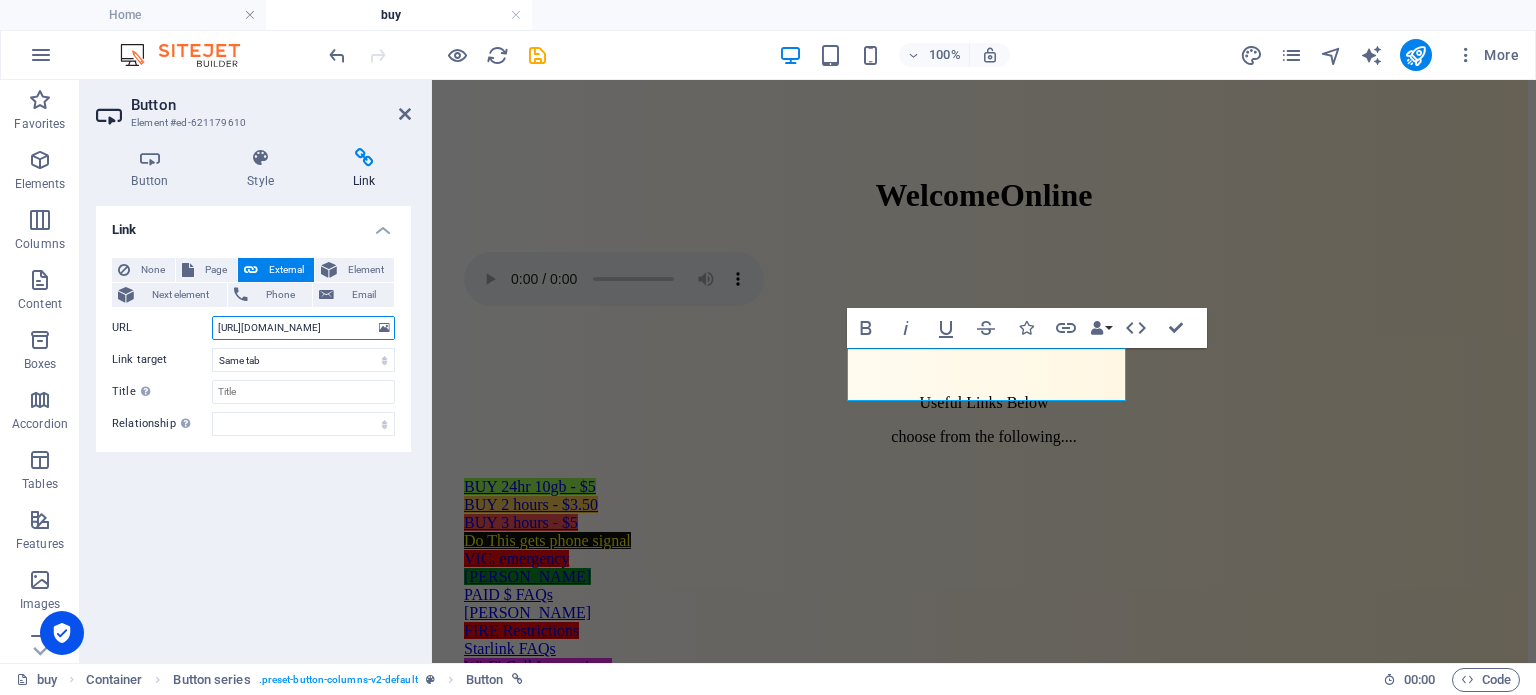 click on "https://www.fatfreecartpro.com/i/148is?card" at bounding box center (303, 328) 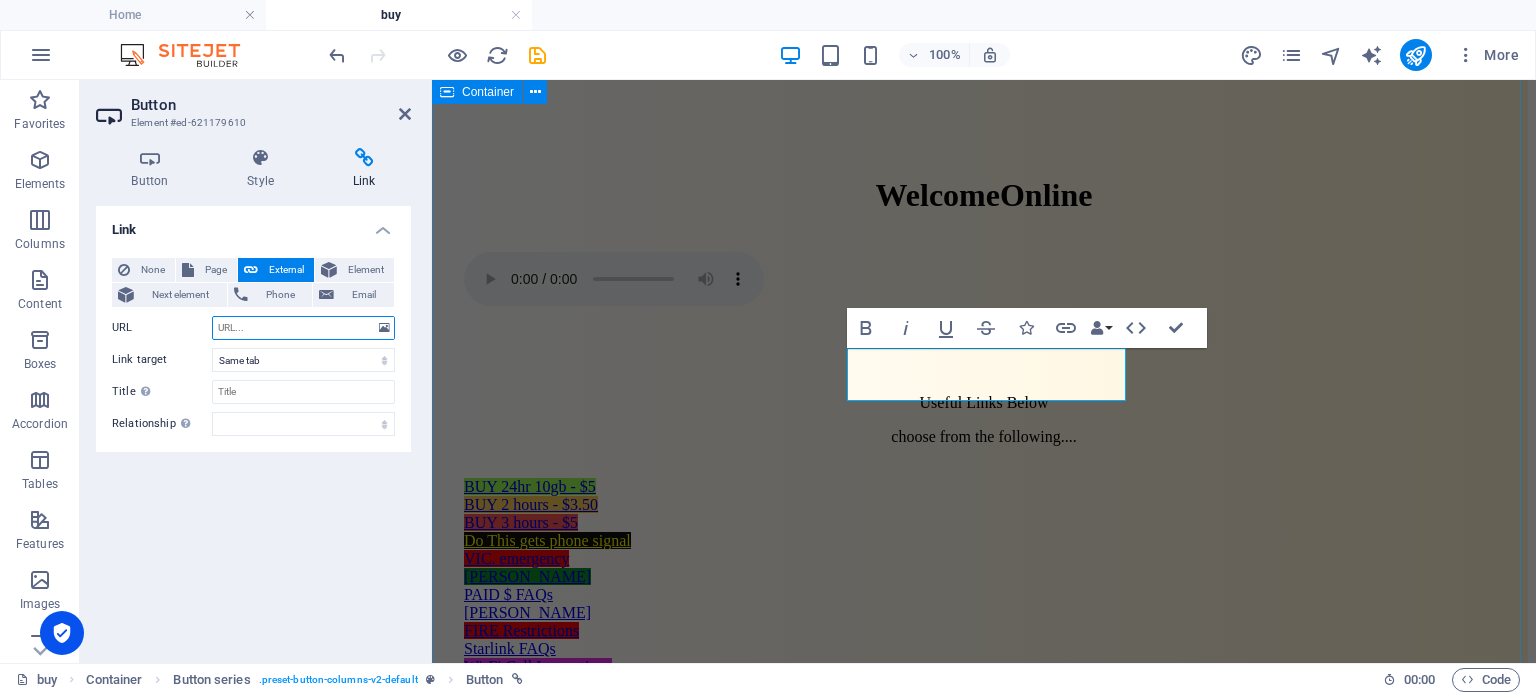 type 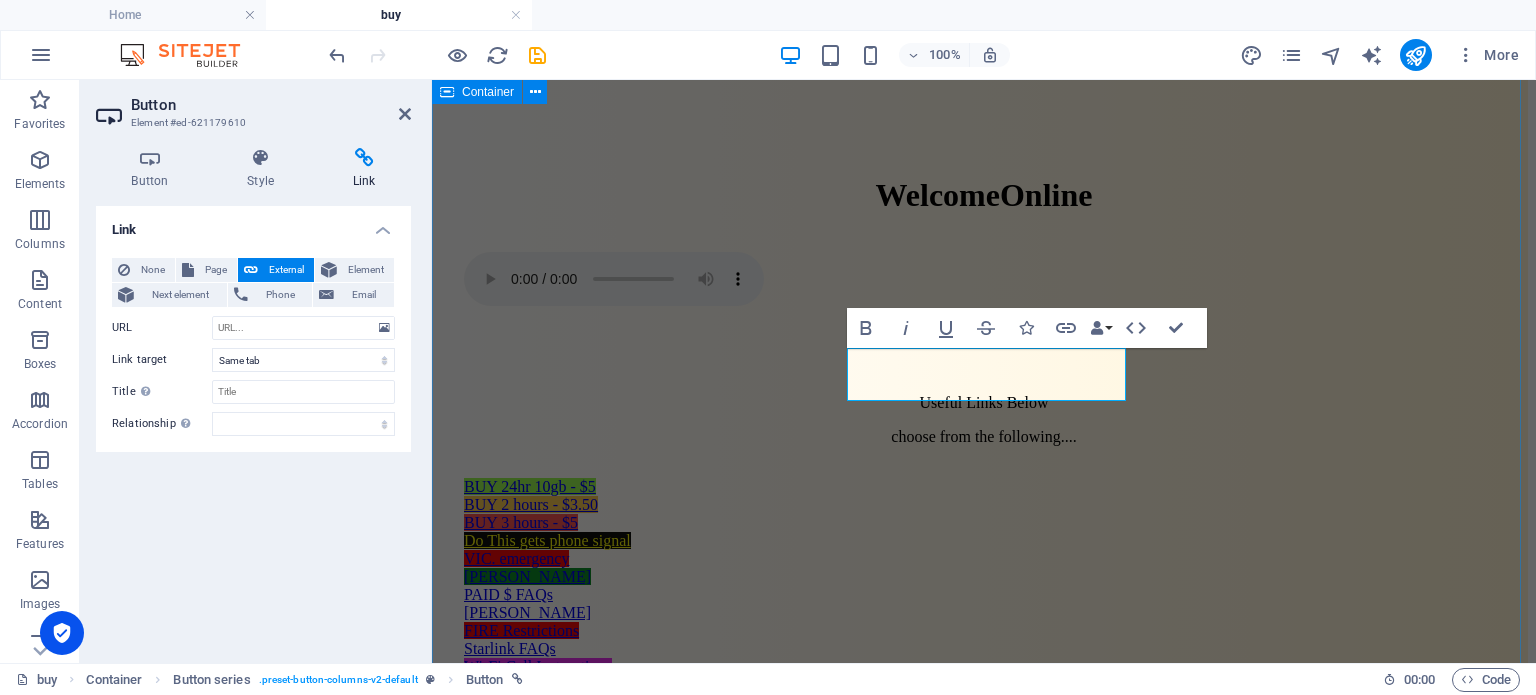 click on "Welcome  Online Listen by Clicking Above  Audio Play link Useful Links Below choose from the following....   BUY 24hr 10gb - $5 BUY 2 hours - $3.50 BUY 3 hours - $5 Do This gets phone signal VIC. emergency Parks Victoria PAID $ FAQs S.A. Parks FIRE Restrictions Starlink FAQs Wi-Fi Call Instructions Stay Connected with StellaGrid Wi-Fi  (10am - 10pm Daily*) We’re excited to offer   Wi-Fi access   to help you stay connected while enjoying your adventure!  *When Available - A4 Posters will be visible around entry and toilets at camp site and End Date when service will finish. Key Features: Wi-Fi Calling:  Enable Wi-Fi calling on your mobile phone to make calls and send text messages as usual,  even without a cell tower connection. Important Information: This Wi-Fi service is privately owned and operated by  StellaGrid.com . It is  not associated with park organizations .  For any inquiries or support, please contact us at  StellaGrid.com . Thank you for choosing StellaGrid to stay connected! Regards," at bounding box center (984, 1176) 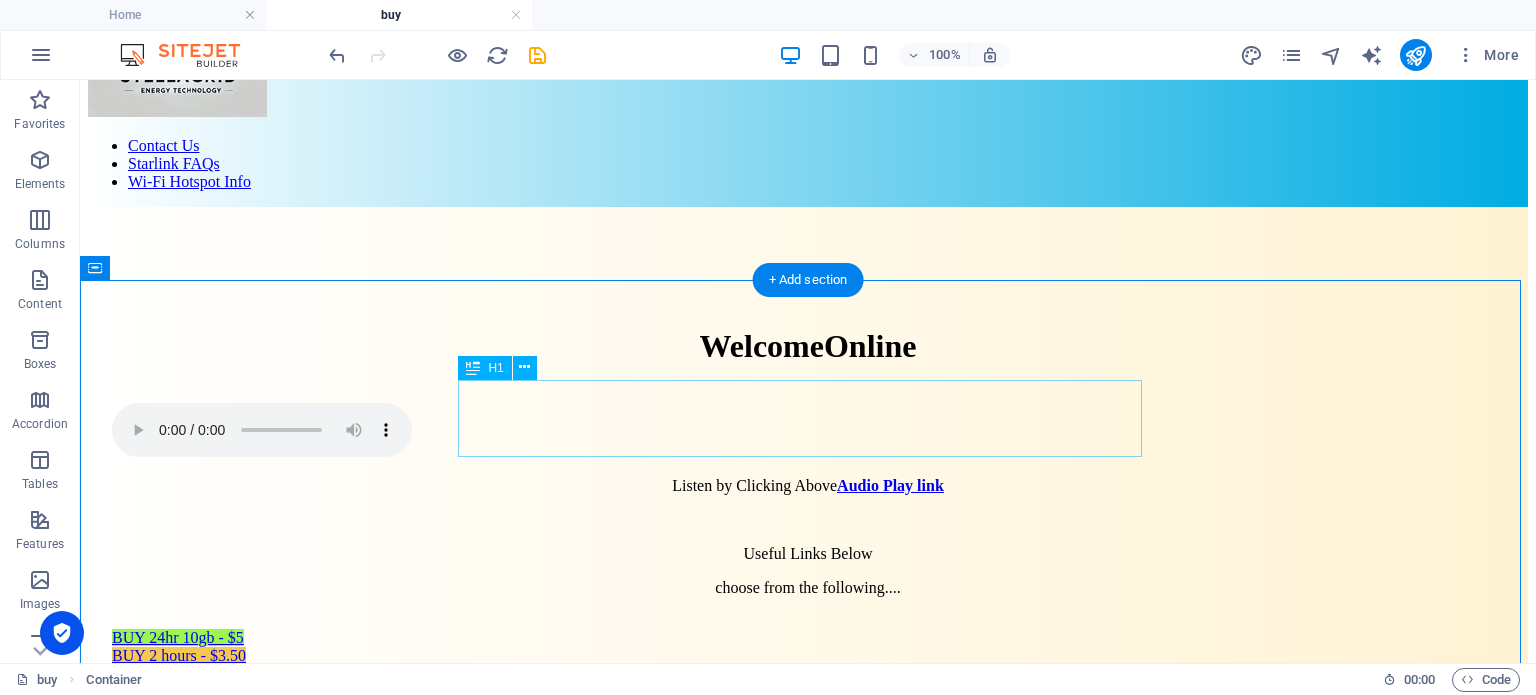 scroll, scrollTop: 0, scrollLeft: 0, axis: both 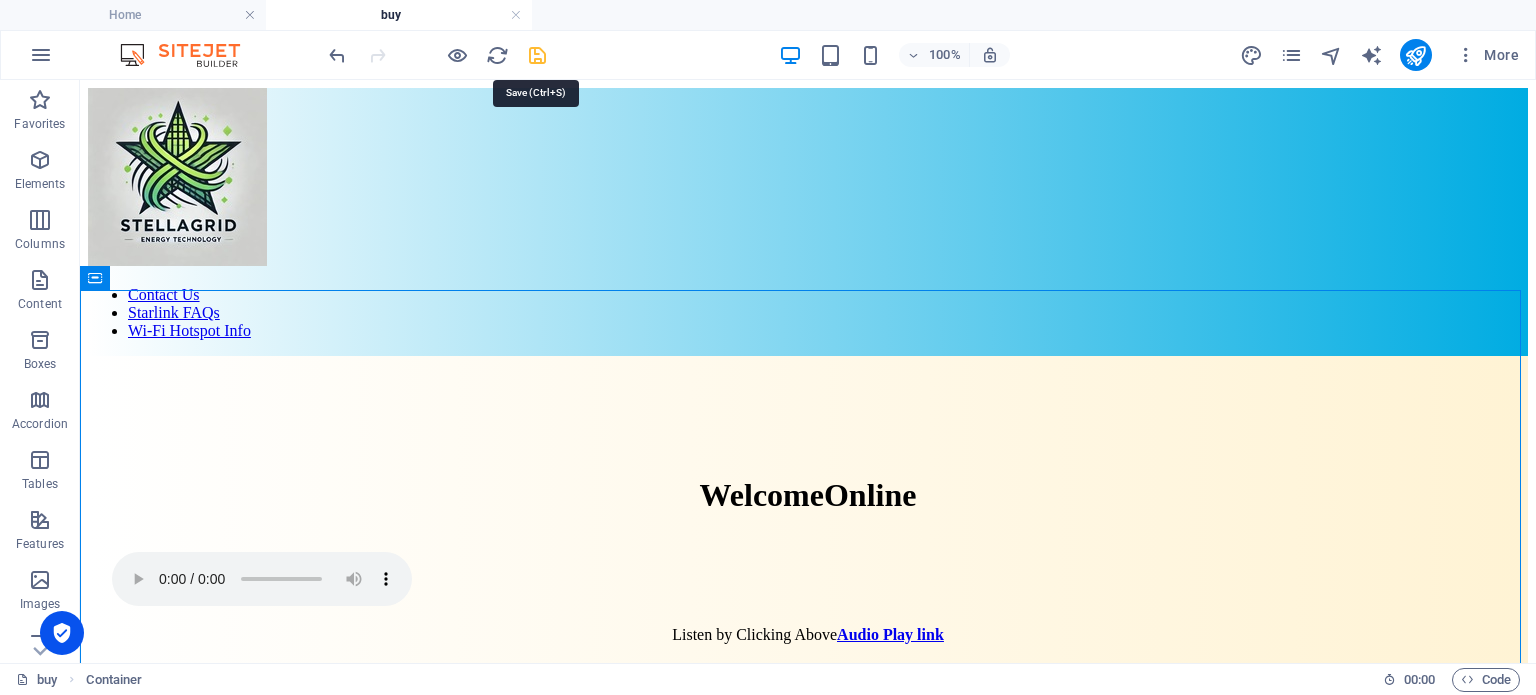 click at bounding box center [537, 55] 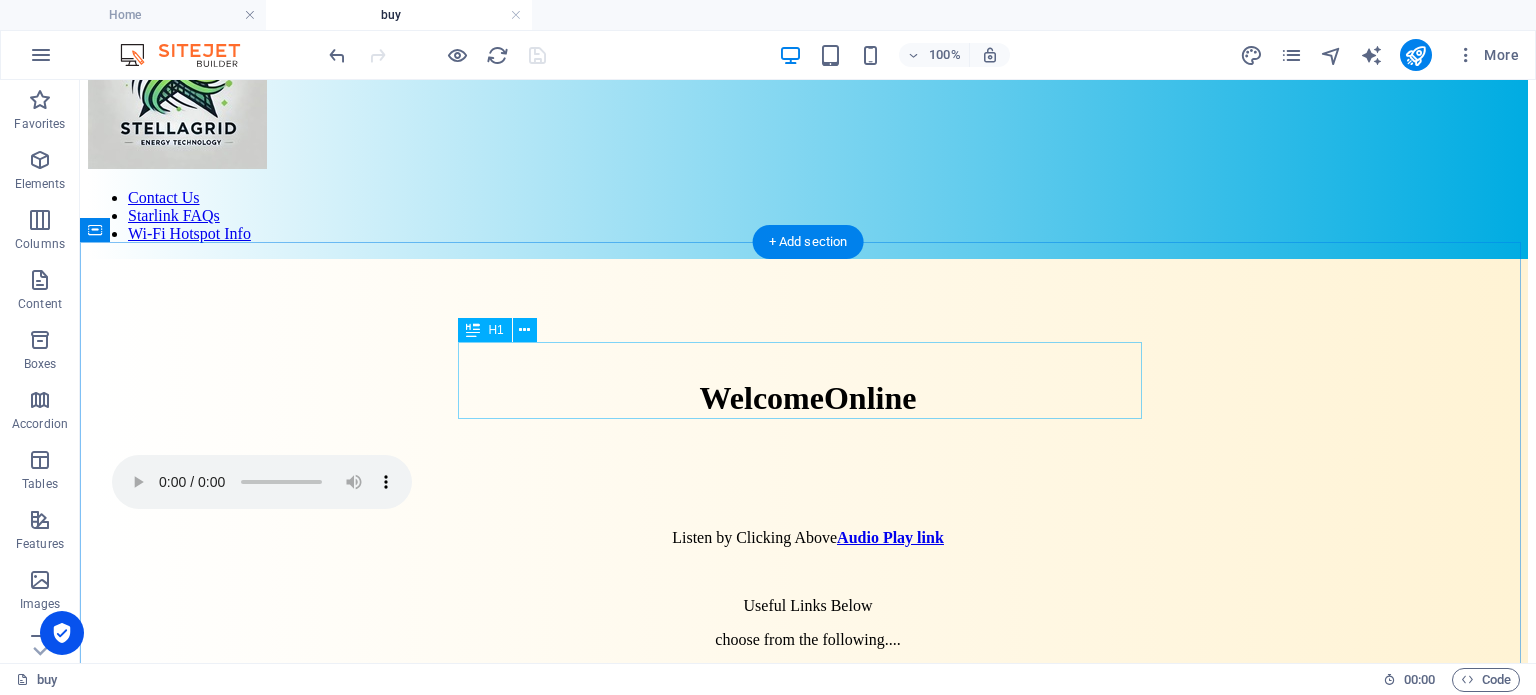 scroll, scrollTop: 100, scrollLeft: 0, axis: vertical 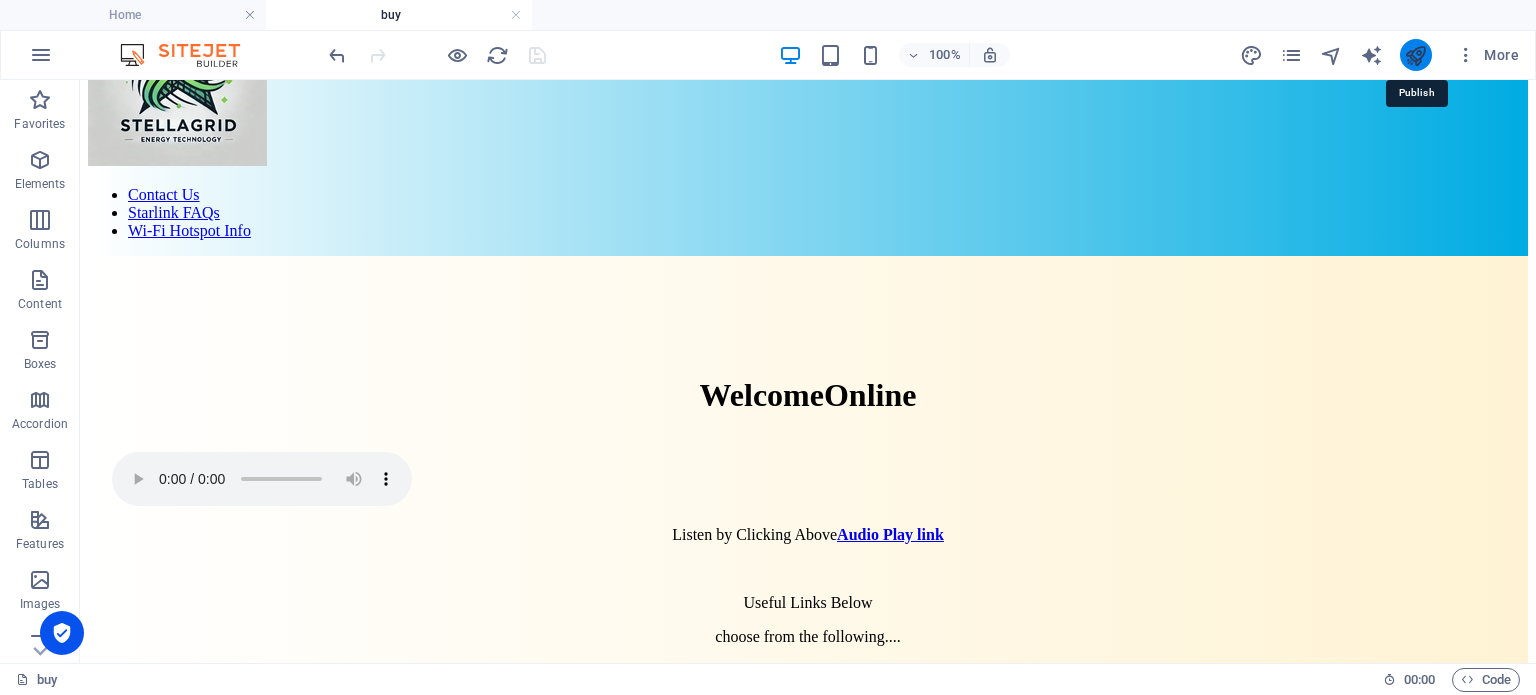 click at bounding box center (1415, 55) 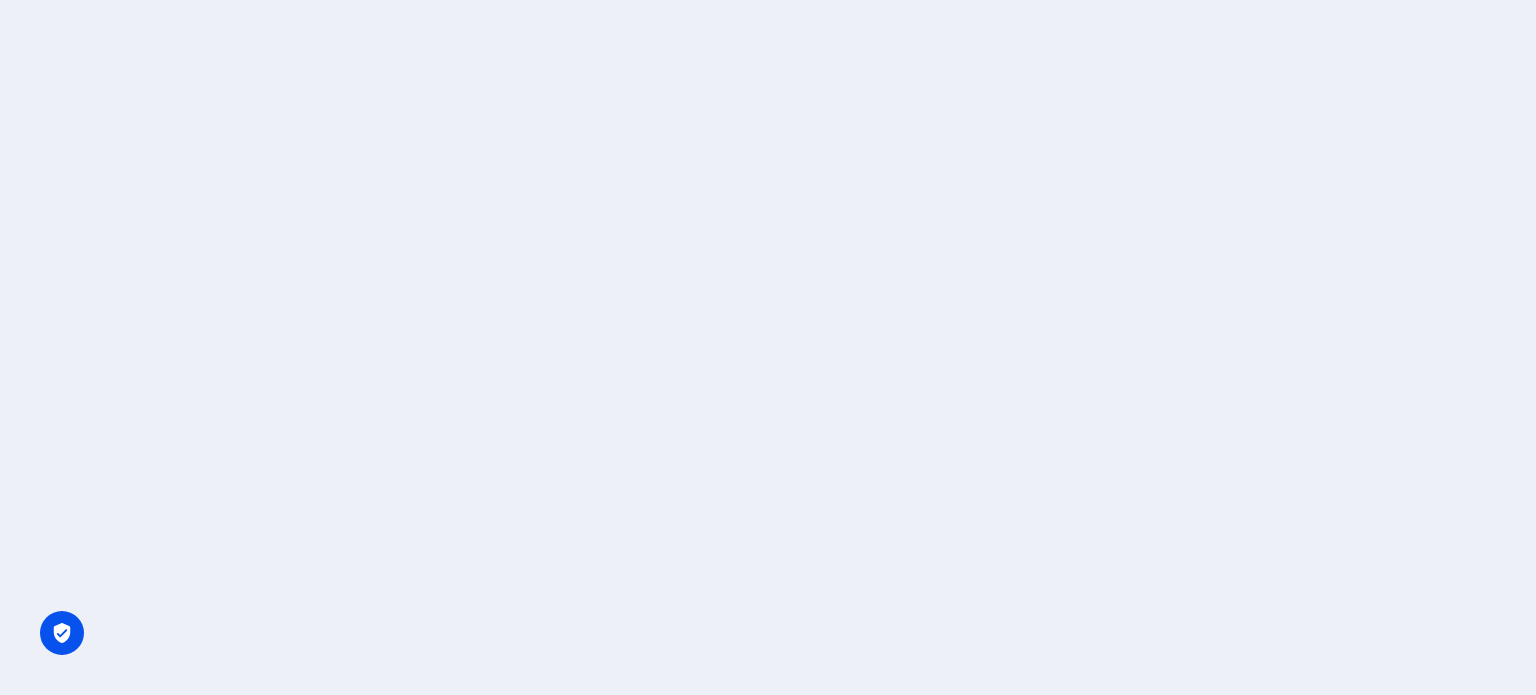 scroll, scrollTop: 0, scrollLeft: 0, axis: both 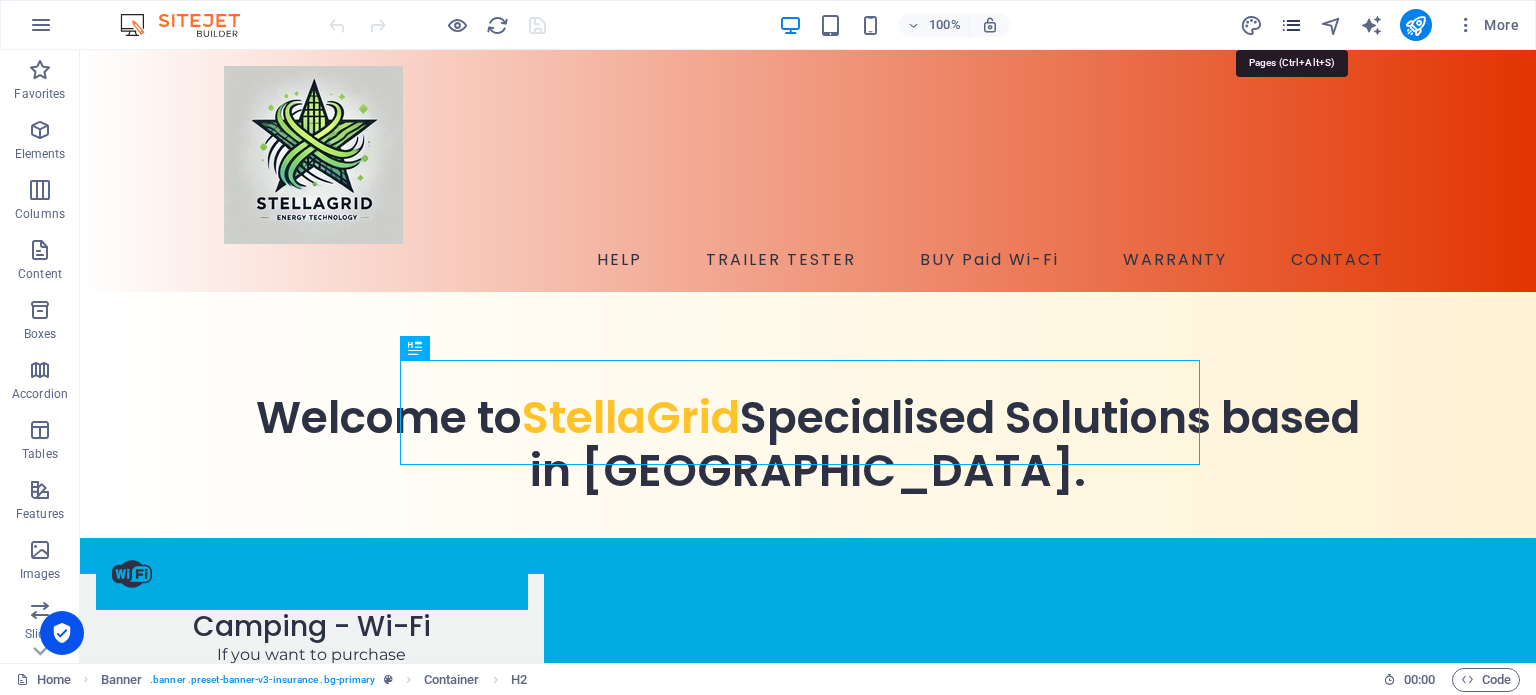click at bounding box center (1291, 25) 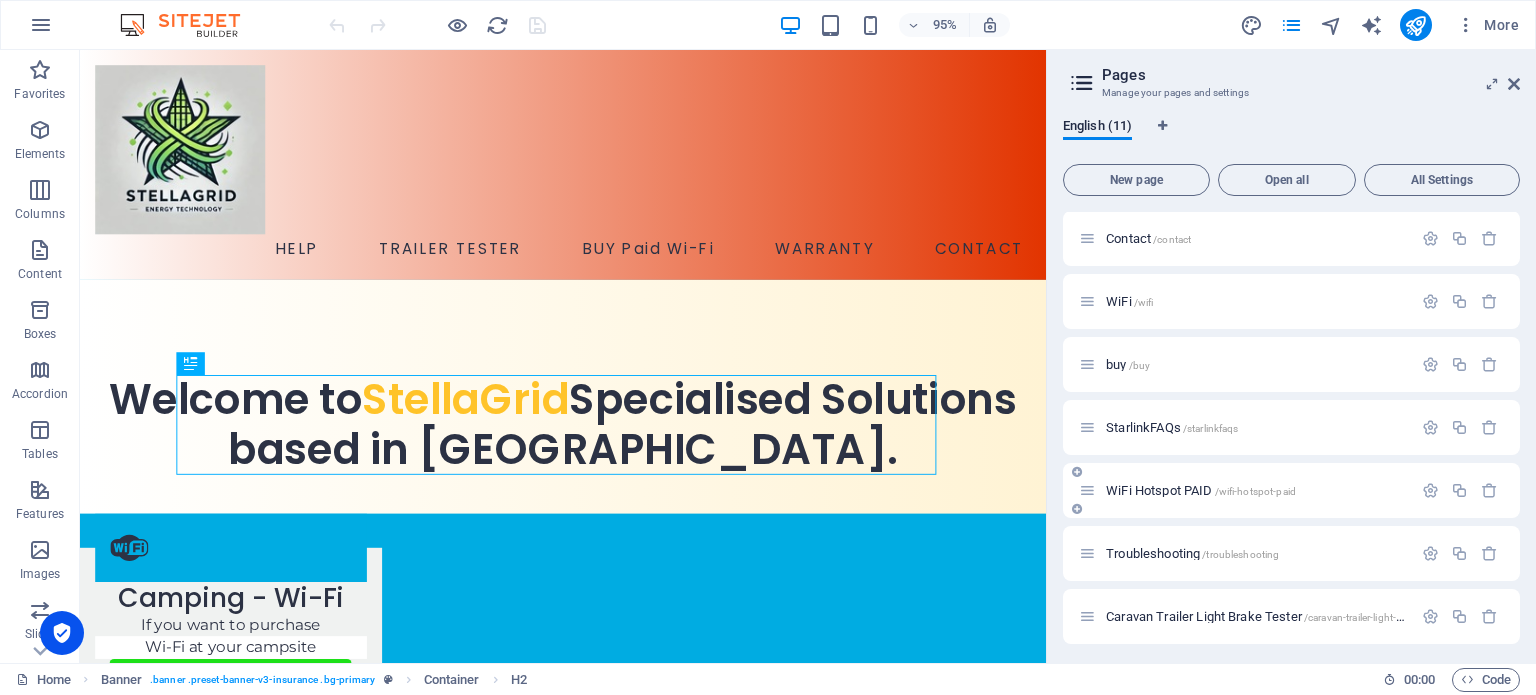 scroll, scrollTop: 257, scrollLeft: 0, axis: vertical 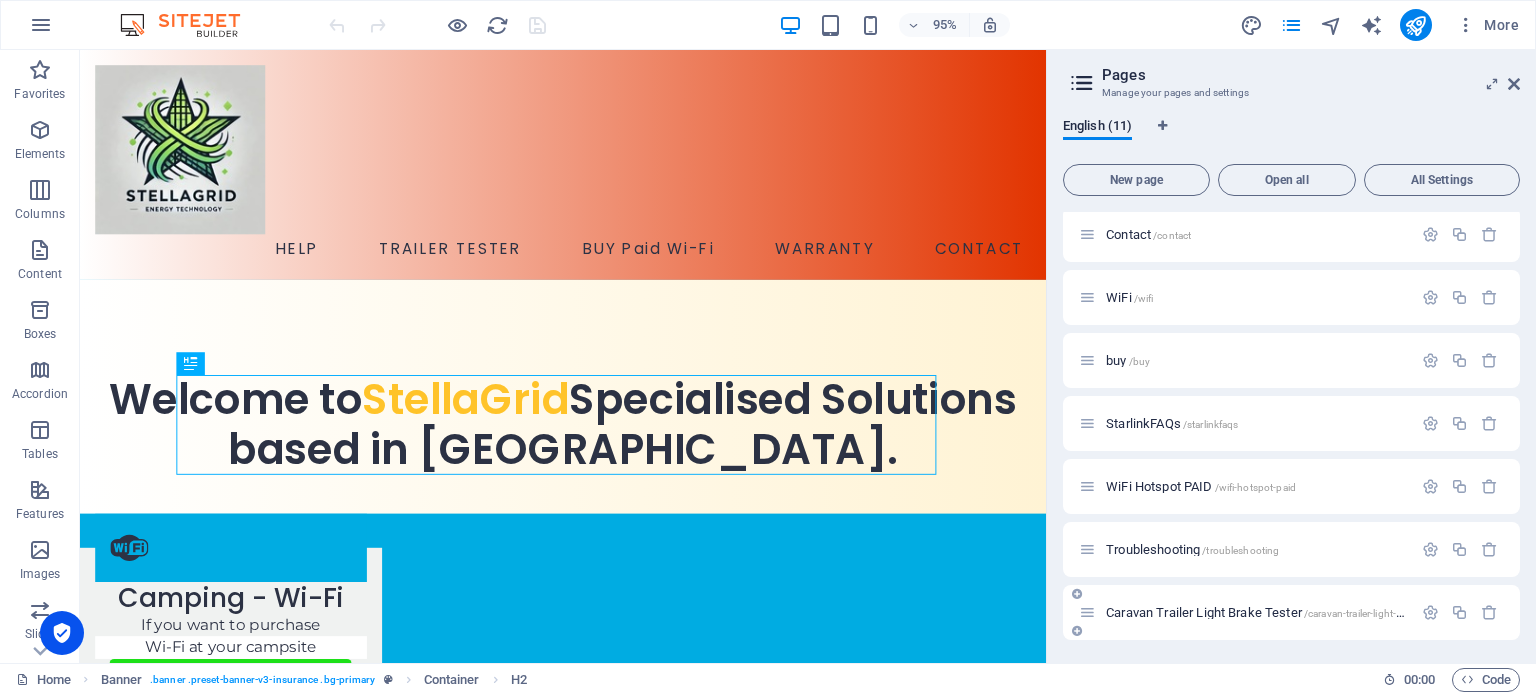 click on "Caravan Trailer Light Brake Tester /caravan-trailer-light-brake-tester" at bounding box center [1245, 612] 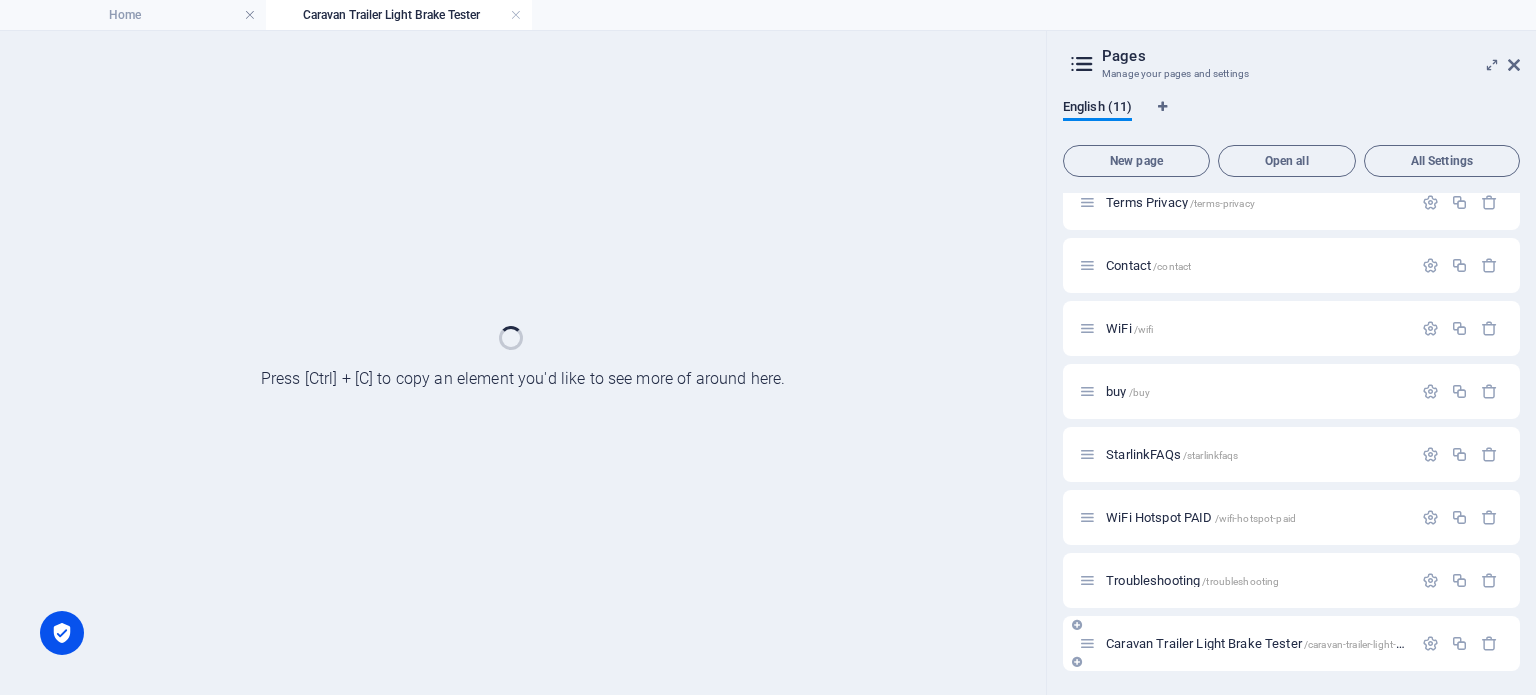 scroll, scrollTop: 206, scrollLeft: 0, axis: vertical 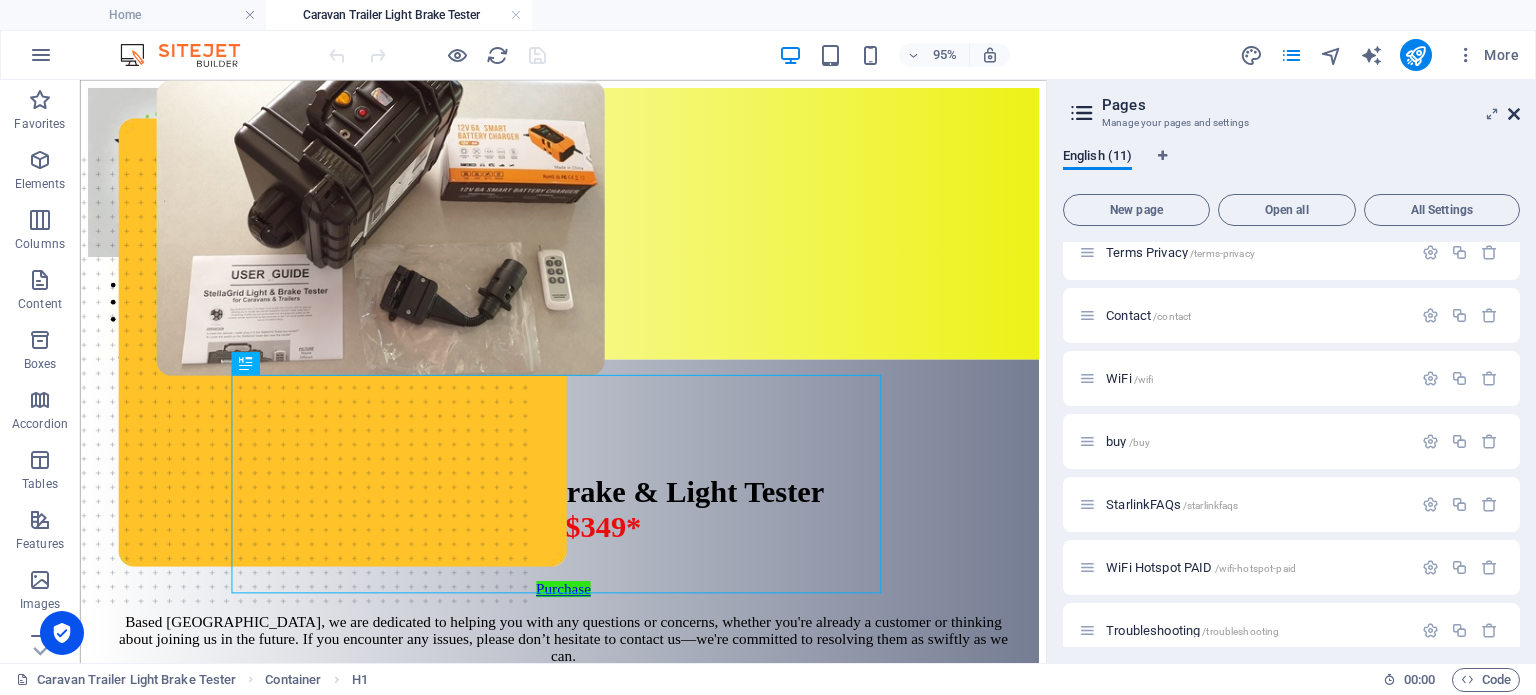 click at bounding box center [1514, 114] 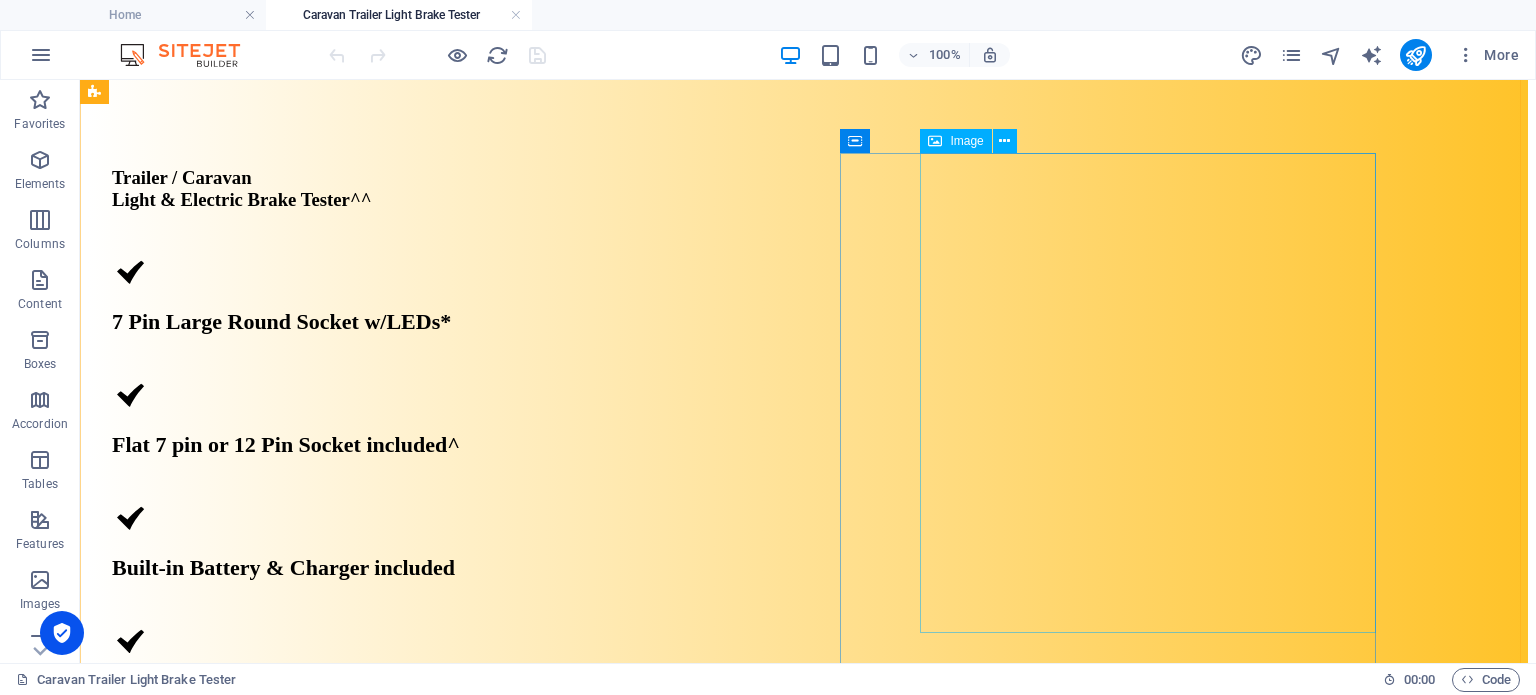 scroll, scrollTop: 1200, scrollLeft: 0, axis: vertical 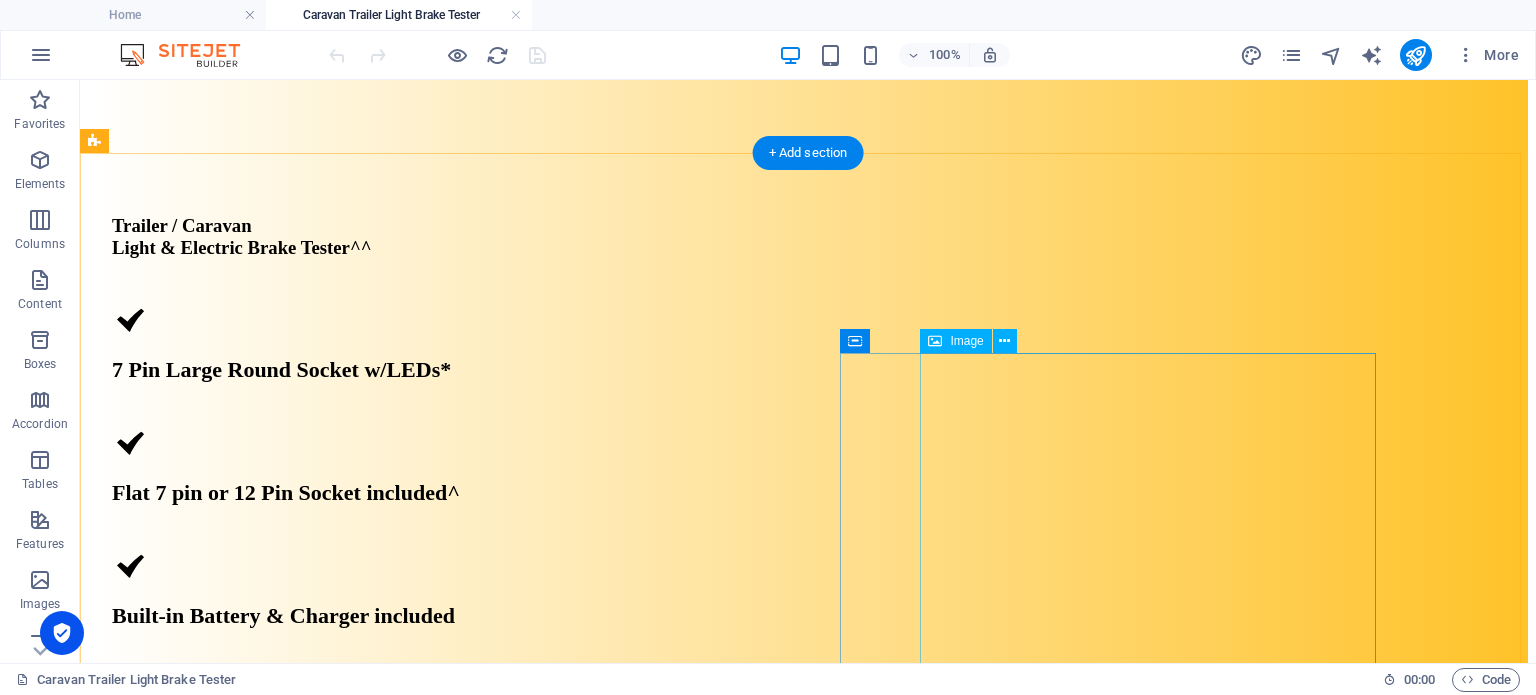 click at bounding box center [396, -869] 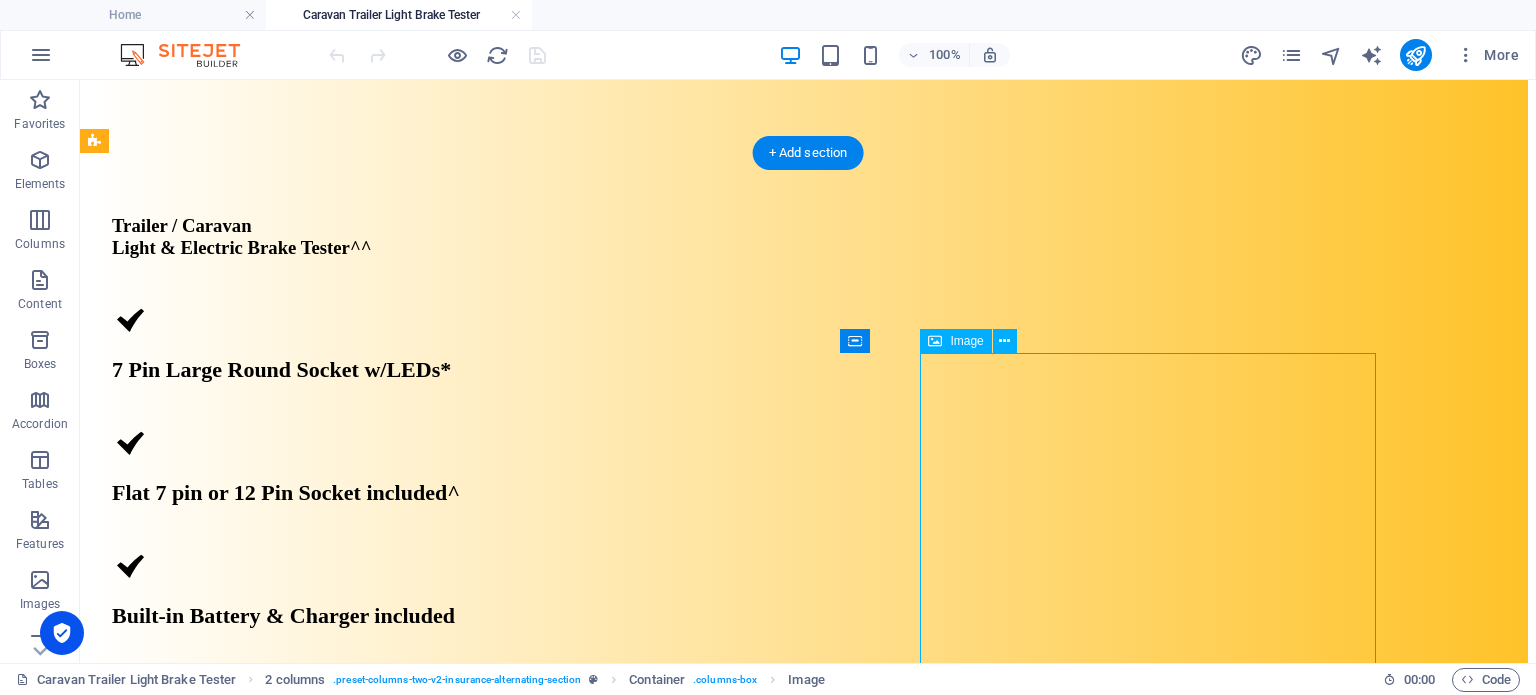 click at bounding box center [396, -869] 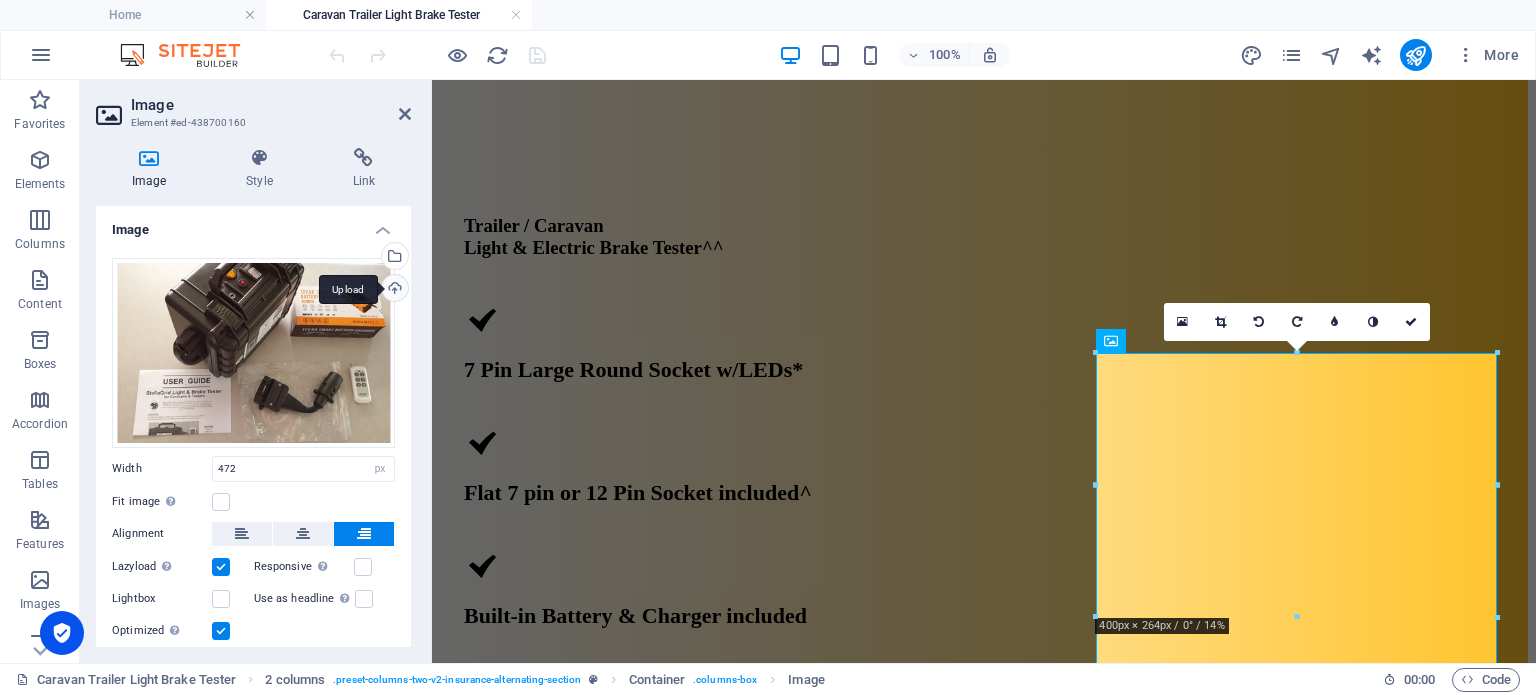 click on "Upload" at bounding box center [393, 290] 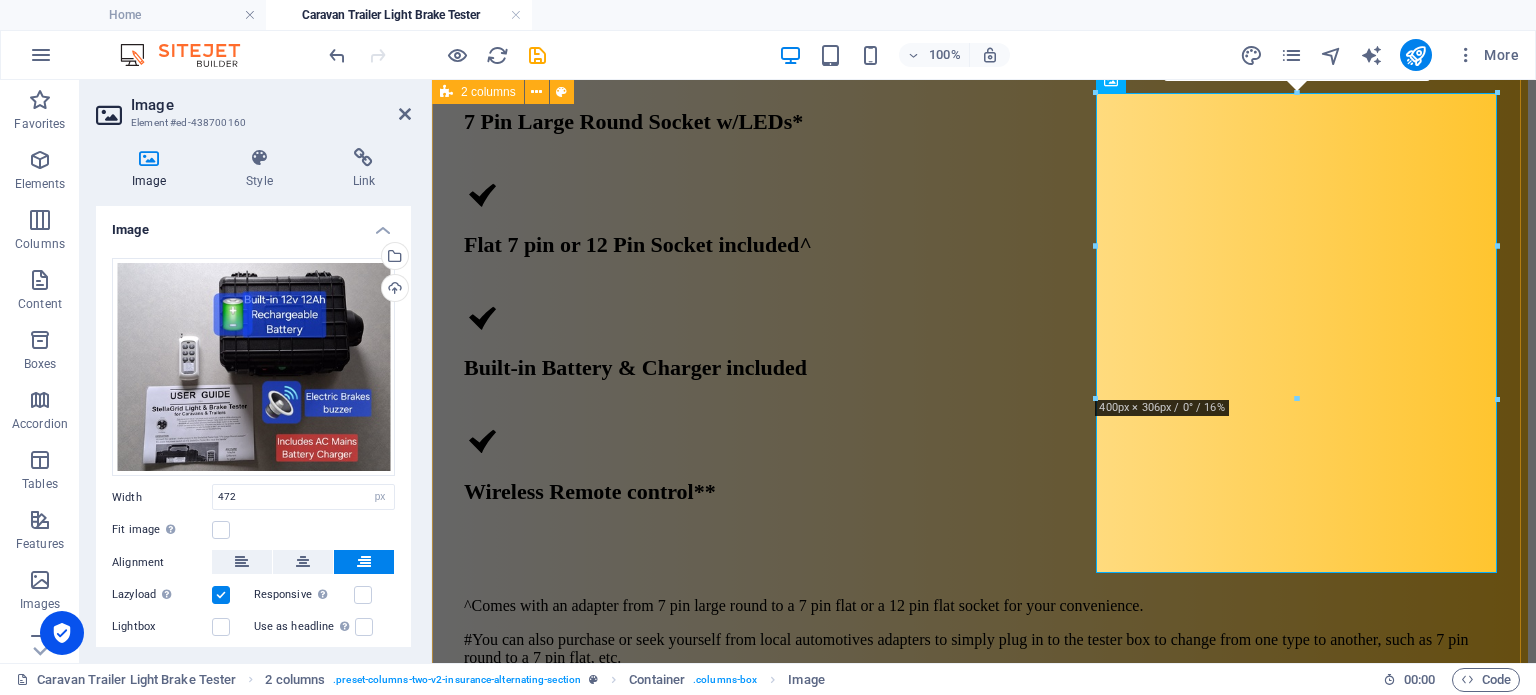scroll, scrollTop: 1500, scrollLeft: 0, axis: vertical 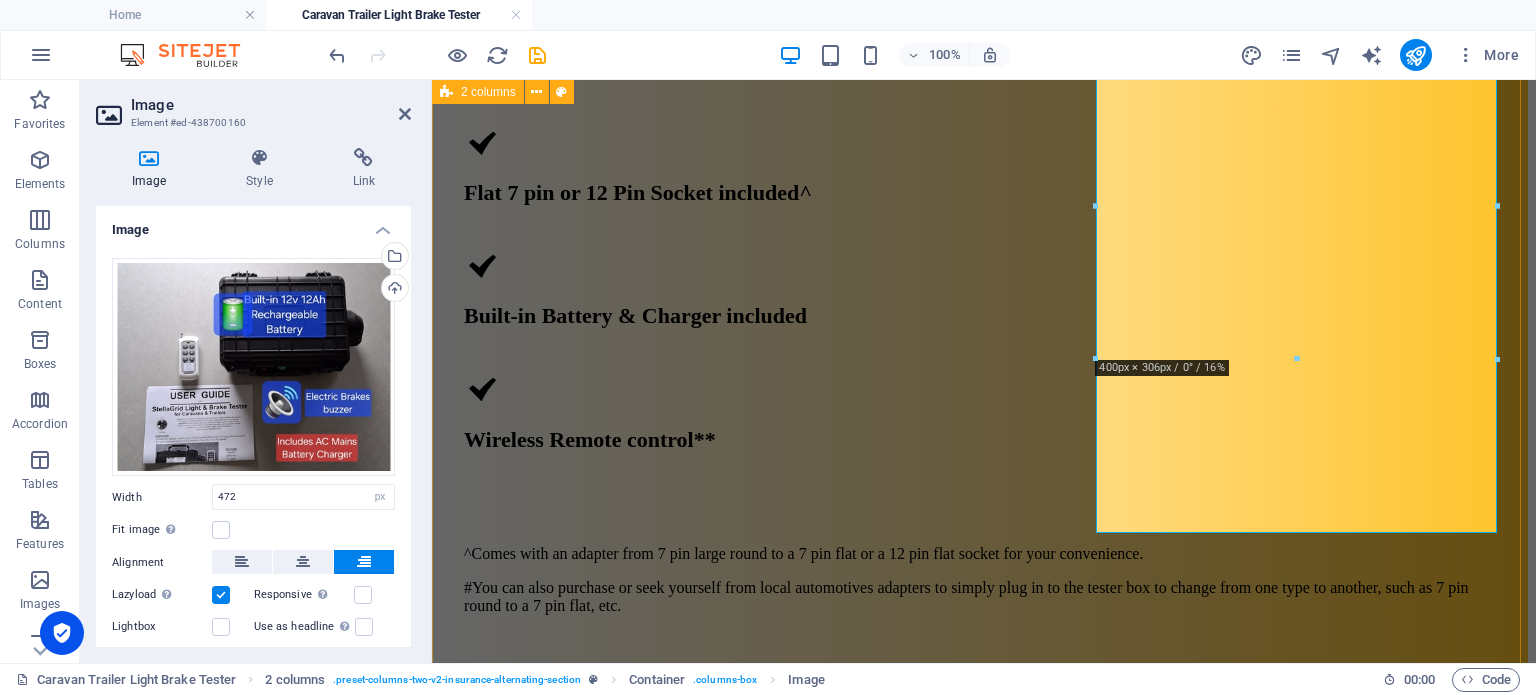 click on "Trailer / Caravan   Light & Electric Brake Tester^^ 7 Pin Large Round Socket w/LEDs* Flat 7 pin or 12 Pin Socket included^ Built-in Battery & Charger included Wireless Remote control** ^Comes with an adapter from 7 pin large round to a 7 pin flat or a 12 pin flat socket for your convenience. #You can also purchase or seek yourself from local automotives adapters to simply plug in to the tester box to change from one type to another, such as 7 pin round to a 7 pin flat, etc. *There is on the large 7 pin round socket LED's that will illuminate to show the tester box is working. Also there is a BUZZER that sounds when pressing the Electric Brake button on the wireless remote. ^^ Pictures for illustration purposes only and product may from time to time have improvements and may look different from what is shown here. The external battery attachment tester units do have a different fitting and colour but still with a black box and where possible we will try to provide pictures on the sales page." at bounding box center (984, 716) 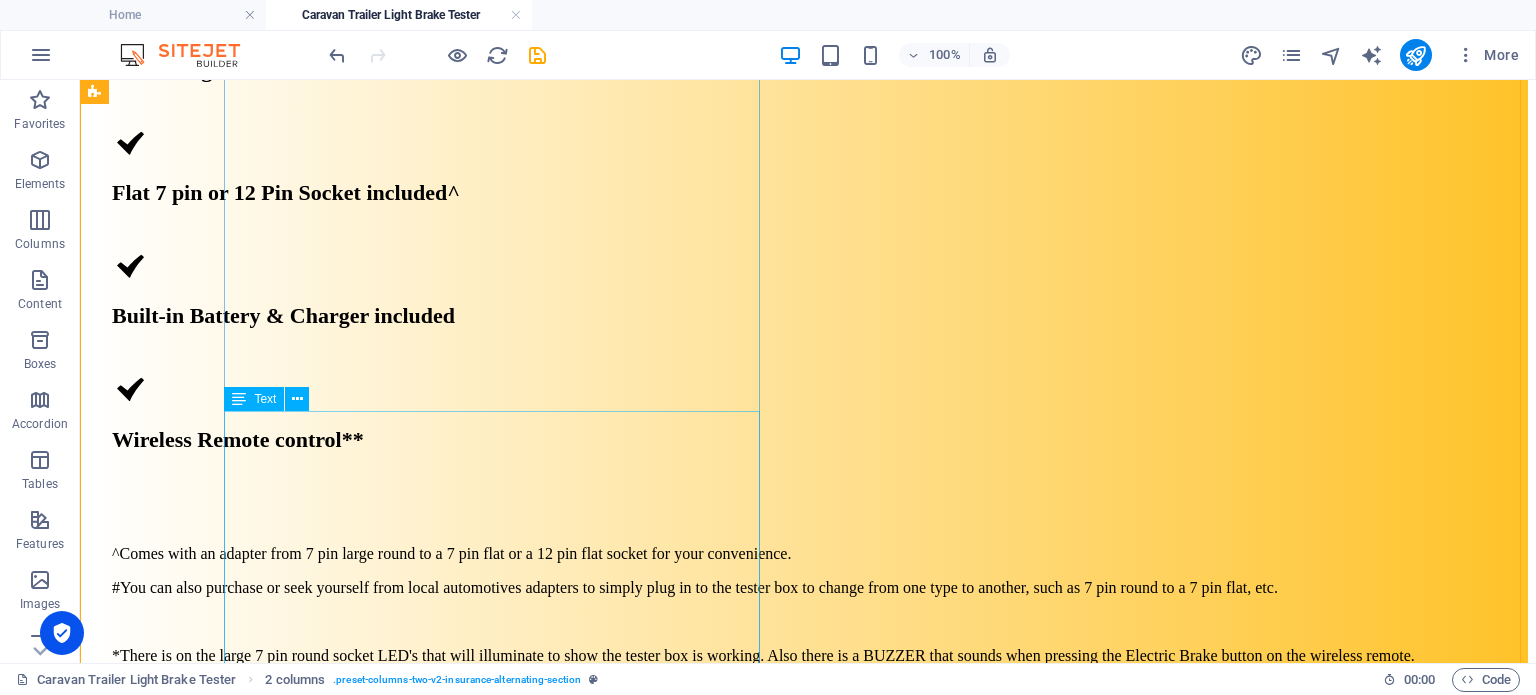click on "^Comes with an adapter from 7 pin large round to a 7 pin flat or a 12 pin flat socket for your convenience. #You can also purchase or seek yourself from local automotives adapters to simply plug in to the tester box to change from one type to another, such as 7 pin round to a 7 pin flat, etc. *There is on the large 7 pin round socket LED's that will illuminate to show the tester box is working. Also there is a BUZZER that sounds when pressing the Electric Brake button on the wireless remote. ** Wireless remote control is provided with suitable range for you to connect the main tester box and walk to the back of the trailer or caravan to press the various buttons on the remote to illuminate the lights. In addition you can jack up the trailer or caravan wheel and press the remote brake button whilst you spin the wheel and the wheel should stop demonstrating that your electric brake on that wheel is working. We are currently using eBay for selling our product but if there is not a   eBay listing available" at bounding box center [808, 776] 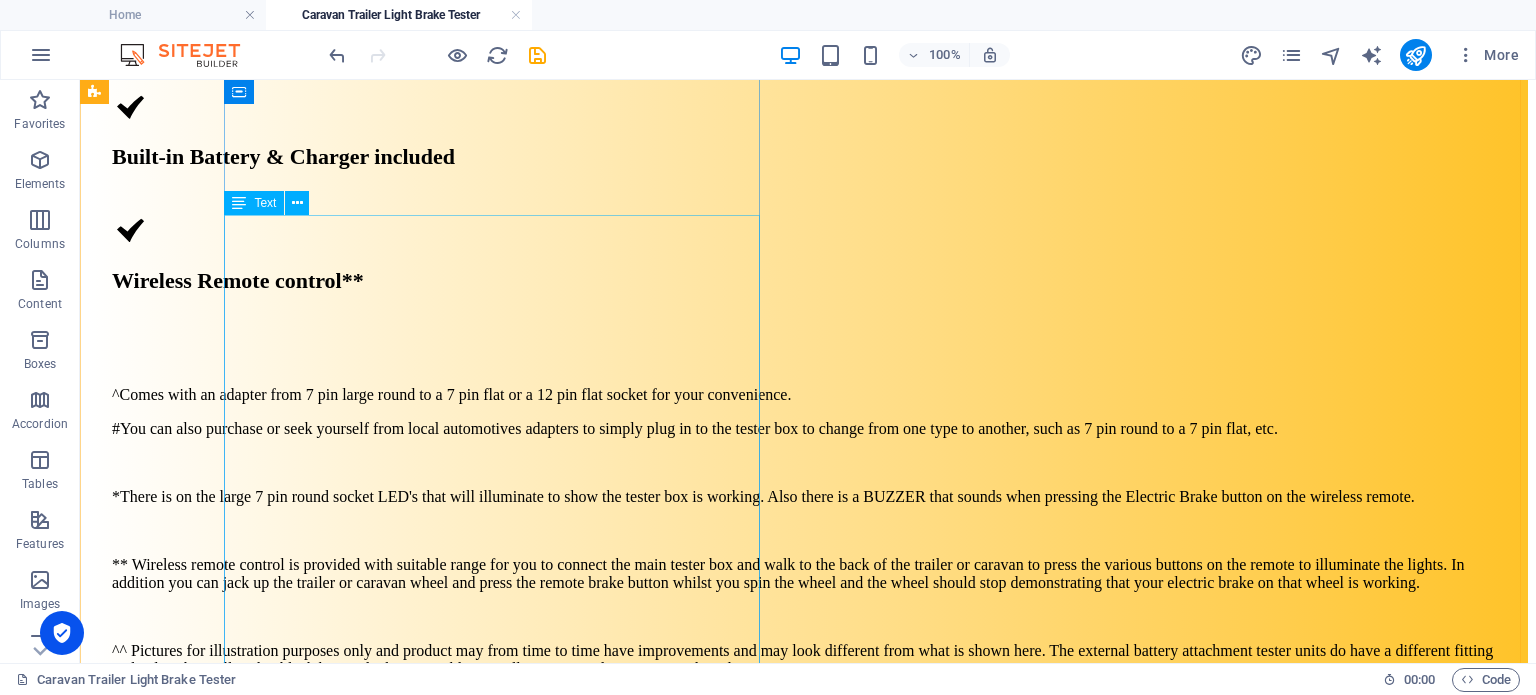 scroll, scrollTop: 1654, scrollLeft: 0, axis: vertical 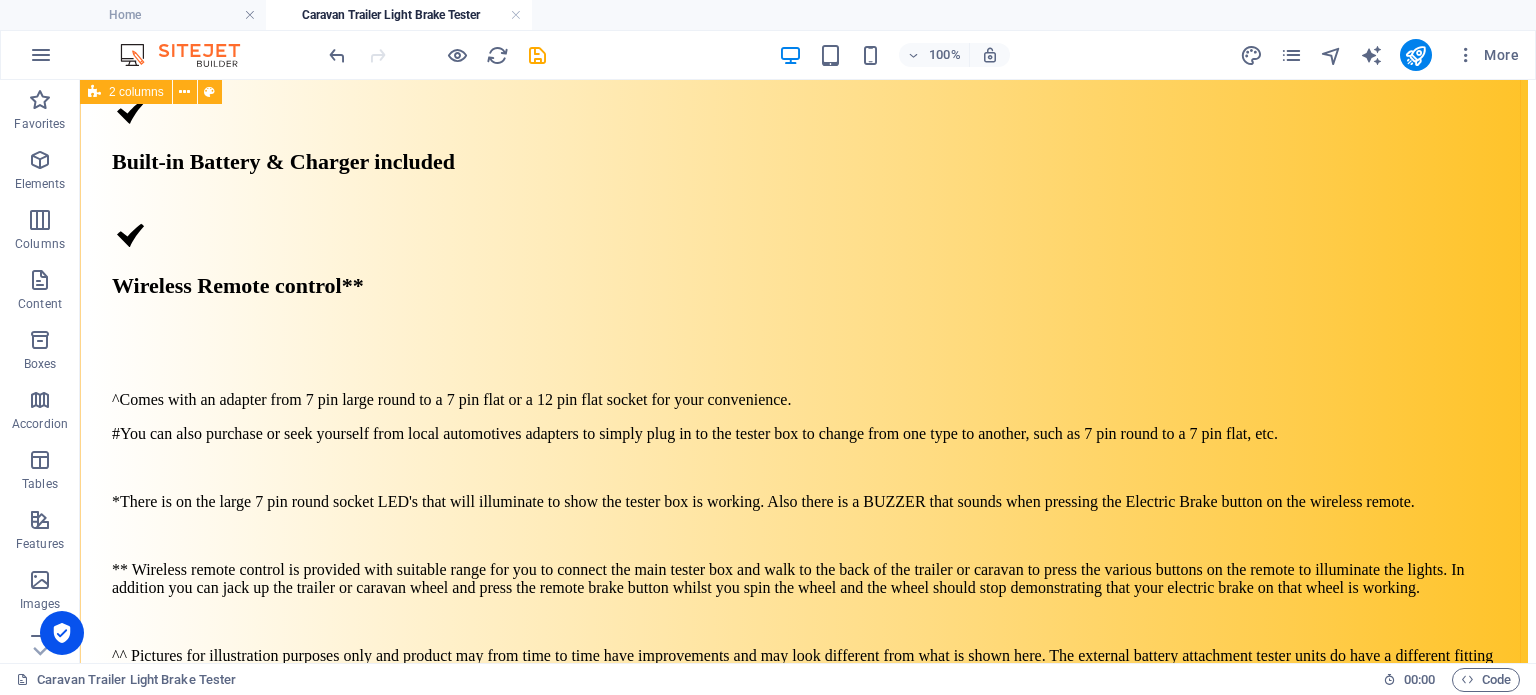 click on "Trailer / Caravan   Light & Electric Brake Tester^^ 7 Pin Large Round Socket w/LEDs* Flat 7 pin or 12 Pin Socket included^ Built-in Battery & Charger included Wireless Remote control** ^Comes with an adapter from 7 pin large round to a 7 pin flat or a 12 pin flat socket for your convenience. #You can also purchase or seek yourself from local automotives adapters to simply plug in to the tester box to change from one type to another, such as 7 pin round to a 7 pin flat, etc. *There is on the large 7 pin round socket LED's that will illuminate to show the tester box is working. Also there is a BUZZER that sounds when pressing the Electric Brake button on the wireless remote. ^^ Pictures for illustration purposes only and product may from time to time have improvements and may look different from what is shown here. The external battery attachment tester units do have a different fitting and colour but still with a black box and where possible we will try to provide pictures on the sales page." at bounding box center (808, 535) 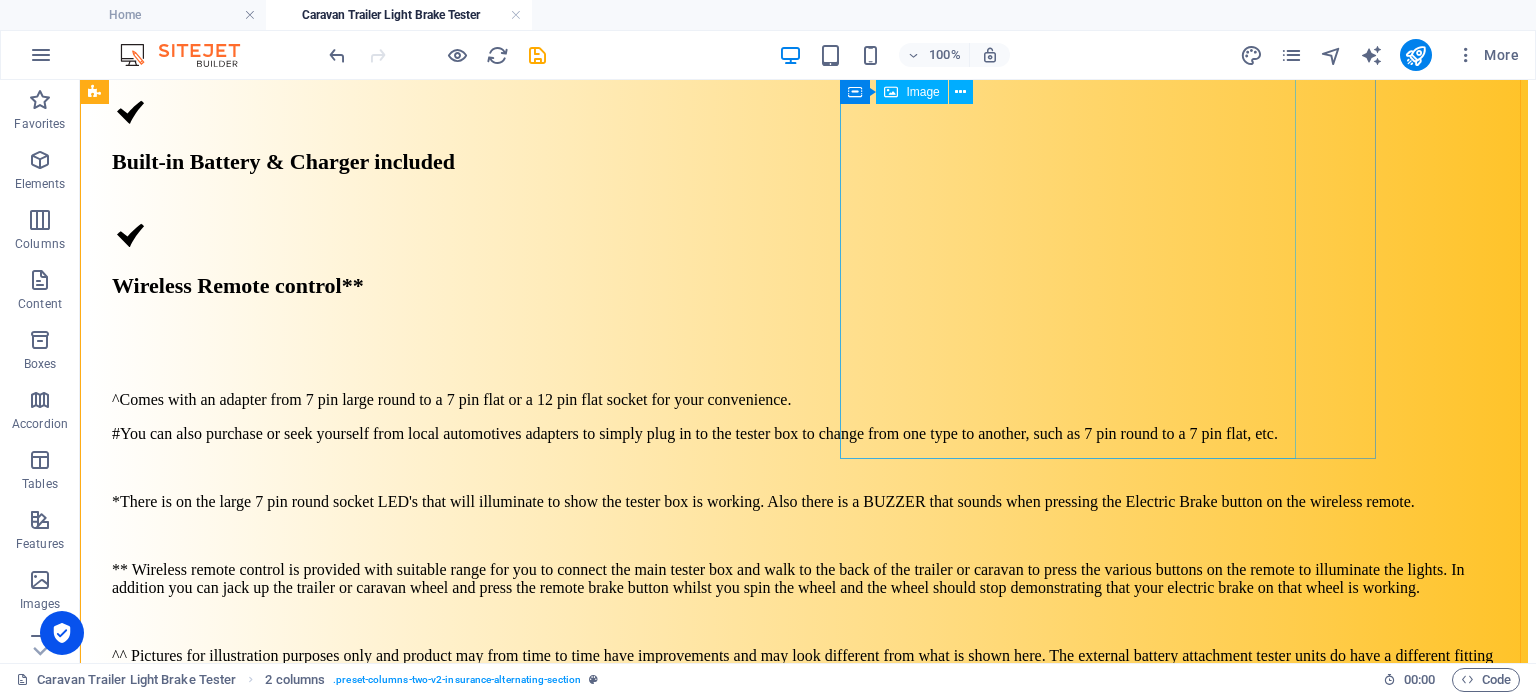 click at bounding box center (768, -1243) 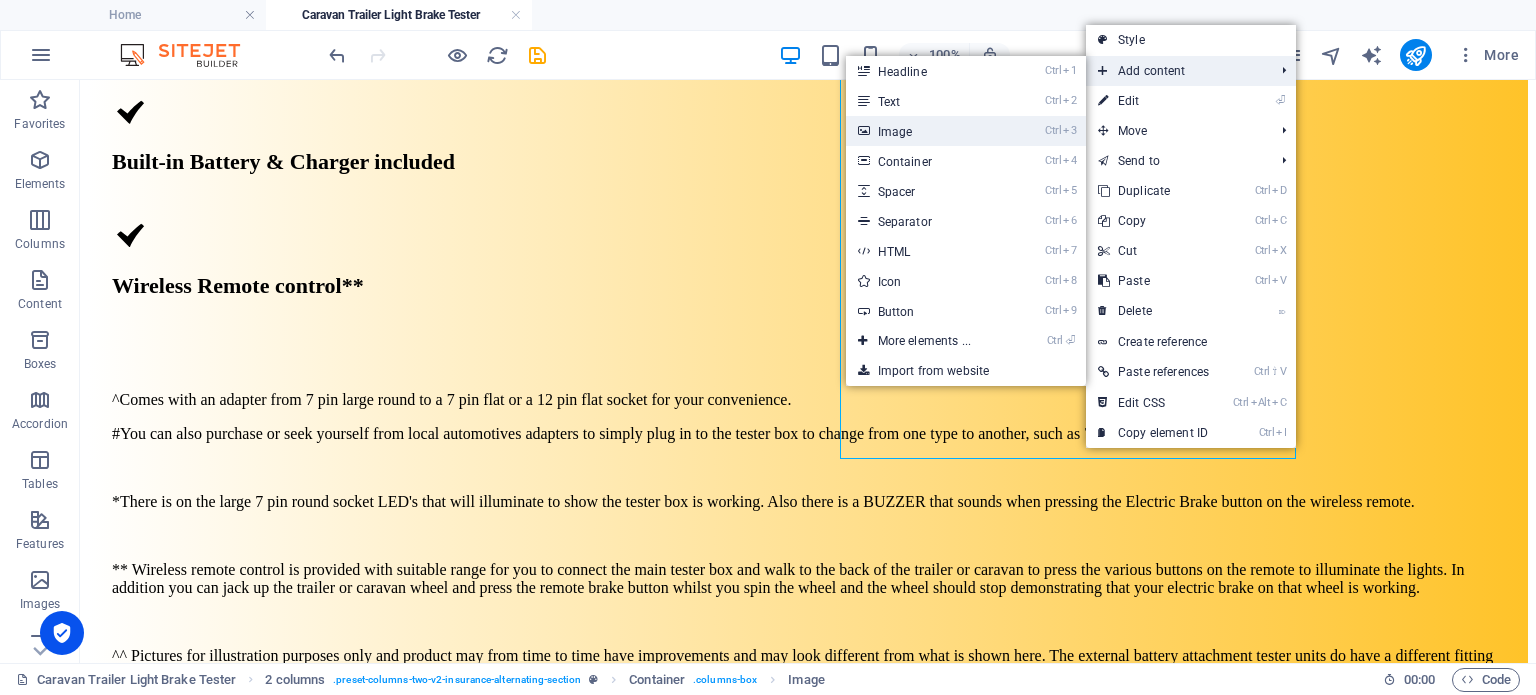 click on "Ctrl 3  Image" at bounding box center [928, 131] 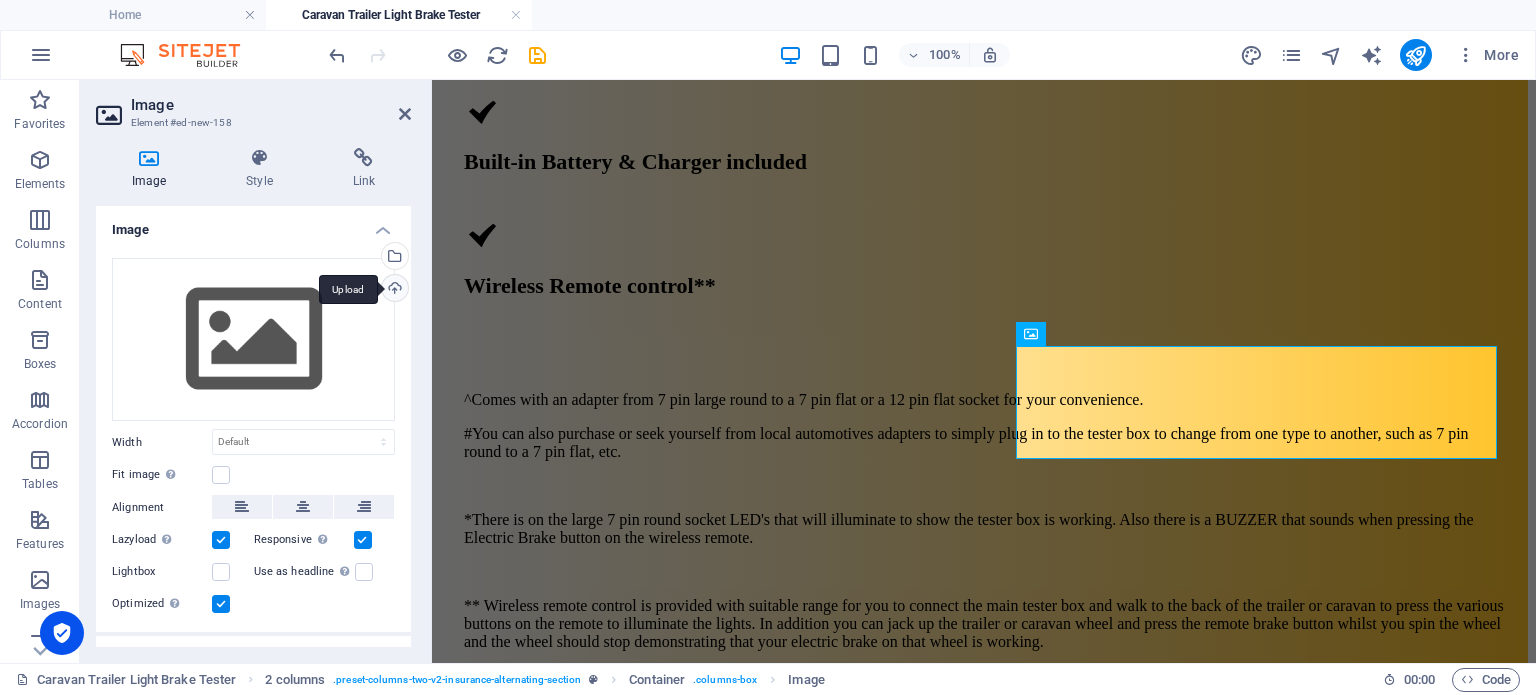 click on "Upload" at bounding box center (393, 290) 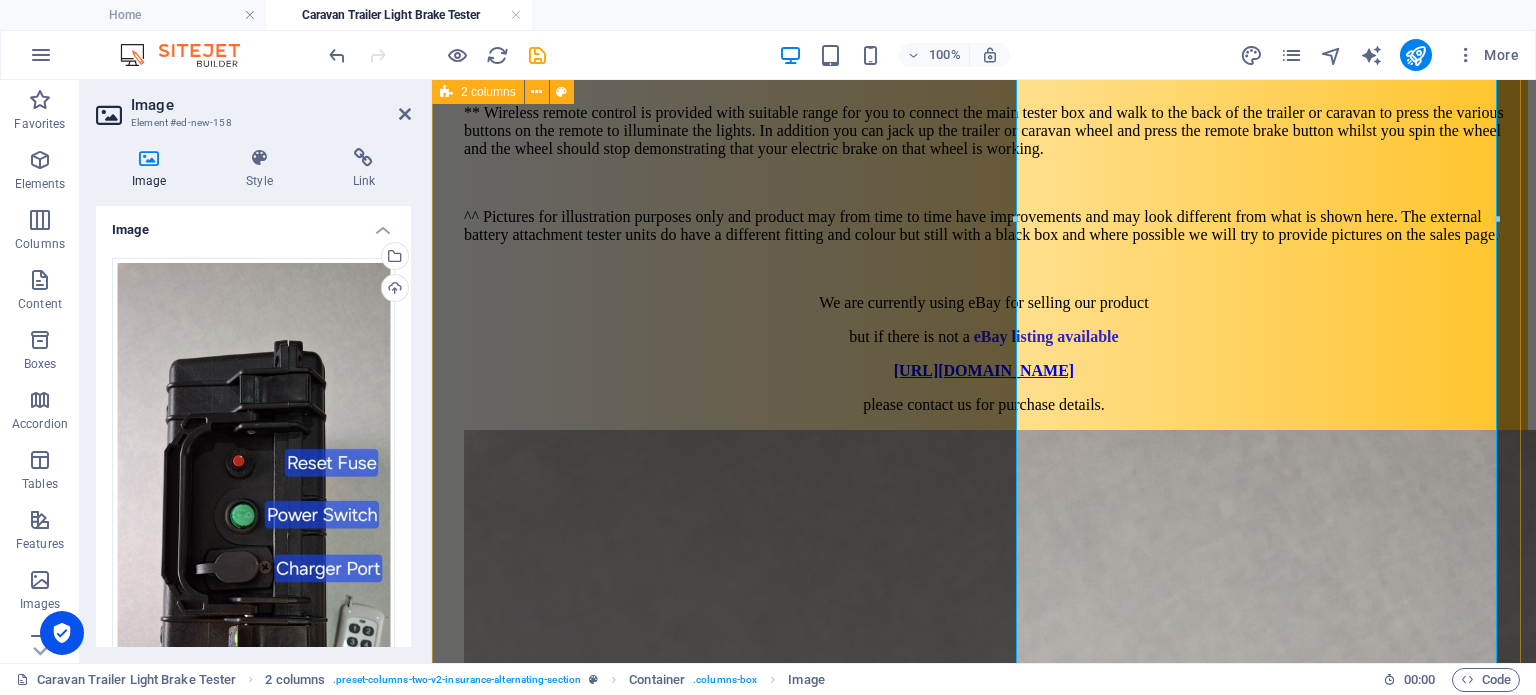 scroll, scrollTop: 2154, scrollLeft: 0, axis: vertical 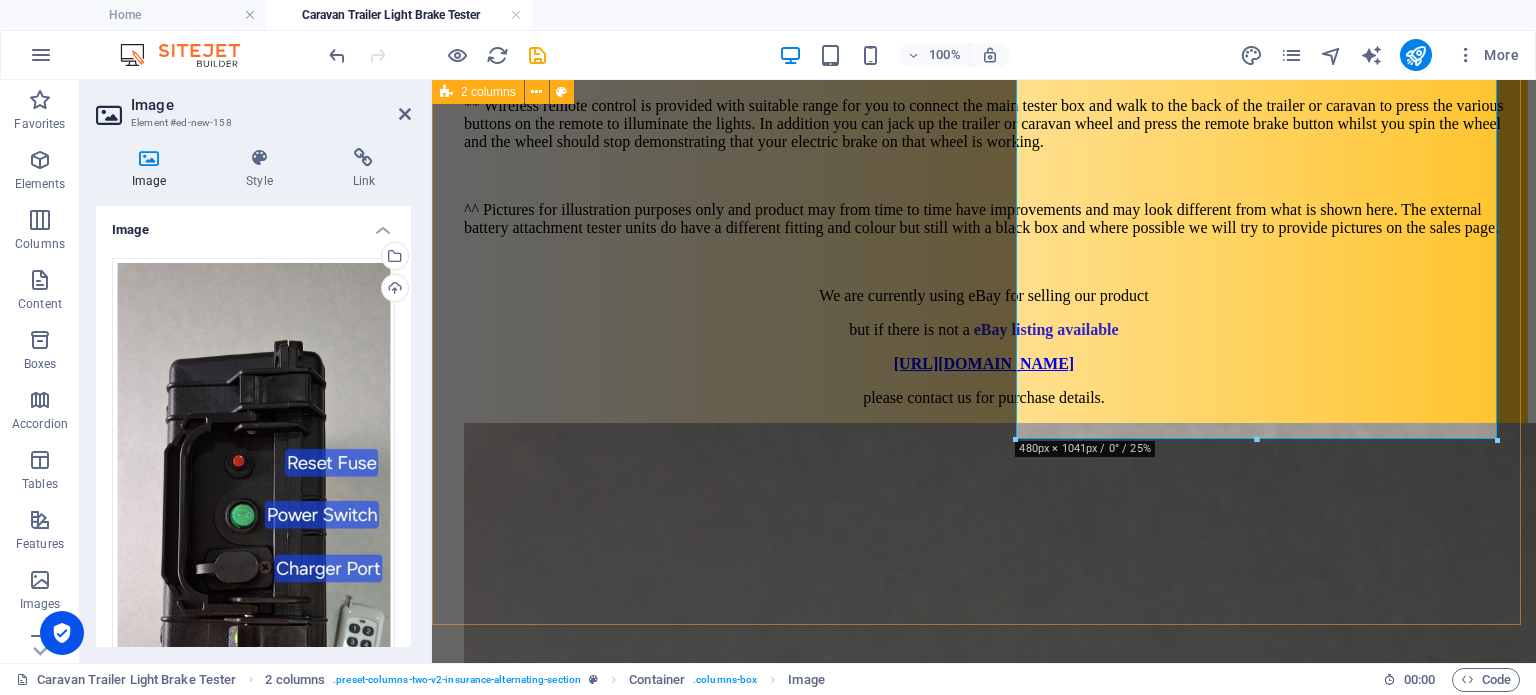 click on "Trailer / Caravan   Light & Electric Brake Tester^^ 7 Pin Large Round Socket w/LEDs* Flat 7 pin or 12 Pin Socket included^ Built-in Battery & Charger included Wireless Remote control** ^Comes with an adapter from 7 pin large round to a 7 pin flat or a 12 pin flat socket for your convenience. #You can also purchase or seek yourself from local automotives adapters to simply plug in to the tester box to change from one type to another, such as 7 pin round to a 7 pin flat, etc. *There is on the large 7 pin round socket LED's that will illuminate to show the tester box is working. Also there is a BUZZER that sounds when pressing the Electric Brake button on the wireless remote. ^^ Pictures for illustration purposes only and product may from time to time have improvements and may look different from what is shown here. The external battery attachment tester units do have a different fitting and colour but still with a black box and where possible we will try to provide pictures on the sales page." at bounding box center (984, 62) 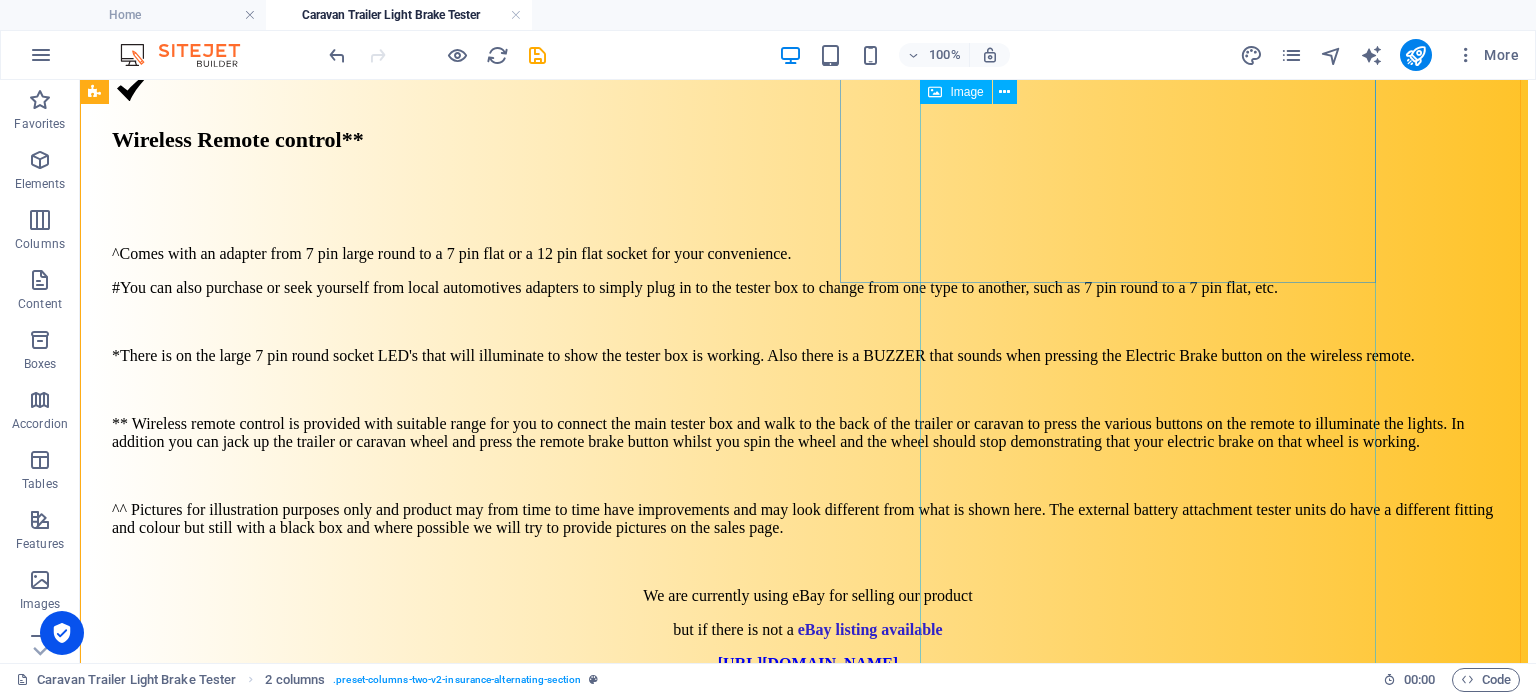 scroll, scrollTop: 1830, scrollLeft: 0, axis: vertical 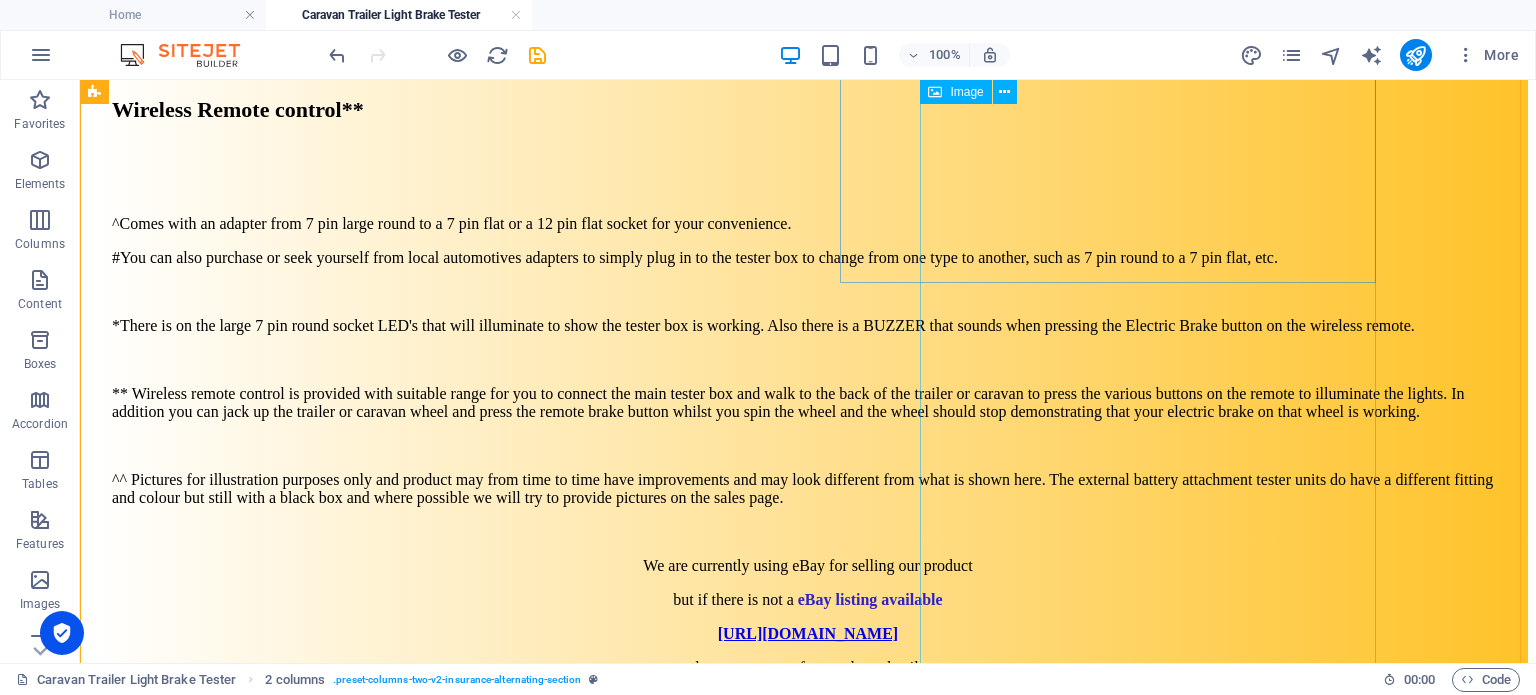 click at bounding box center [396, -1499] 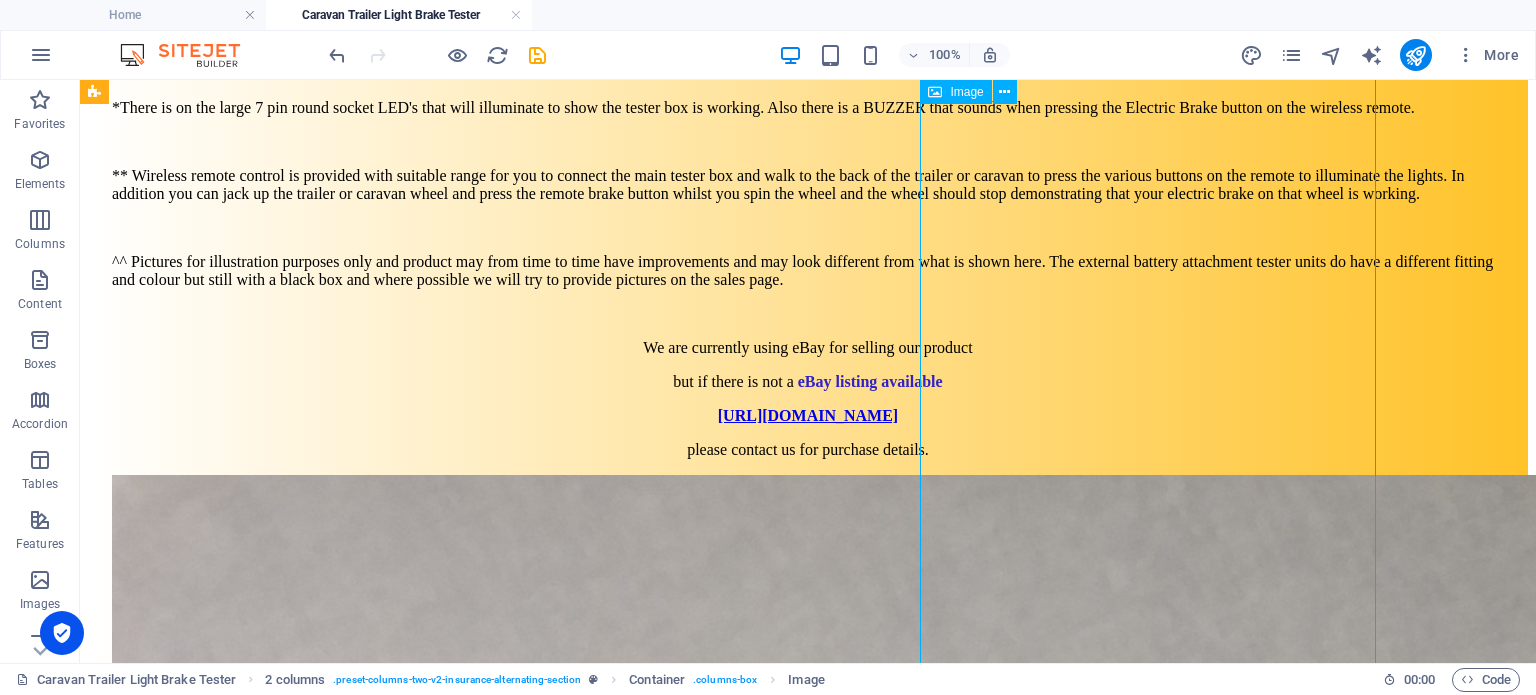 scroll, scrollTop: 2130, scrollLeft: 0, axis: vertical 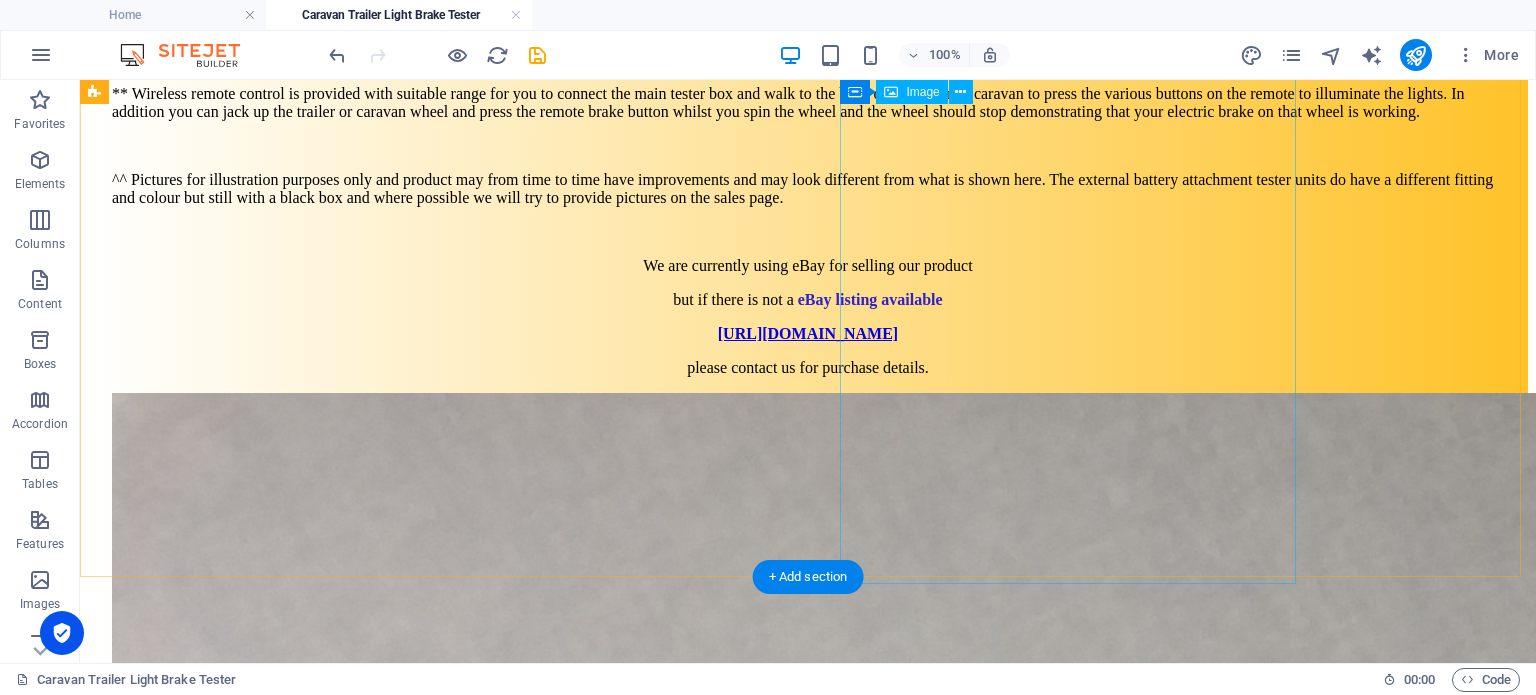 click at bounding box center (768, -1719) 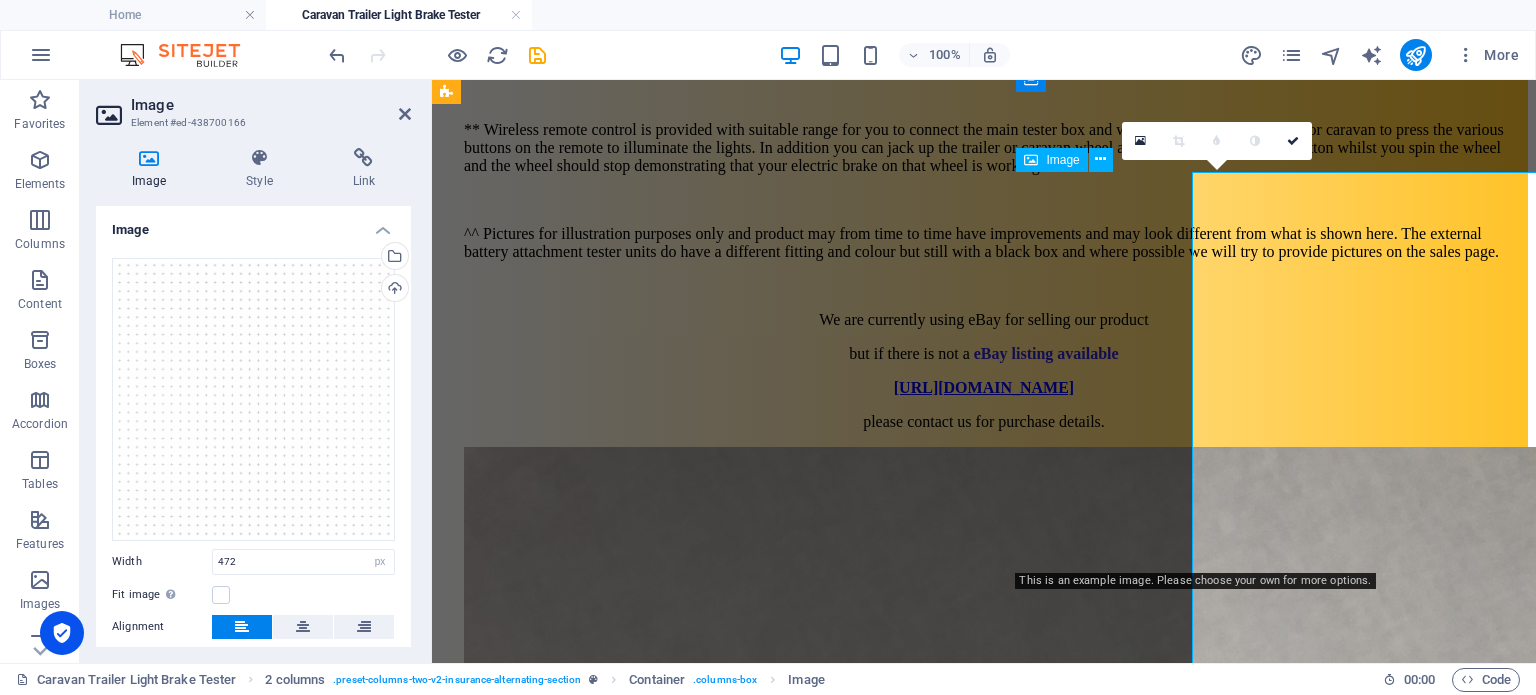 scroll, scrollTop: 1461, scrollLeft: 0, axis: vertical 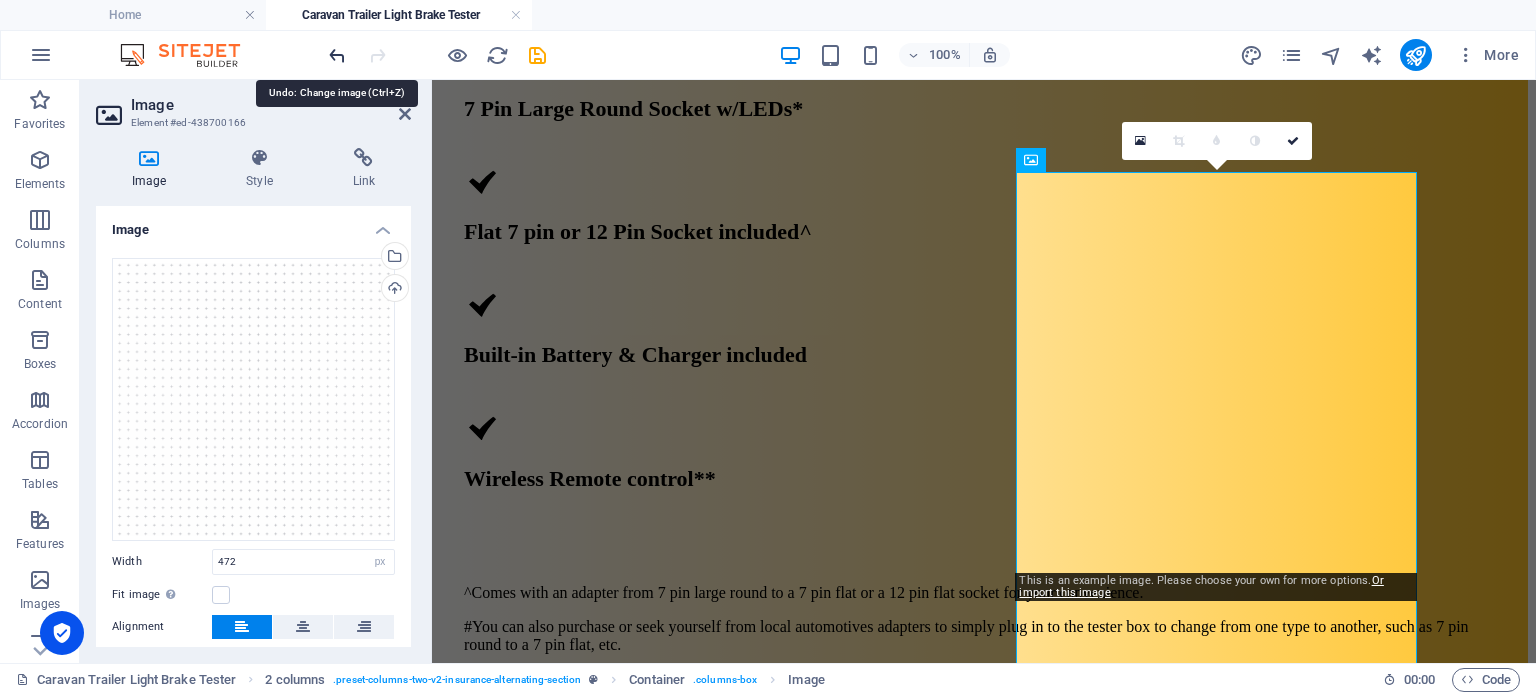 click at bounding box center (337, 55) 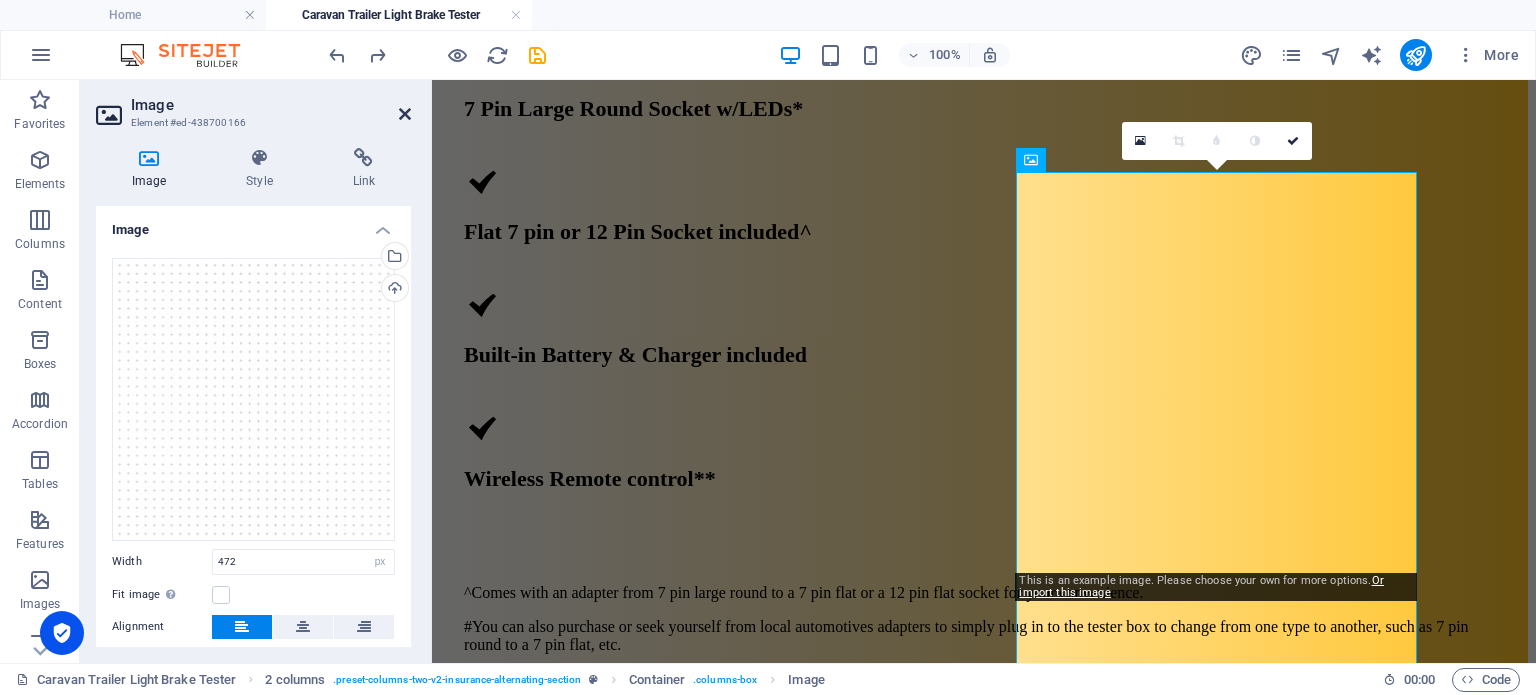 click at bounding box center (405, 114) 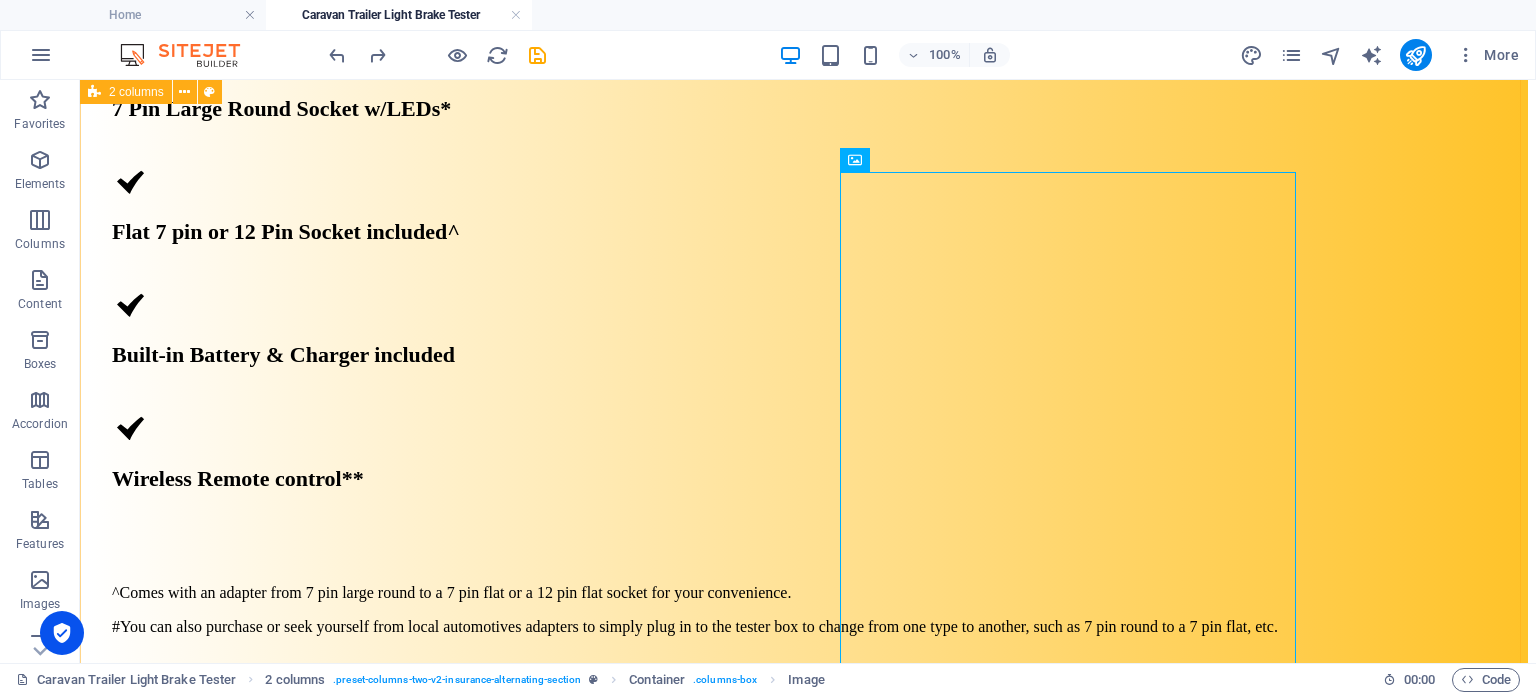 click on "Trailer / Caravan   Light & Electric Brake Tester^^ 7 Pin Large Round Socket w/LEDs* Flat 7 pin or 12 Pin Socket included^ Built-in Battery & Charger included Wireless Remote control** ^Comes with an adapter from 7 pin large round to a 7 pin flat or a 12 pin flat socket for your convenience. #You can also purchase or seek yourself from local automotives adapters to simply plug in to the tester box to change from one type to another, such as 7 pin round to a 7 pin flat, etc. *There is on the large 7 pin round socket LED's that will illuminate to show the tester box is working. Also there is a BUZZER that sounds when pressing the Electric Brake button on the wireless remote. ^^ Pictures for illustration purposes only and product may from time to time have improvements and may look different from what is shown here. The external battery attachment tester units do have a different fitting and colour but still with a black box and where possible we will try to provide pictures on the sales page." at bounding box center (808, 728) 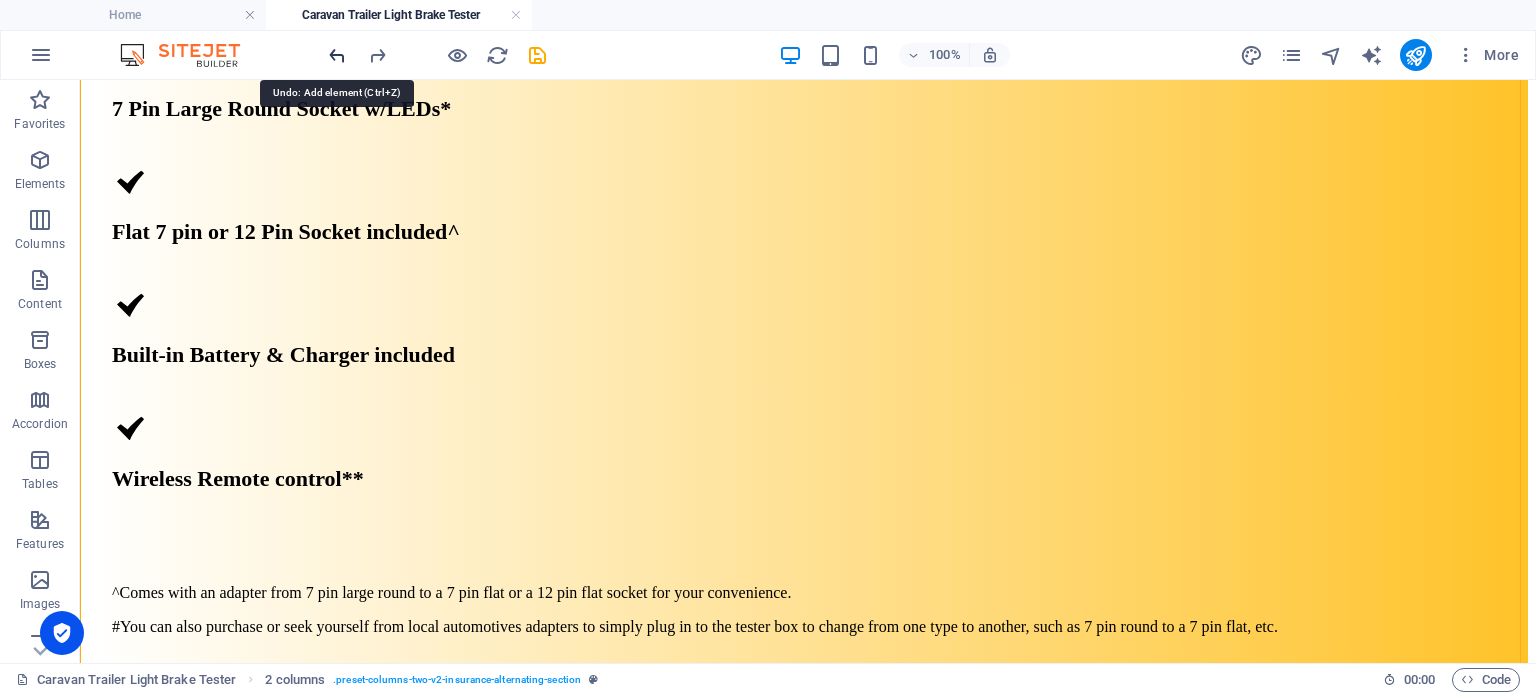 click at bounding box center (337, 55) 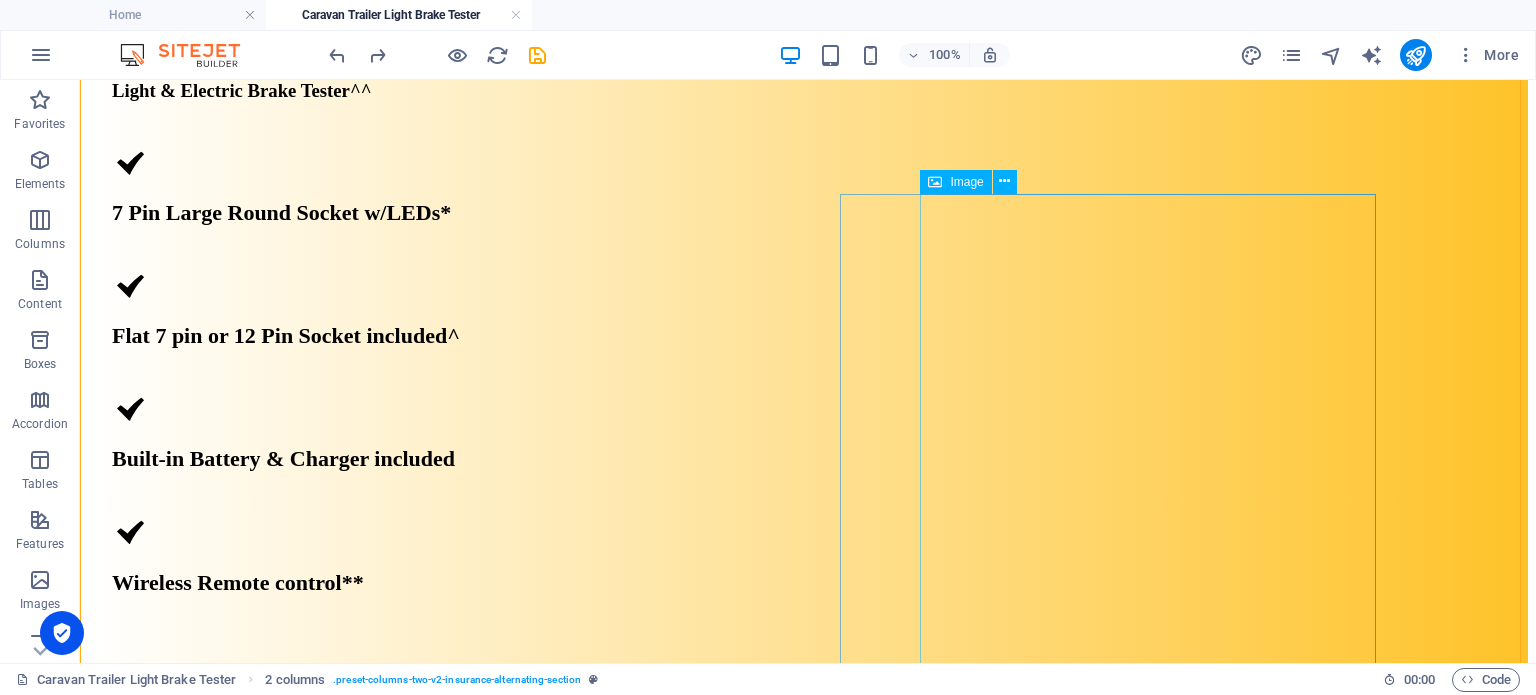 scroll, scrollTop: 1361, scrollLeft: 0, axis: vertical 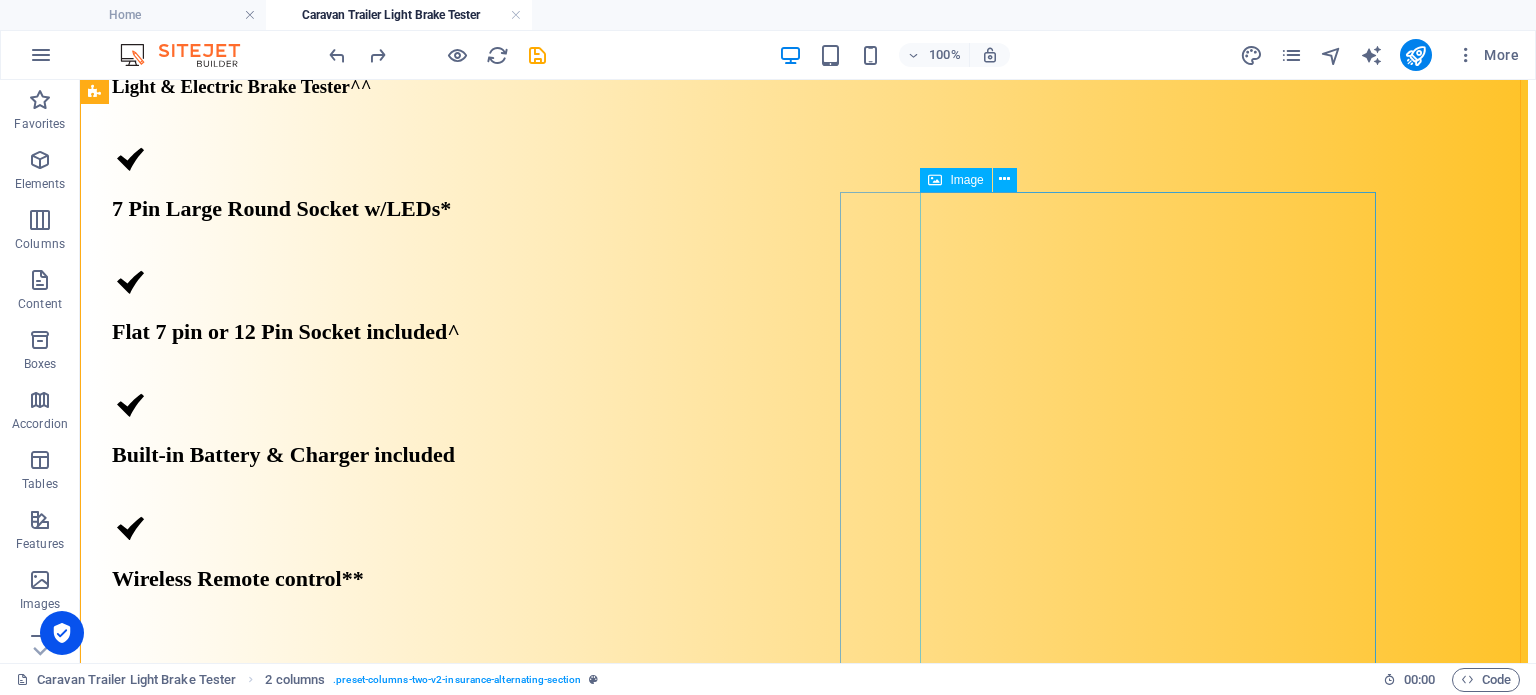 click at bounding box center [396, -1030] 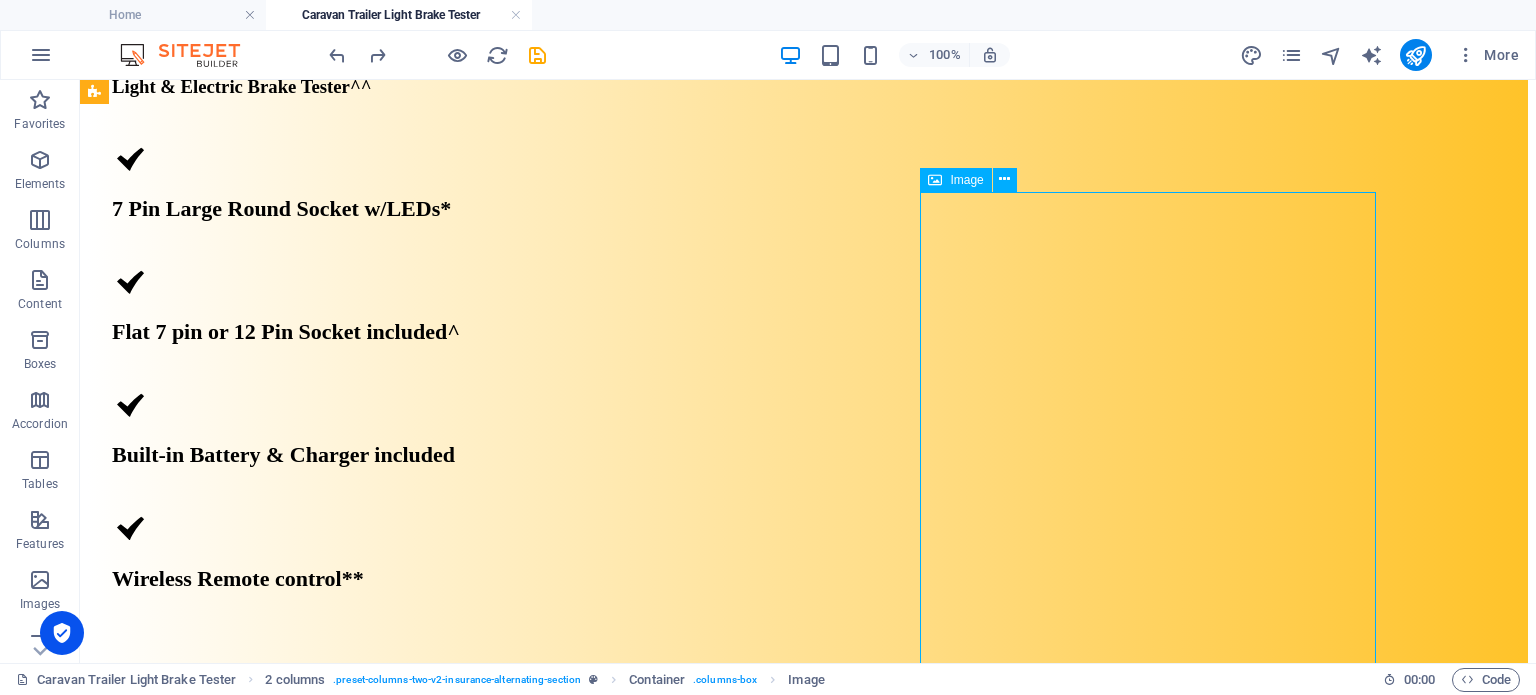 click at bounding box center [396, -1030] 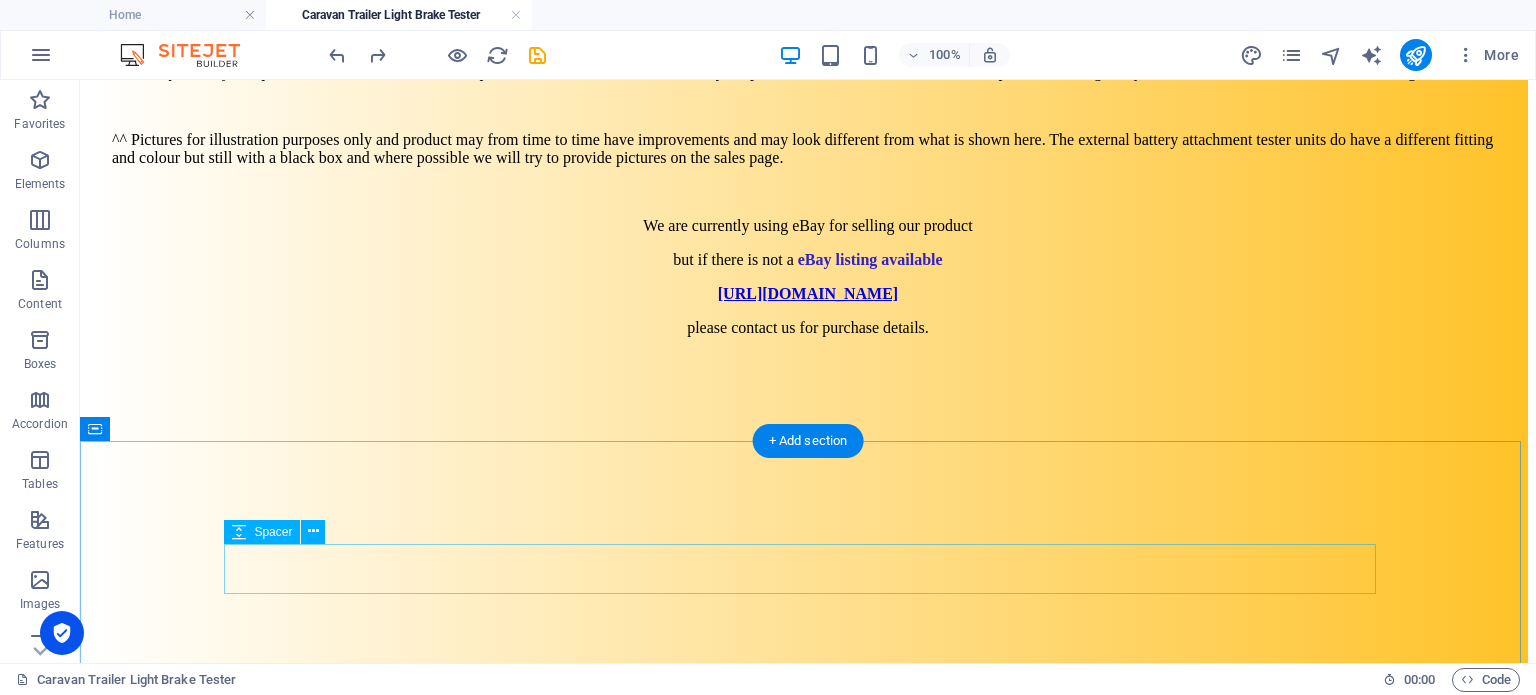 scroll, scrollTop: 2161, scrollLeft: 0, axis: vertical 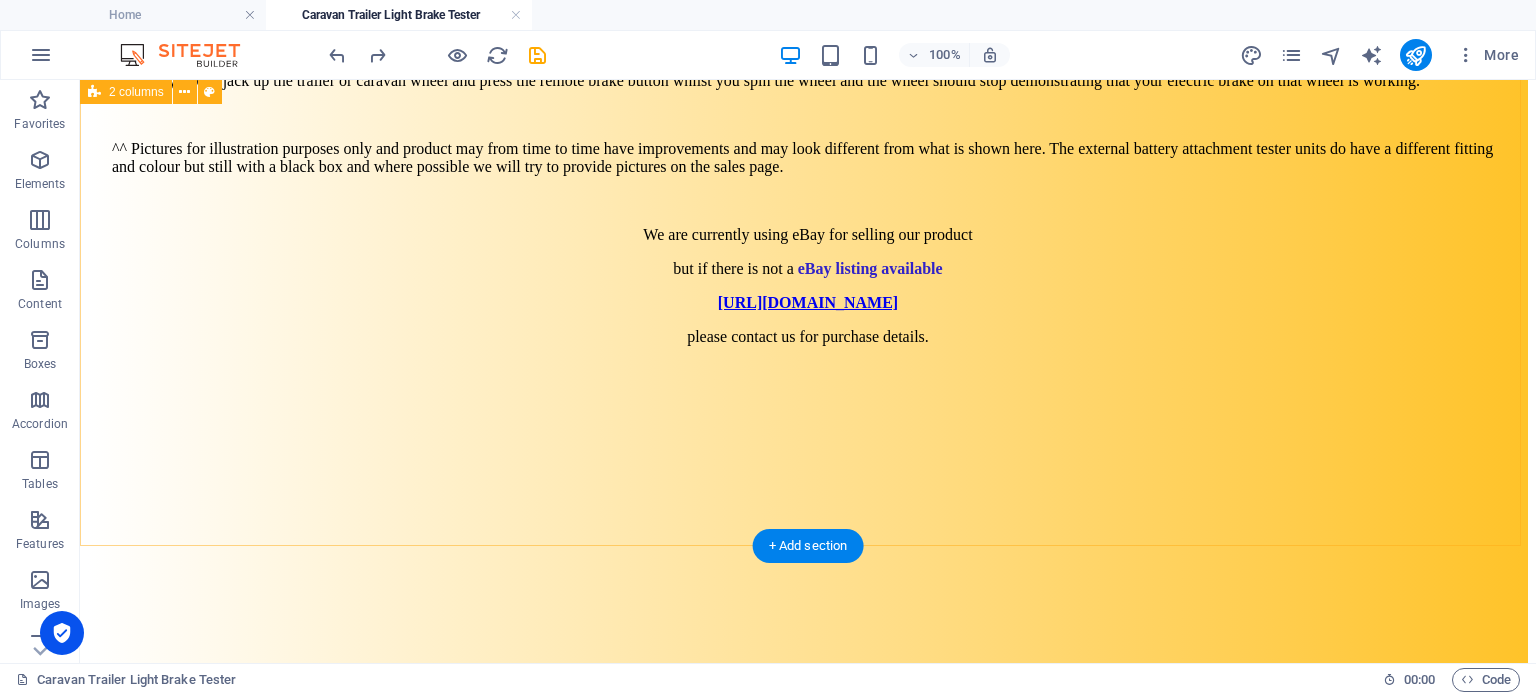 click on "Trailer / Caravan   Light & Electric Brake Tester^^ 7 Pin Large Round Socket w/LEDs* Flat 7 pin or 12 Pin Socket included^ Built-in Battery & Charger included Wireless Remote control** ^Comes with an adapter from 7 pin large round to a 7 pin flat or a 12 pin flat socket for your convenience. #You can also purchase or seek yourself from local automotives adapters to simply plug in to the tester box to change from one type to another, such as 7 pin round to a 7 pin flat, etc. *There is on the large 7 pin round socket LED's that will illuminate to show the tester box is working. Also there is a BUZZER that sounds when pressing the Electric Brake button on the wireless remote. ^^ Pictures for illustration purposes only and product may from time to time have improvements and may look different from what is shown here. The external battery attachment tester units do have a different fitting and colour but still with a black box and where possible we will try to provide pictures on the sales page." at bounding box center (808, 28) 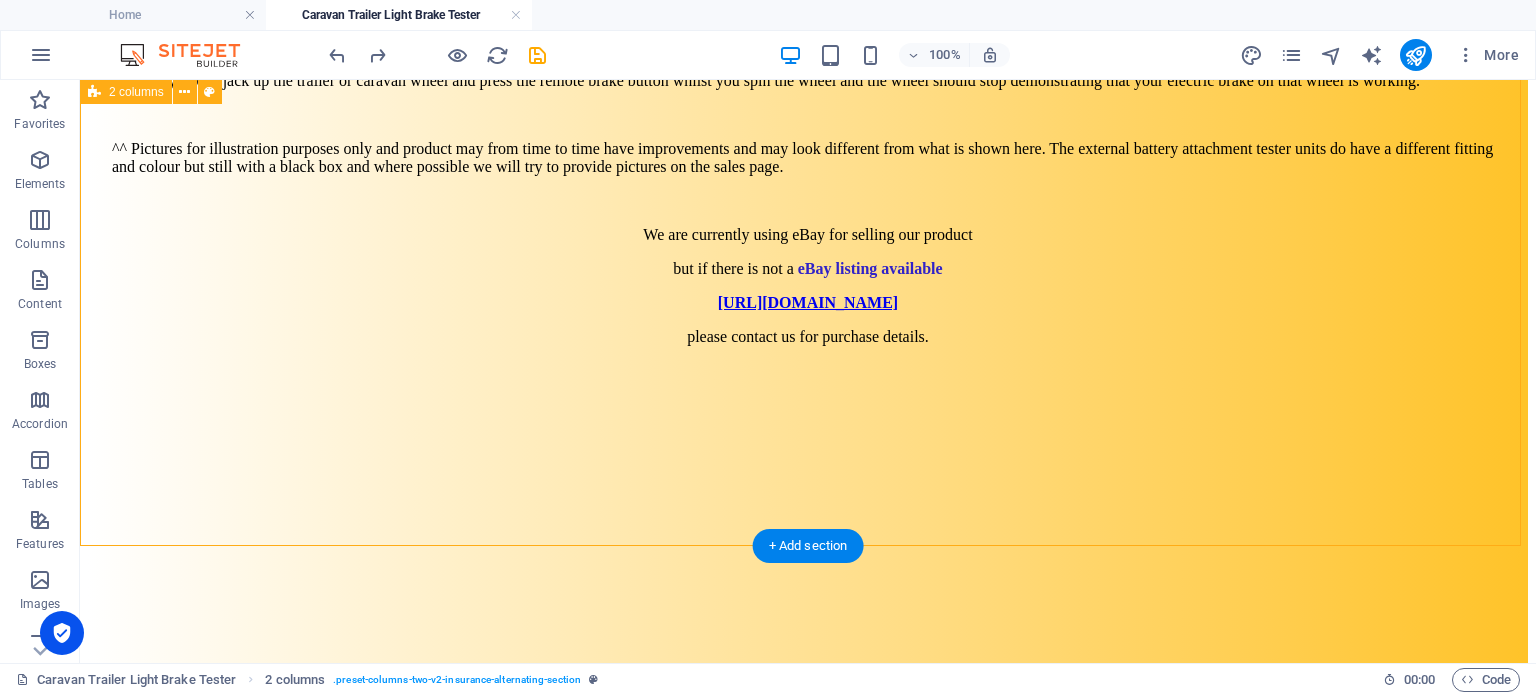 click on "Trailer / Caravan   Light & Electric Brake Tester^^ 7 Pin Large Round Socket w/LEDs* Flat 7 pin or 12 Pin Socket included^ Built-in Battery & Charger included Wireless Remote control** ^Comes with an adapter from 7 pin large round to a 7 pin flat or a 12 pin flat socket for your convenience. #You can also purchase or seek yourself from local automotives adapters to simply plug in to the tester box to change from one type to another, such as 7 pin round to a 7 pin flat, etc. *There is on the large 7 pin round socket LED's that will illuminate to show the tester box is working. Also there is a BUZZER that sounds when pressing the Electric Brake button on the wireless remote. ^^ Pictures for illustration purposes only and product may from time to time have improvements and may look different from what is shown here. The external battery attachment tester units do have a different fitting and colour but still with a black box and where possible we will try to provide pictures on the sales page." at bounding box center (808, 28) 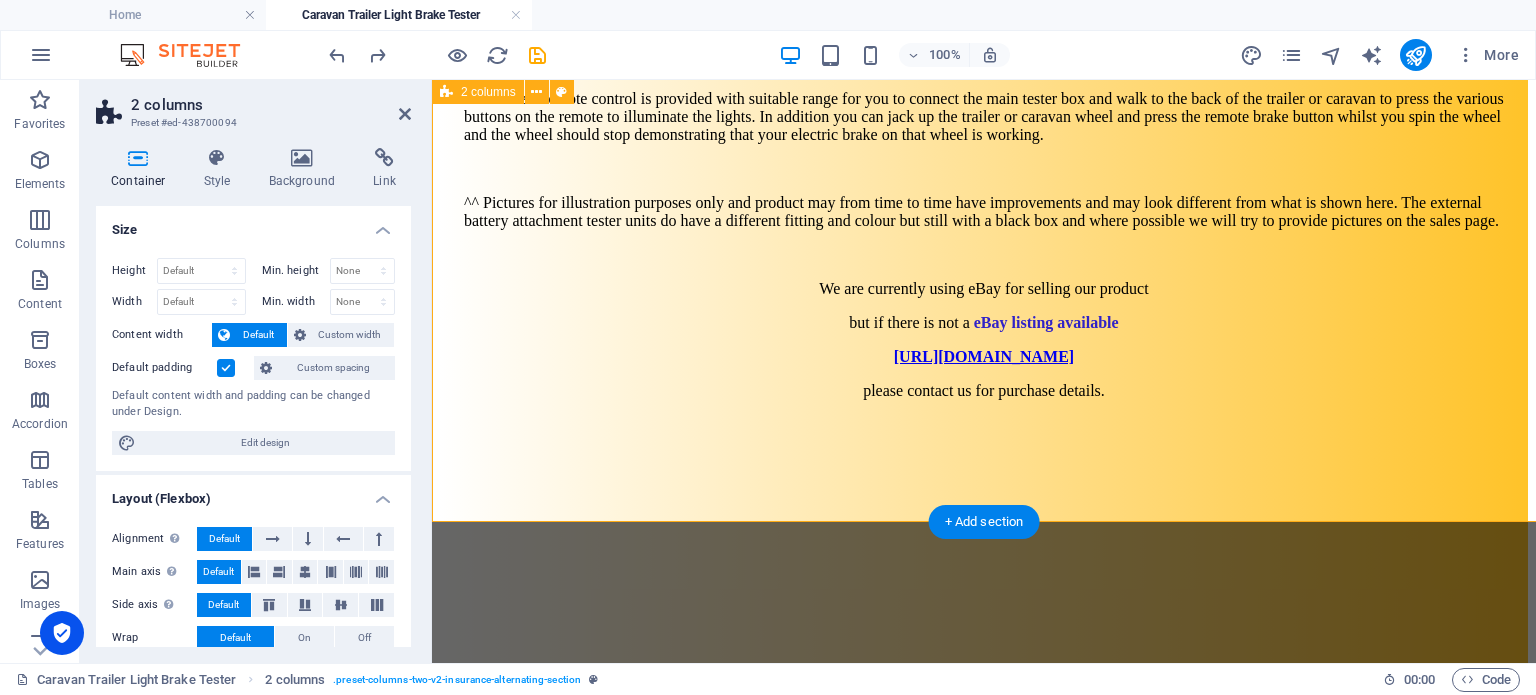 scroll, scrollTop: 2185, scrollLeft: 0, axis: vertical 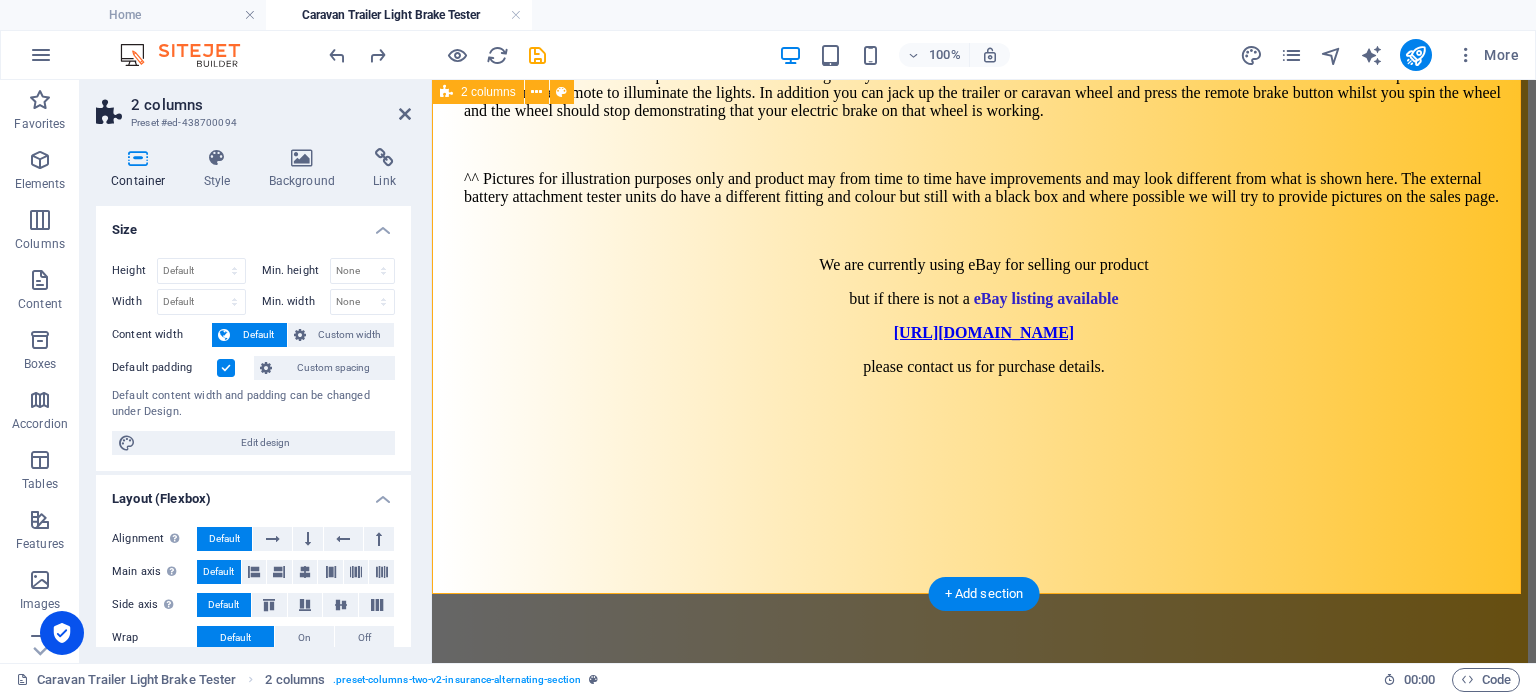click on "Trailer / Caravan   Light & Electric Brake Tester^^ 7 Pin Large Round Socket w/LEDs* Flat 7 pin or 12 Pin Socket included^ Built-in Battery & Charger included Wireless Remote control** ^Comes with an adapter from 7 pin large round to a 7 pin flat or a 12 pin flat socket for your convenience. #You can also purchase or seek yourself from local automotives adapters to simply plug in to the tester box to change from one type to another, such as 7 pin round to a 7 pin flat, etc. *There is on the large 7 pin round socket LED's that will illuminate to show the tester box is working. Also there is a BUZZER that sounds when pressing the Electric Brake button on the wireless remote. ^^ Pictures for illustration purposes only and product may from time to time have improvements and may look different from what is shown here. The external battery attachment tester units do have a different fitting and colour but still with a black box and where possible we will try to provide pictures on the sales page." at bounding box center (984, 31) 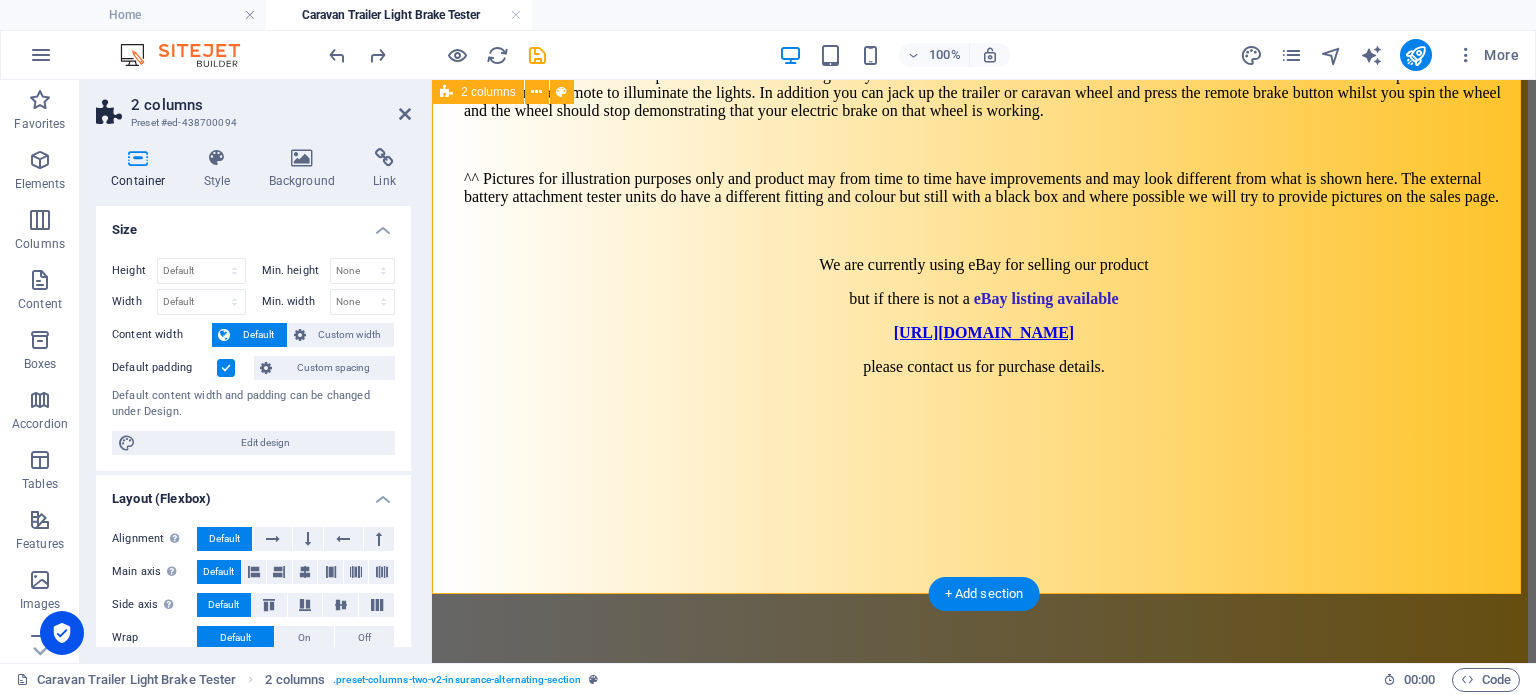 click on "Trailer / Caravan   Light & Electric Brake Tester^^ 7 Pin Large Round Socket w/LEDs* Flat 7 pin or 12 Pin Socket included^ Built-in Battery & Charger included Wireless Remote control** ^Comes with an adapter from 7 pin large round to a 7 pin flat or a 12 pin flat socket for your convenience. #You can also purchase or seek yourself from local automotives adapters to simply plug in to the tester box to change from one type to another, such as 7 pin round to a 7 pin flat, etc. *There is on the large 7 pin round socket LED's that will illuminate to show the tester box is working. Also there is a BUZZER that sounds when pressing the Electric Brake button on the wireless remote. ^^ Pictures for illustration purposes only and product may from time to time have improvements and may look different from what is shown here. The external battery attachment tester units do have a different fitting and colour but still with a black box and where possible we will try to provide pictures on the sales page." at bounding box center [984, 31] 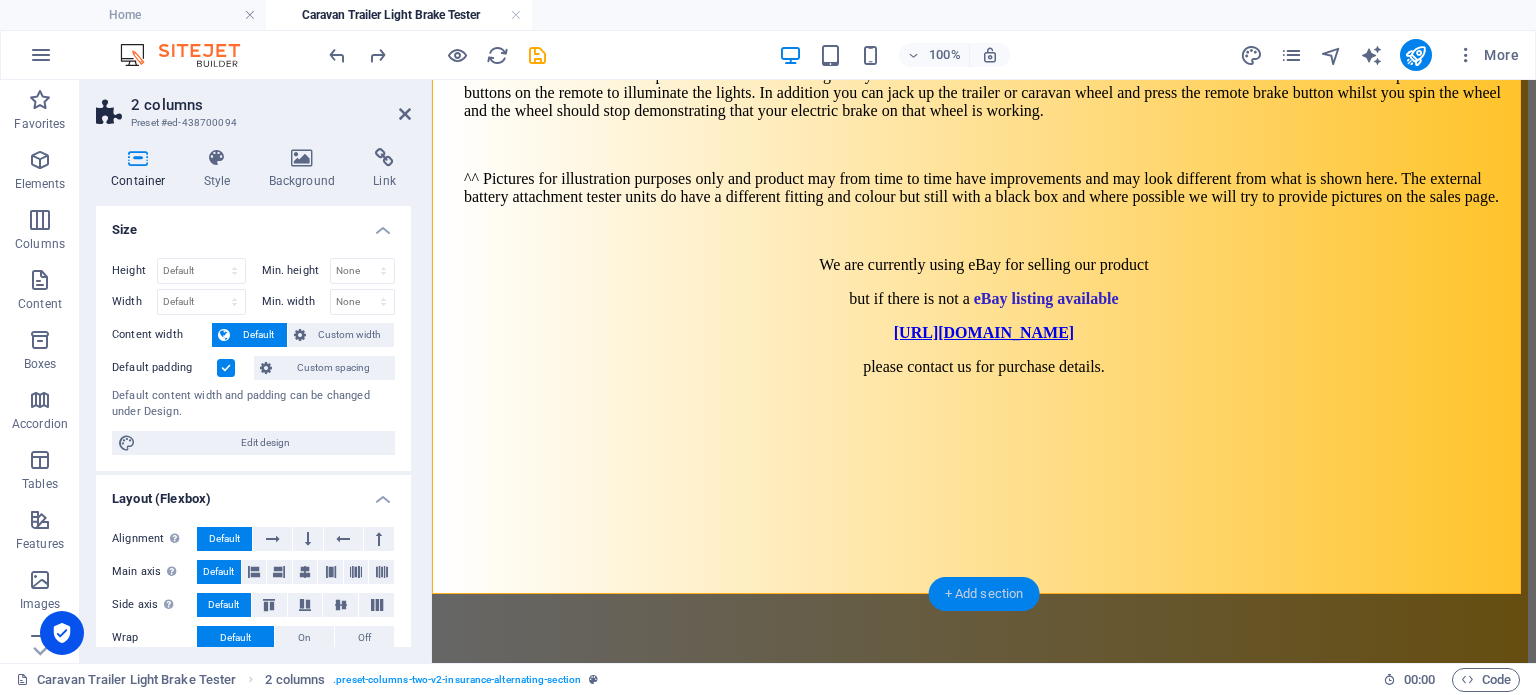 click on "+ Add section" at bounding box center [984, 594] 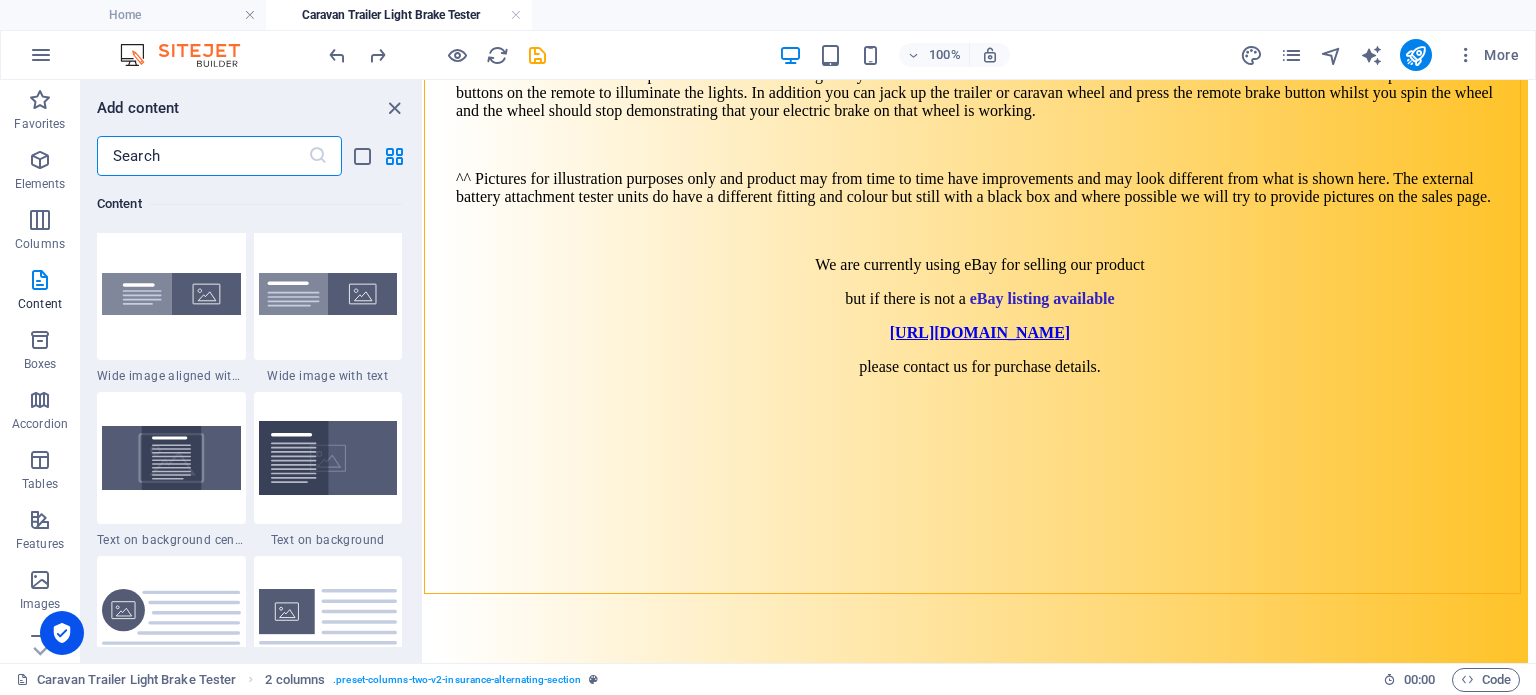 scroll, scrollTop: 3999, scrollLeft: 0, axis: vertical 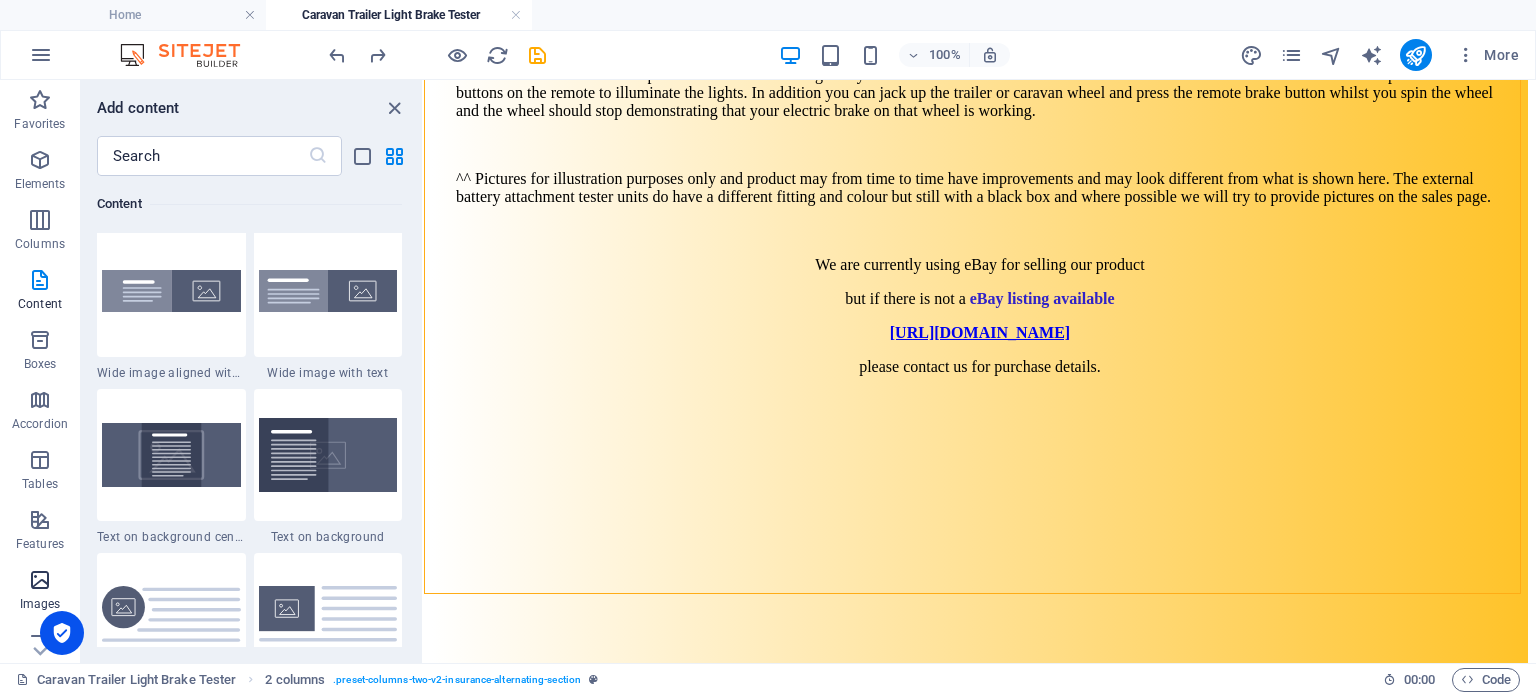 drag, startPoint x: 26, startPoint y: 581, endPoint x: 40, endPoint y: 583, distance: 14.142136 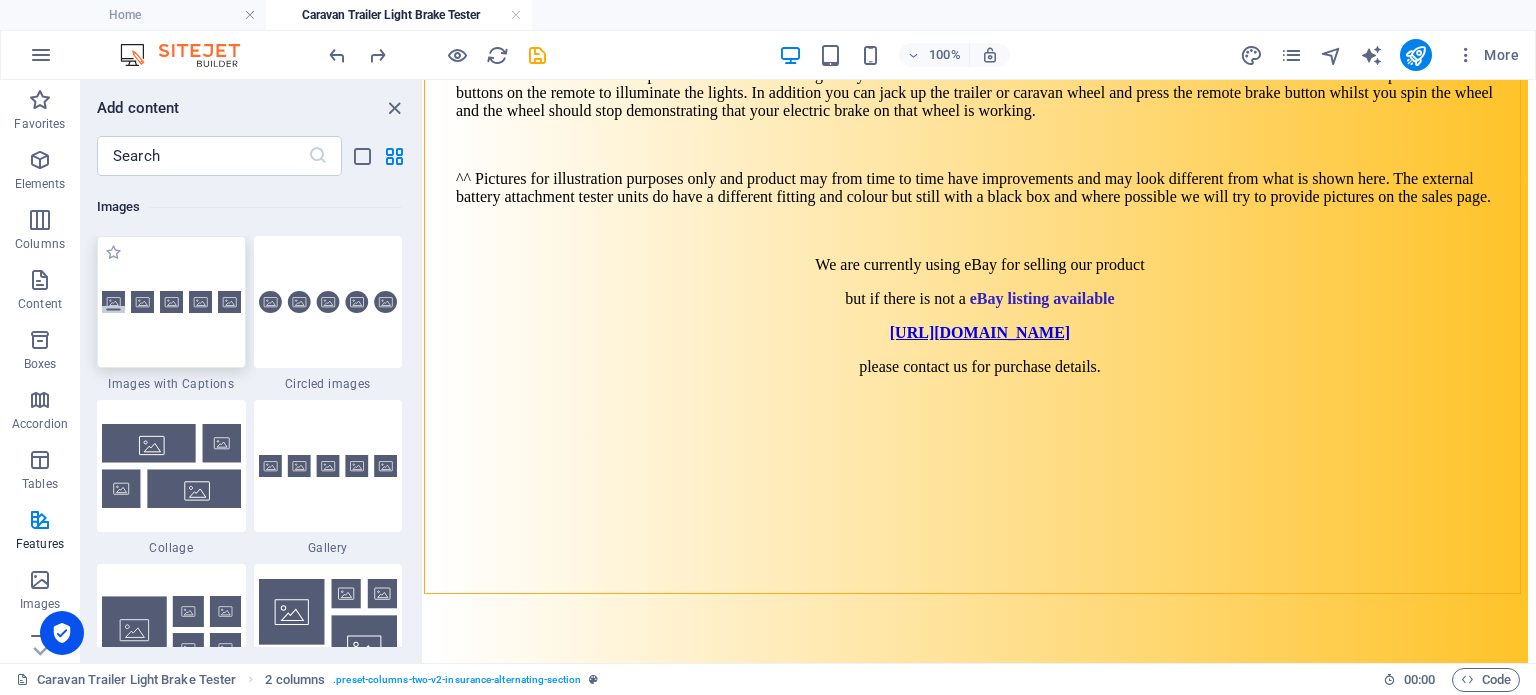 scroll, scrollTop: 9976, scrollLeft: 0, axis: vertical 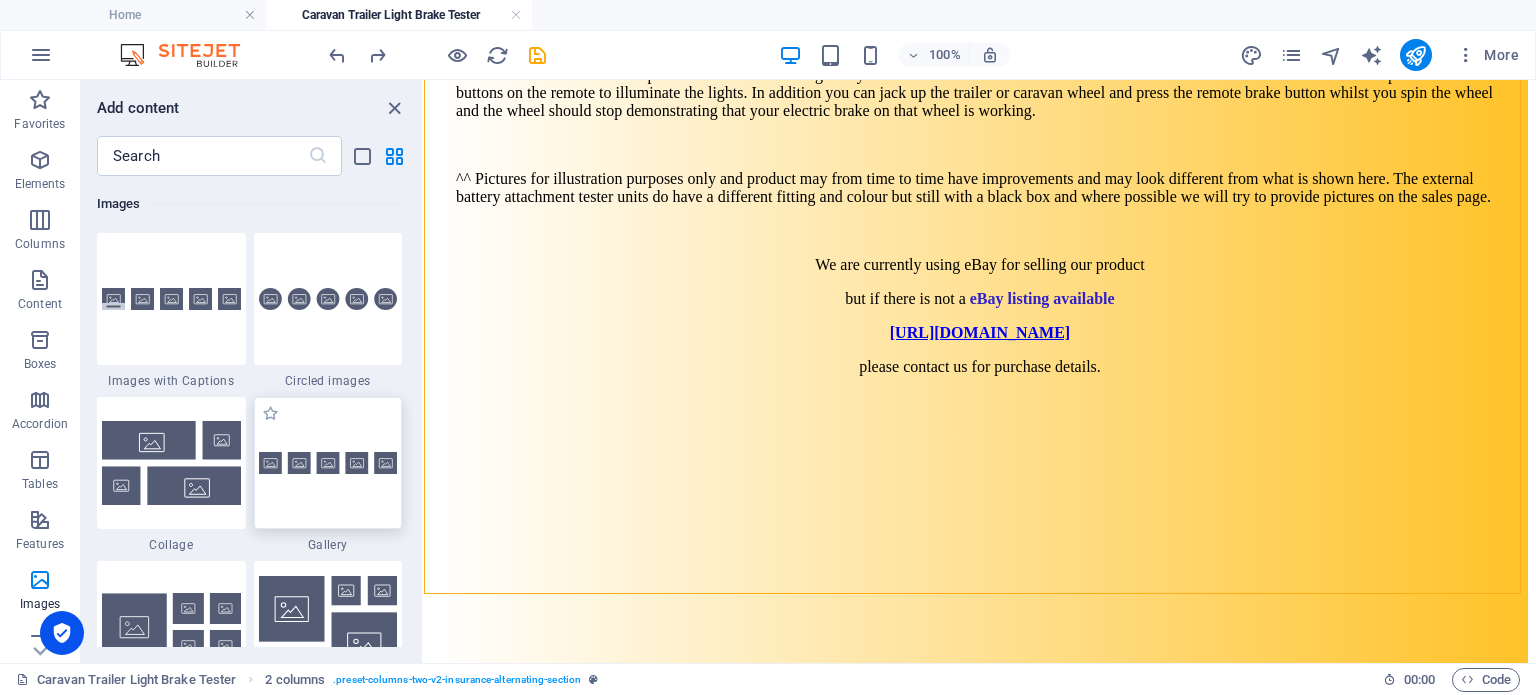 click at bounding box center [328, 463] 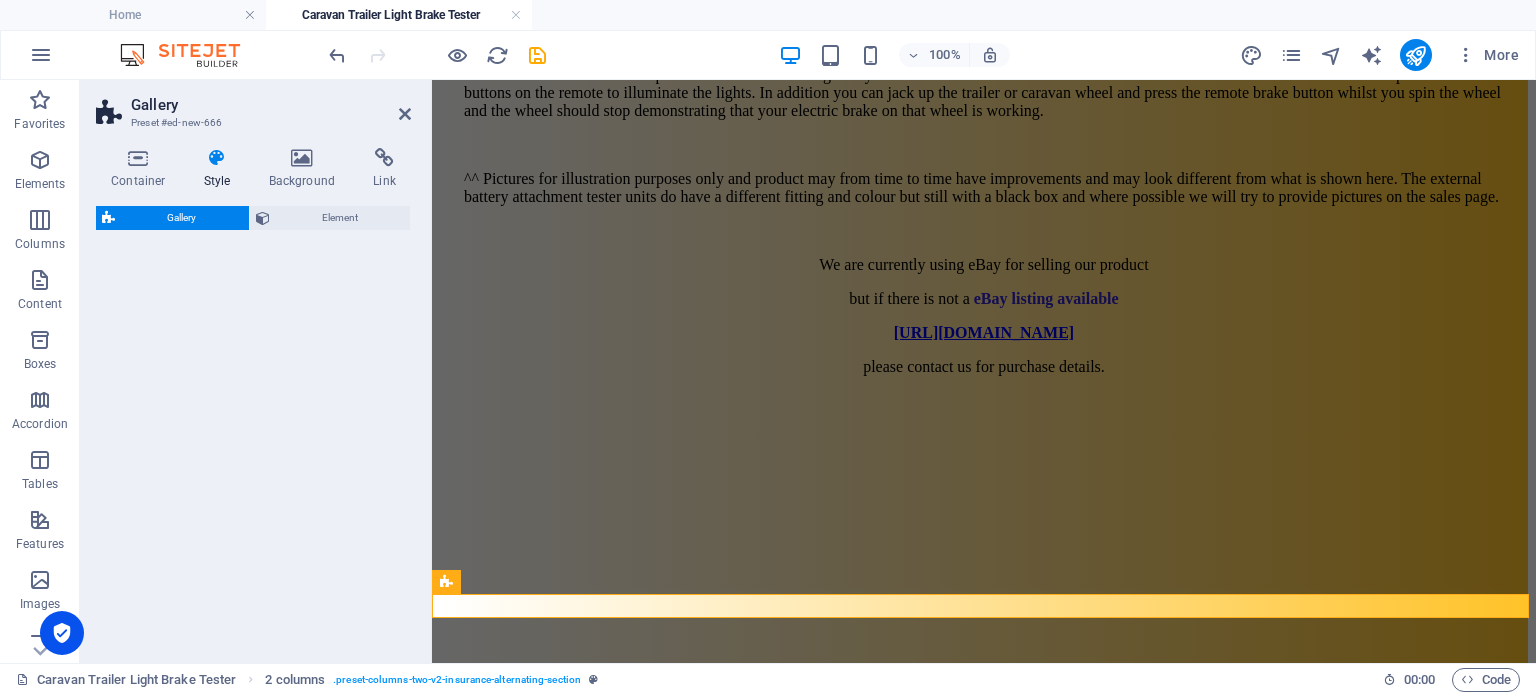 select on "rem" 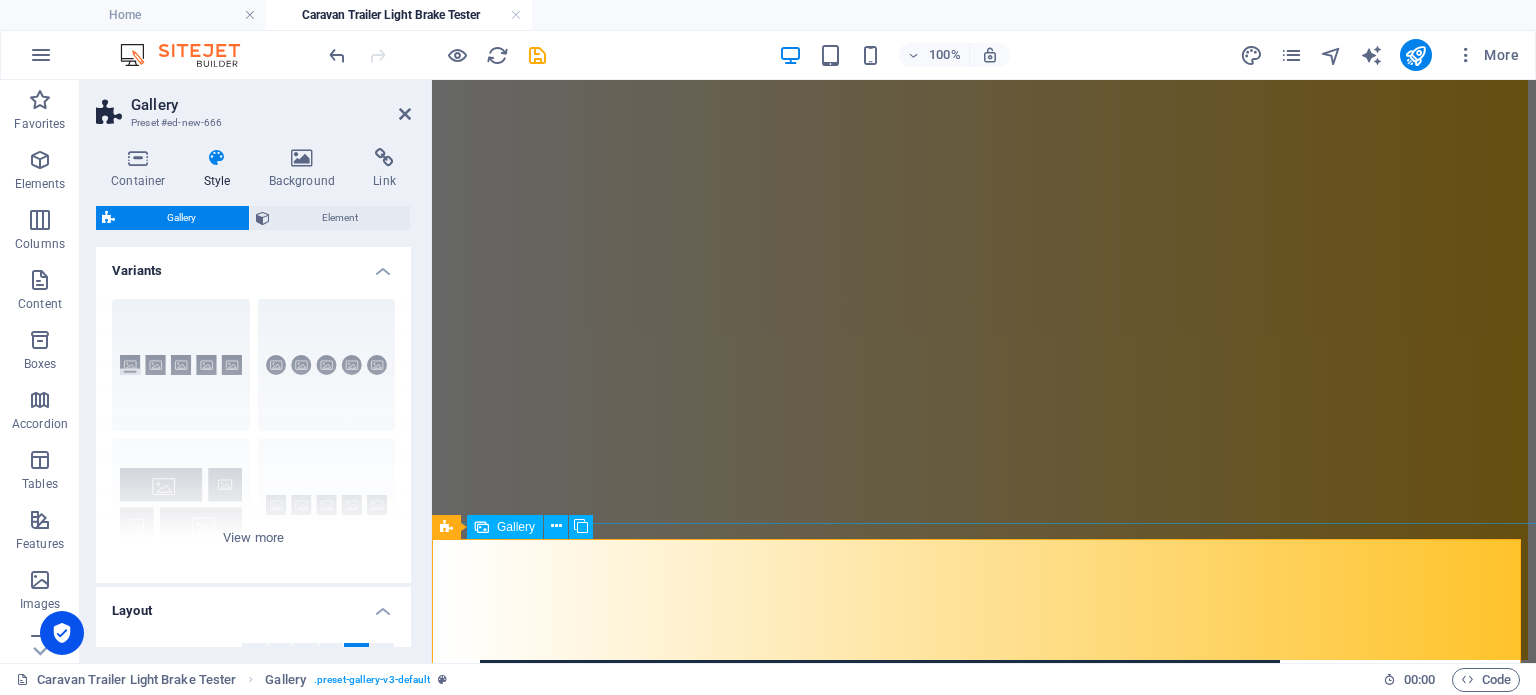scroll, scrollTop: 2585, scrollLeft: 0, axis: vertical 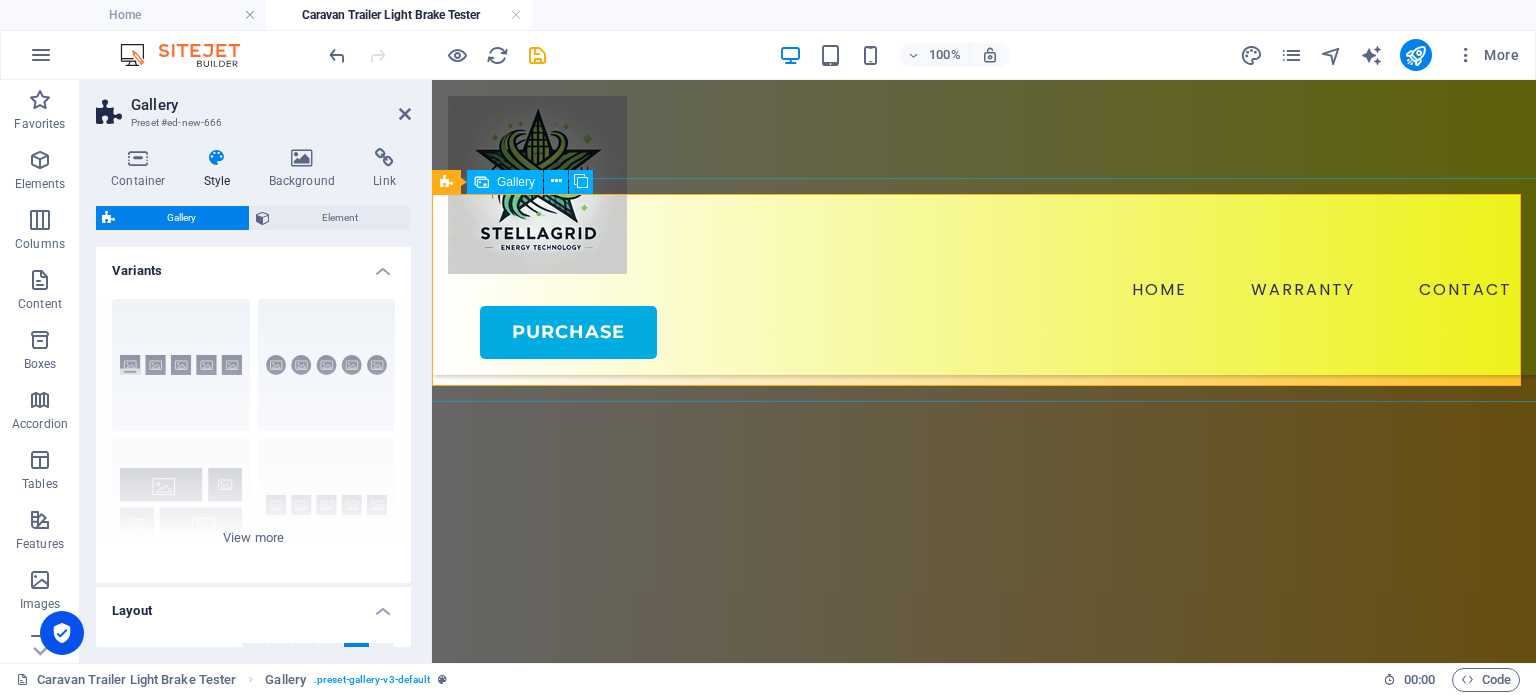 click at bounding box center [529, 1123] 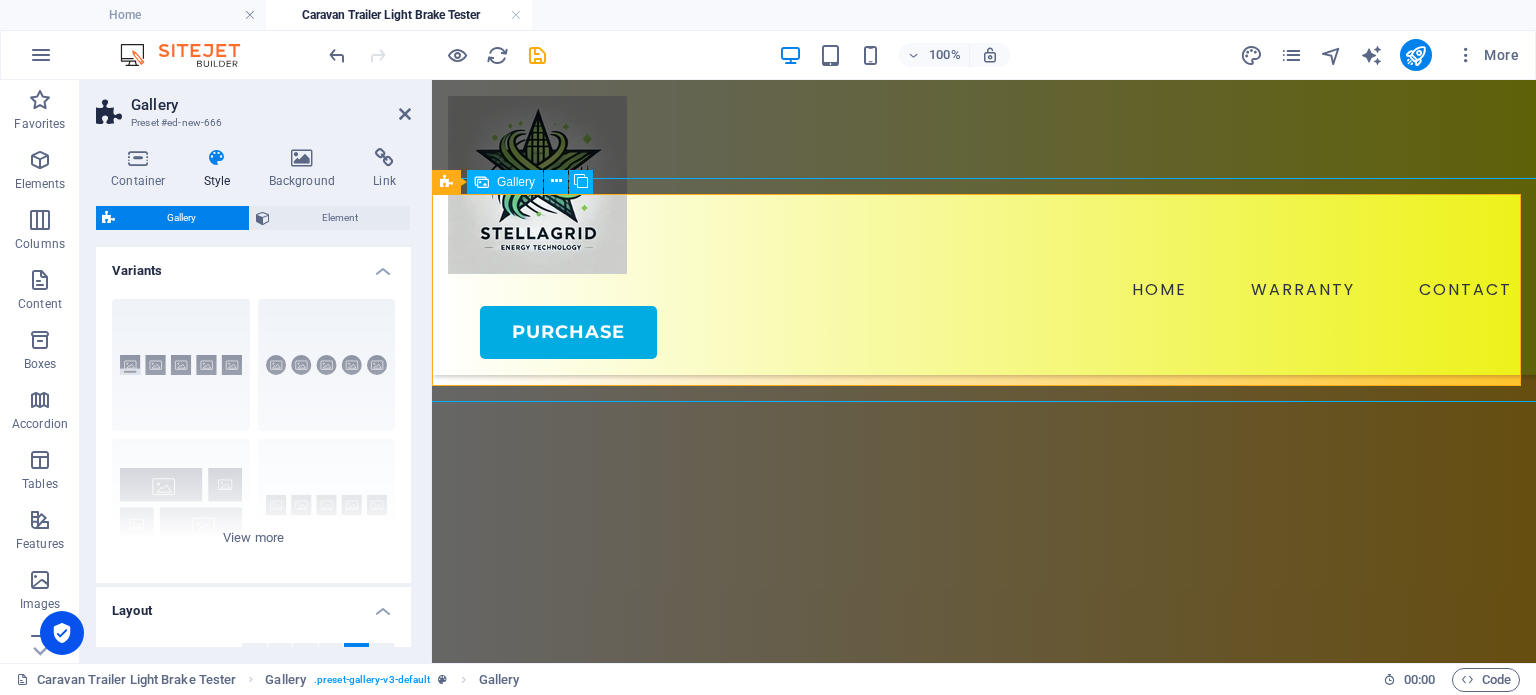 click at bounding box center [529, 1123] 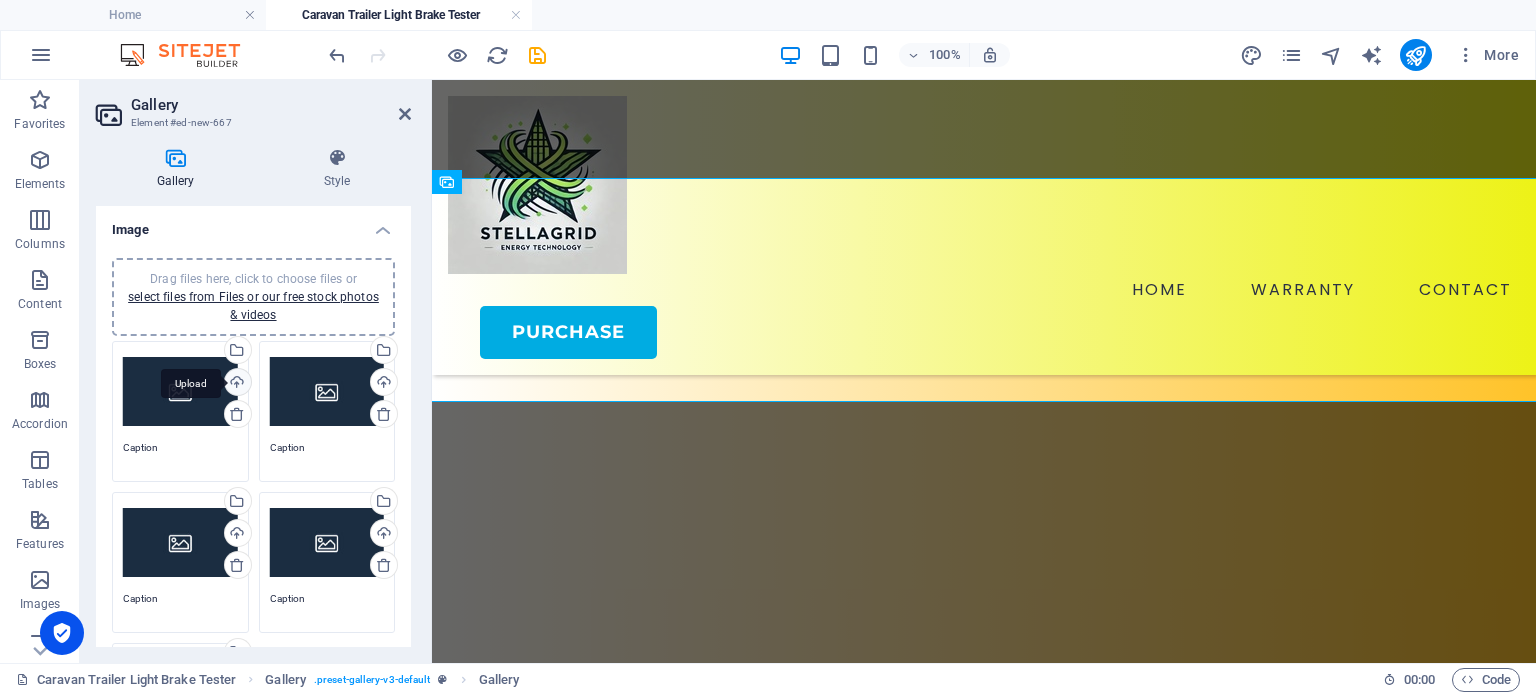 click on "Upload" at bounding box center (236, 384) 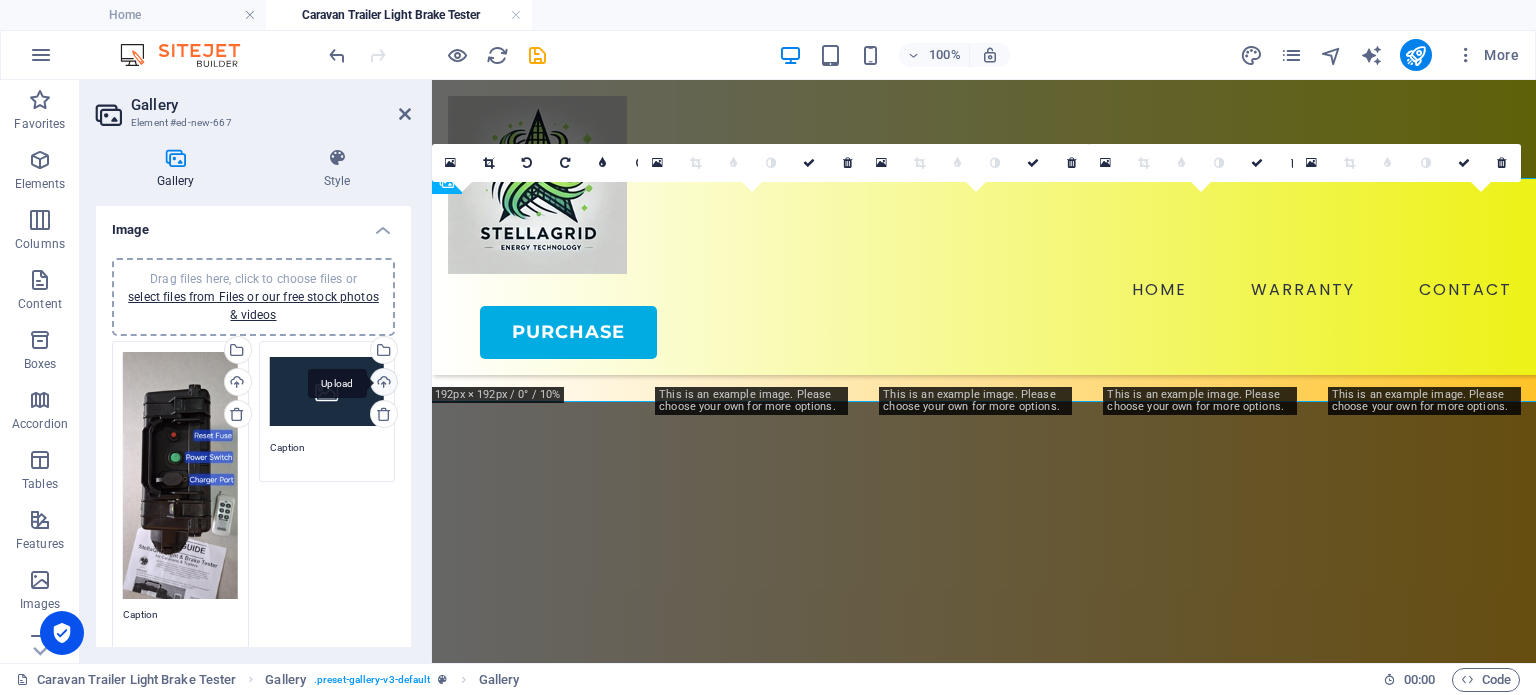 click on "Upload" at bounding box center [382, 384] 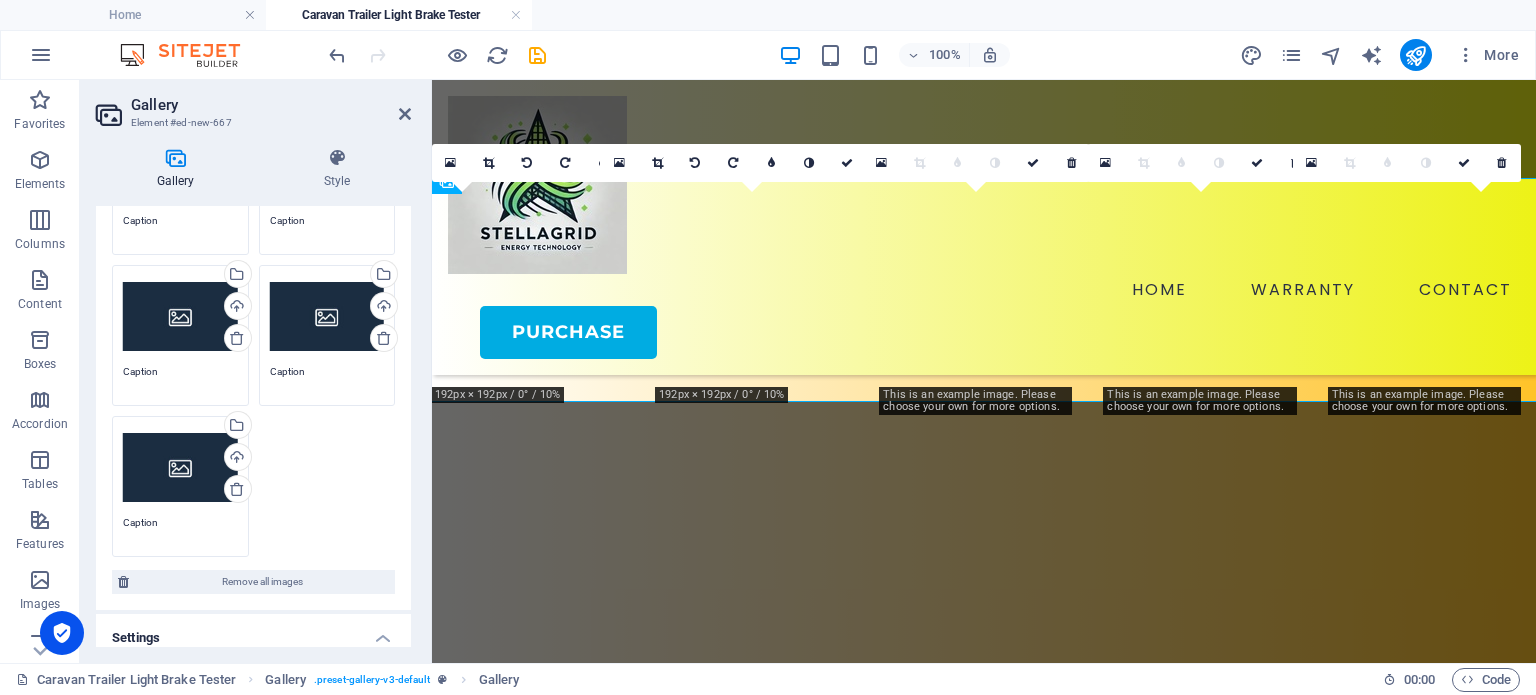 scroll, scrollTop: 400, scrollLeft: 0, axis: vertical 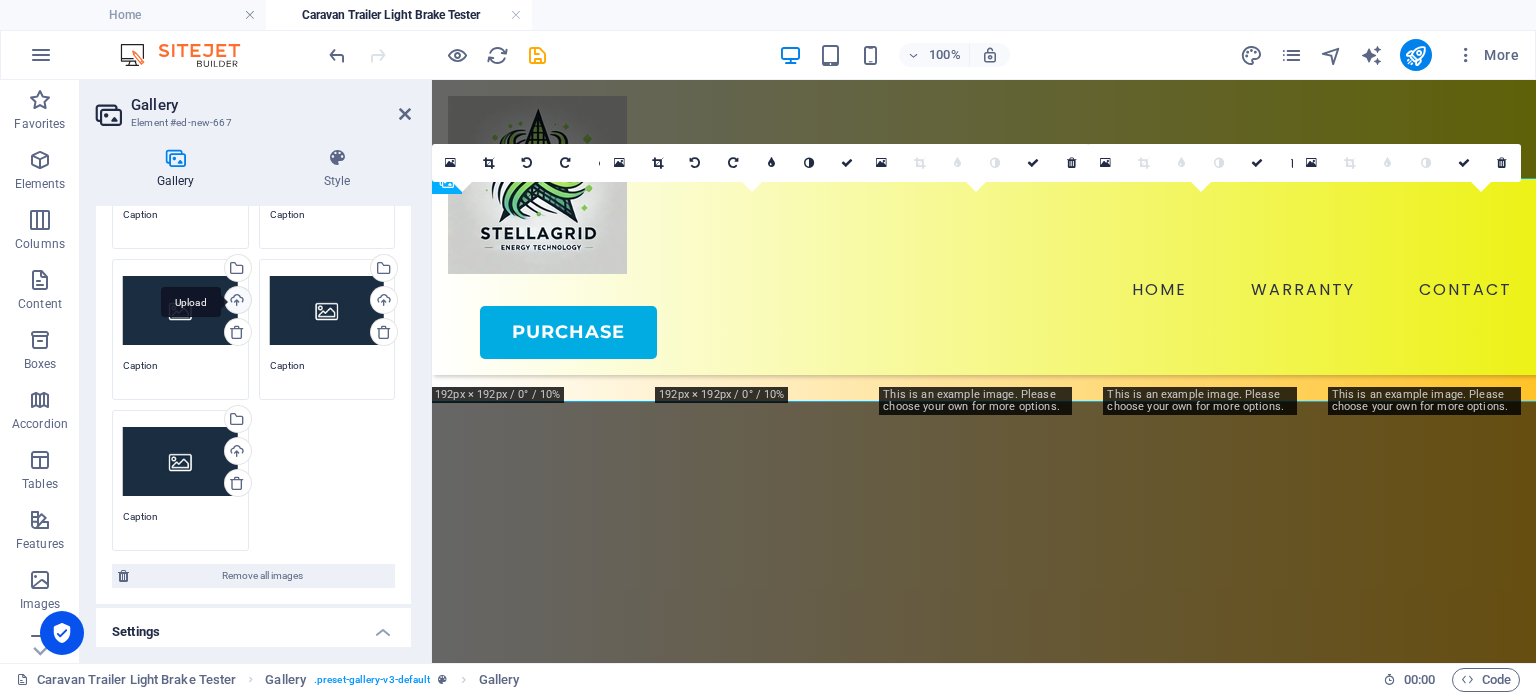 click on "Upload" at bounding box center [236, 302] 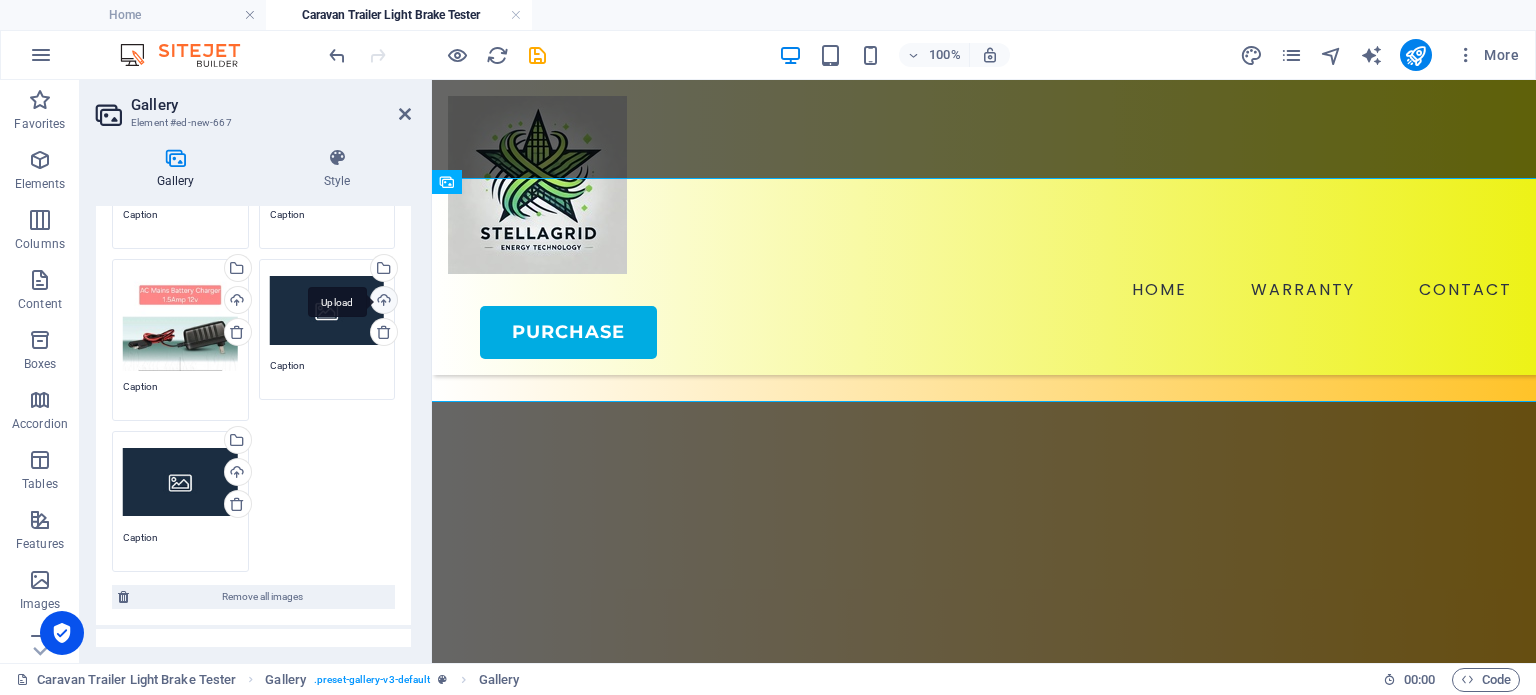 click on "Upload" at bounding box center [382, 302] 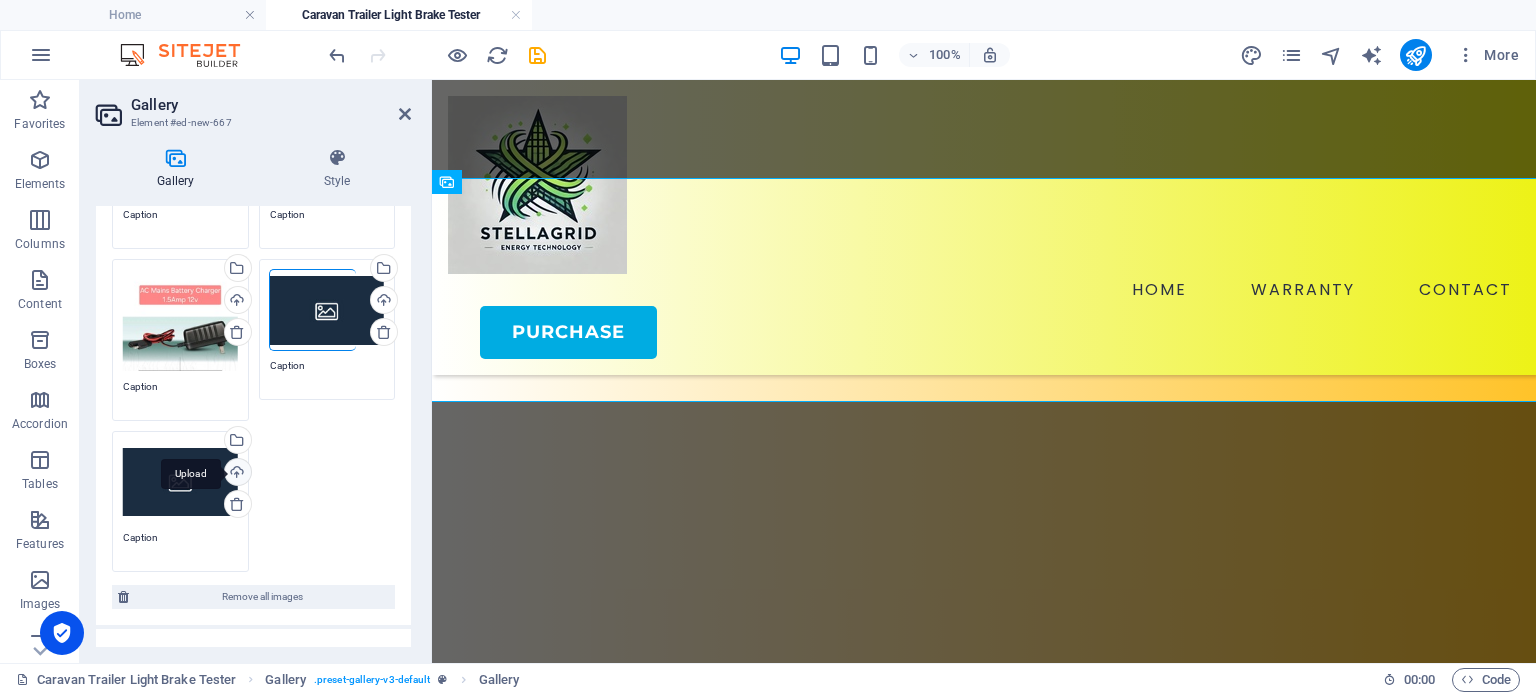 click on "Upload" at bounding box center (236, 474) 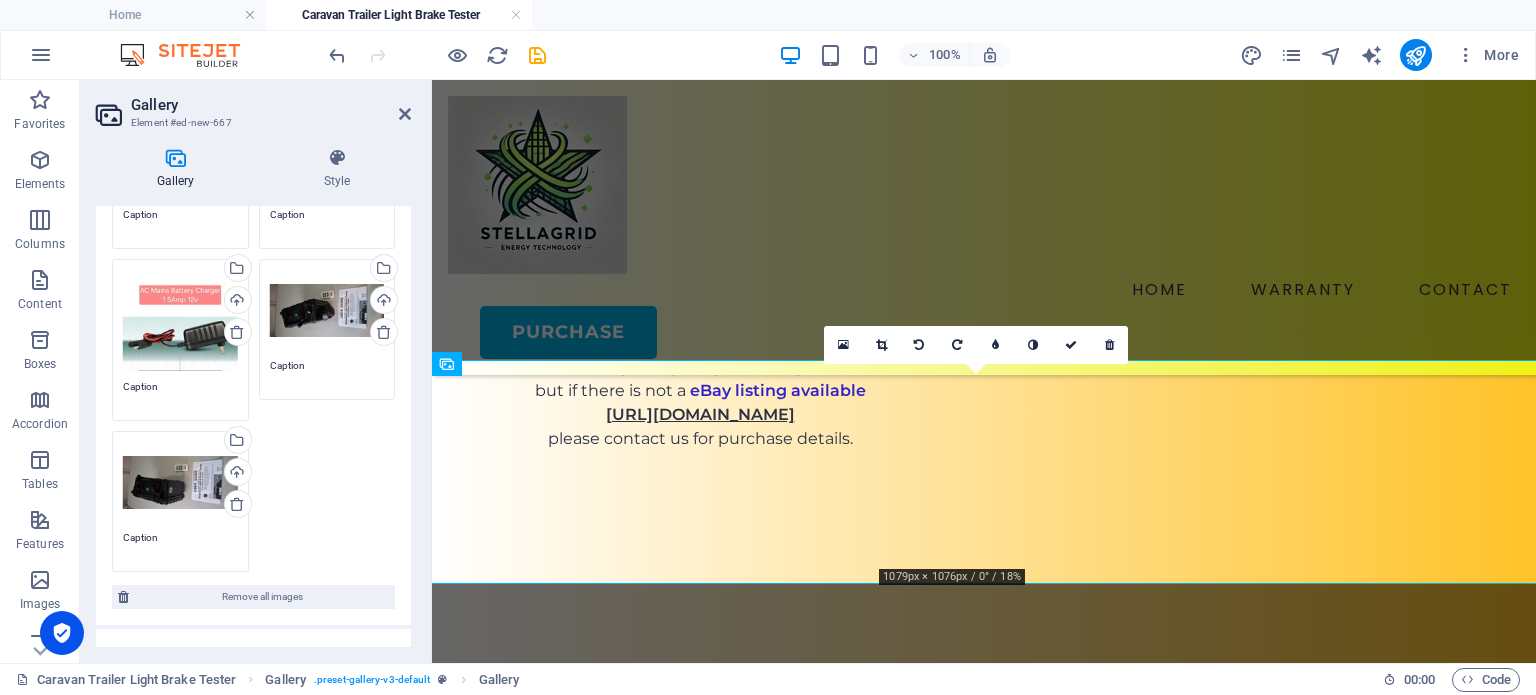 scroll, scrollTop: 2385, scrollLeft: 0, axis: vertical 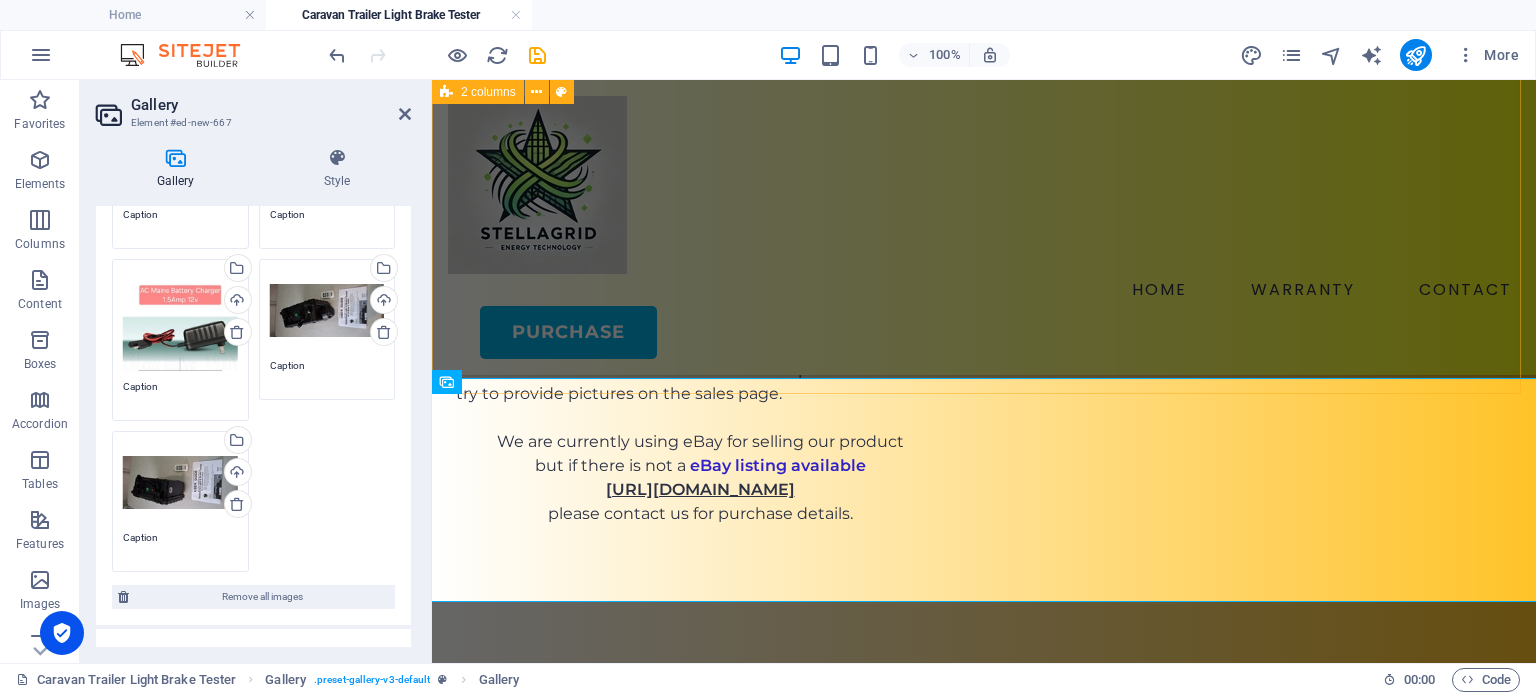 click on "Trailer / Caravan   Light & Electric Brake Tester^^ 7 Pin Large Round Socket w/LEDs* Flat 7 pin or 12 Pin Socket included^ Built-in Battery & Charger included Wireless Remote control** ^Comes with an adapter from 7 pin large round to a 7 pin flat or a 12 pin flat socket for your convenience. #You can also purchase or seek yourself from local automotives adapters to simply plug in to the tester box to change from one type to another, such as 7 pin round to a 7 pin flat, etc. *There is on the large 7 pin round socket LED's that will illuminate to show the tester box is working. Also there is a BUZZER that sounds when pressing the Electric Brake button on the wireless remote. ^^ Pictures for illustration purposes only and product may from time to time have improvements and may look different from what is shown here. The external battery attachment tester units do have a different fitting and colour but still with a black box and where possible we will try to provide pictures on the sales page." at bounding box center [984, 144] 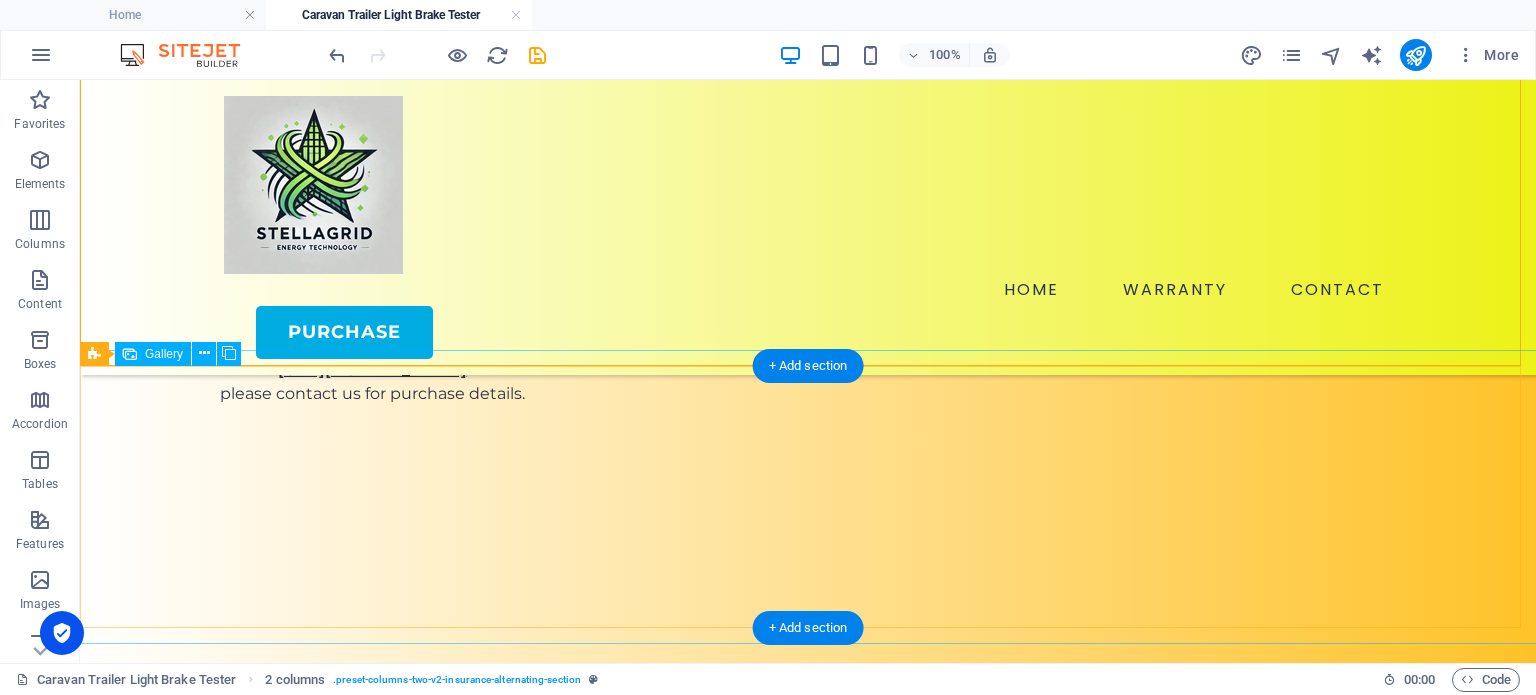 scroll, scrollTop: 2437, scrollLeft: 0, axis: vertical 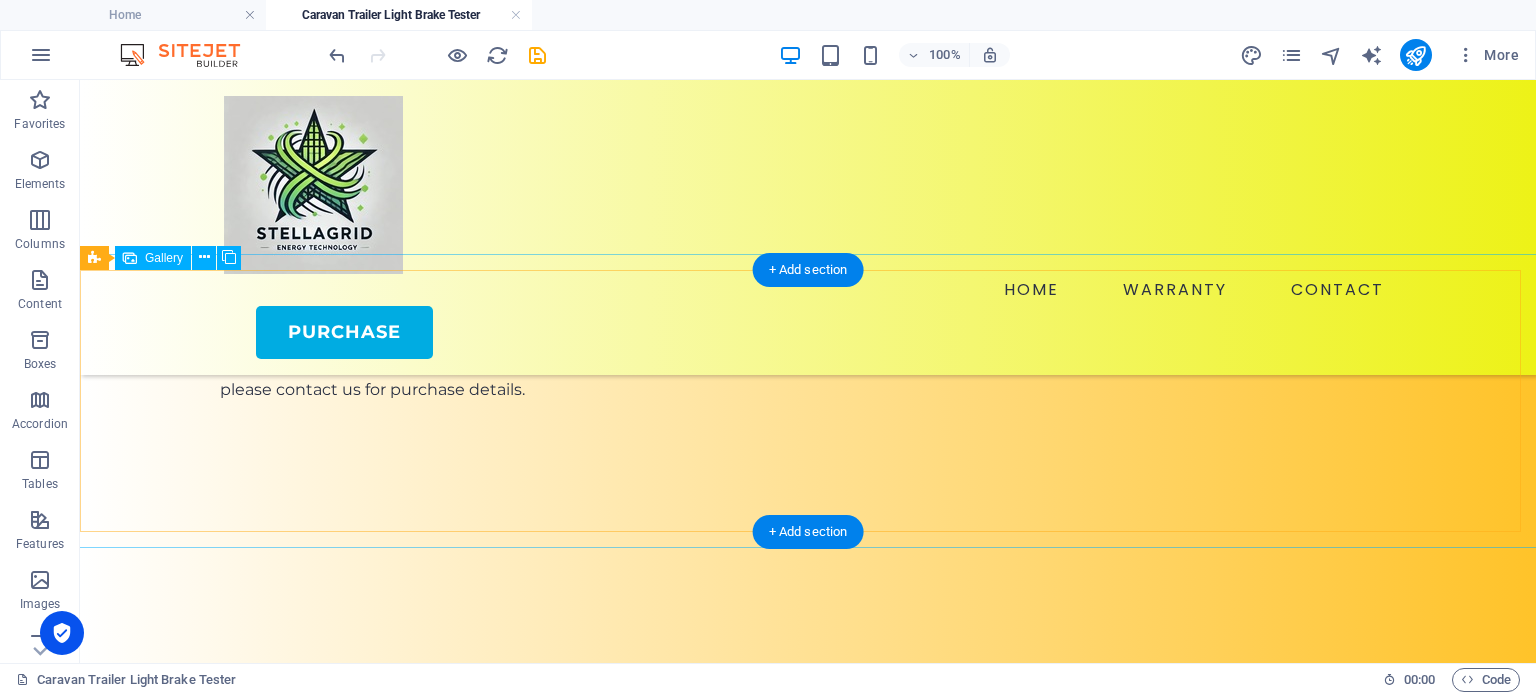 click at bounding box center [1106, 1235] 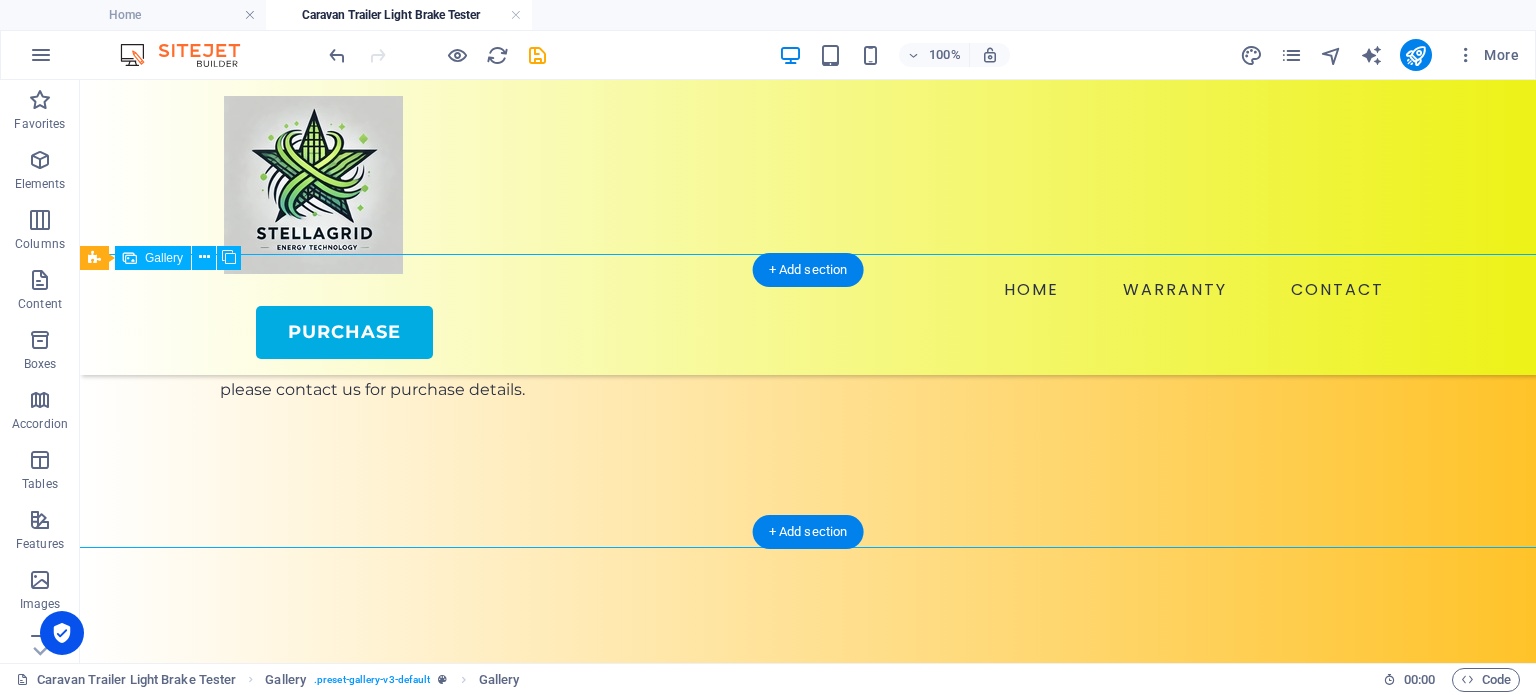 click at bounding box center (1106, 1235) 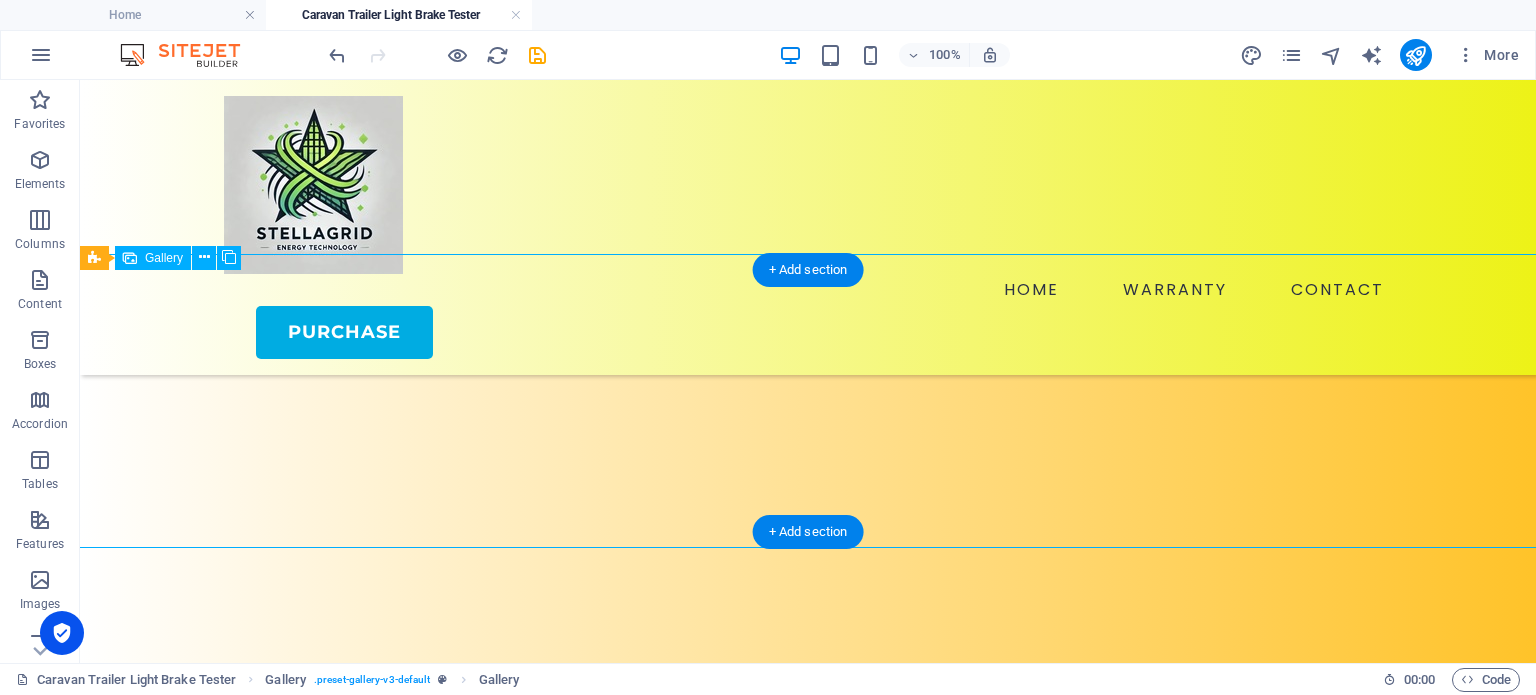 select on "4" 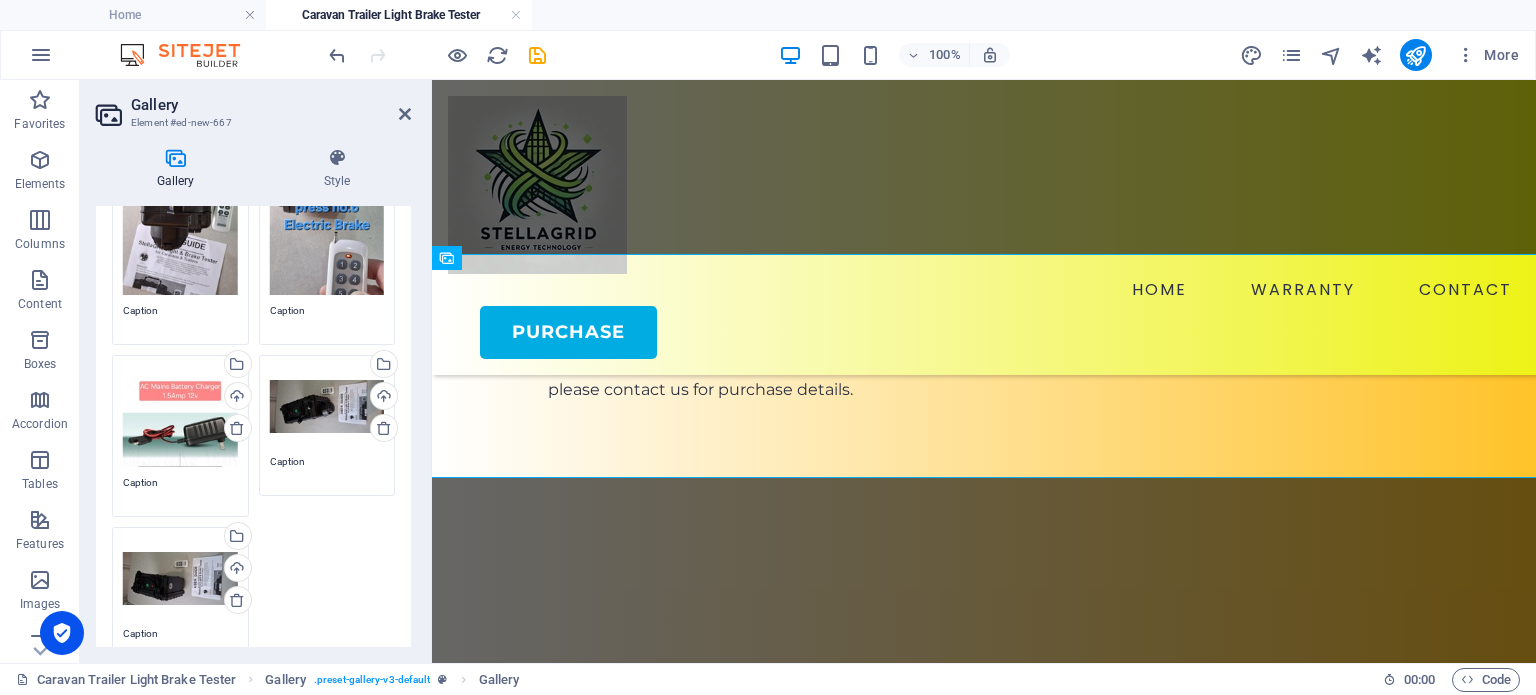 scroll, scrollTop: 300, scrollLeft: 0, axis: vertical 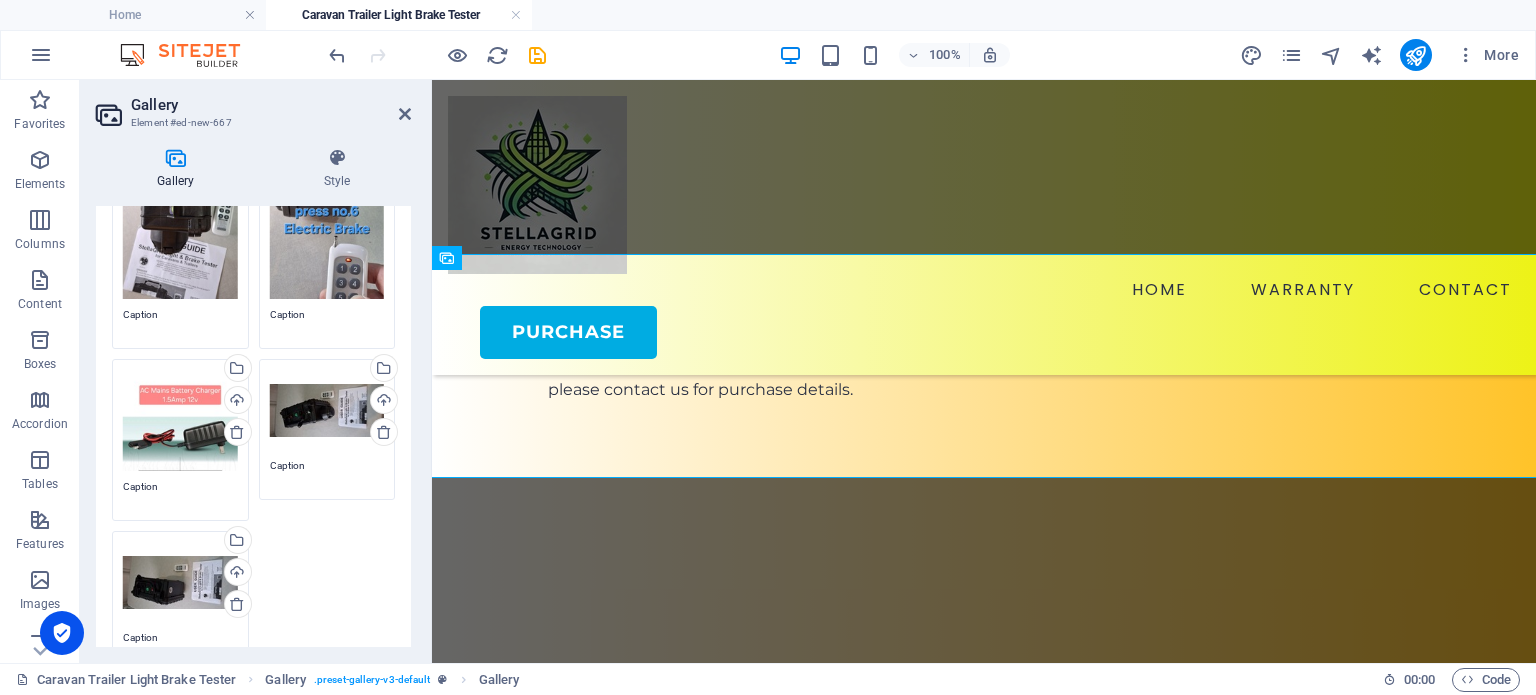 click on "Drag files here, click to choose files or select files from Files or our free stock photos & videos" at bounding box center [327, 410] 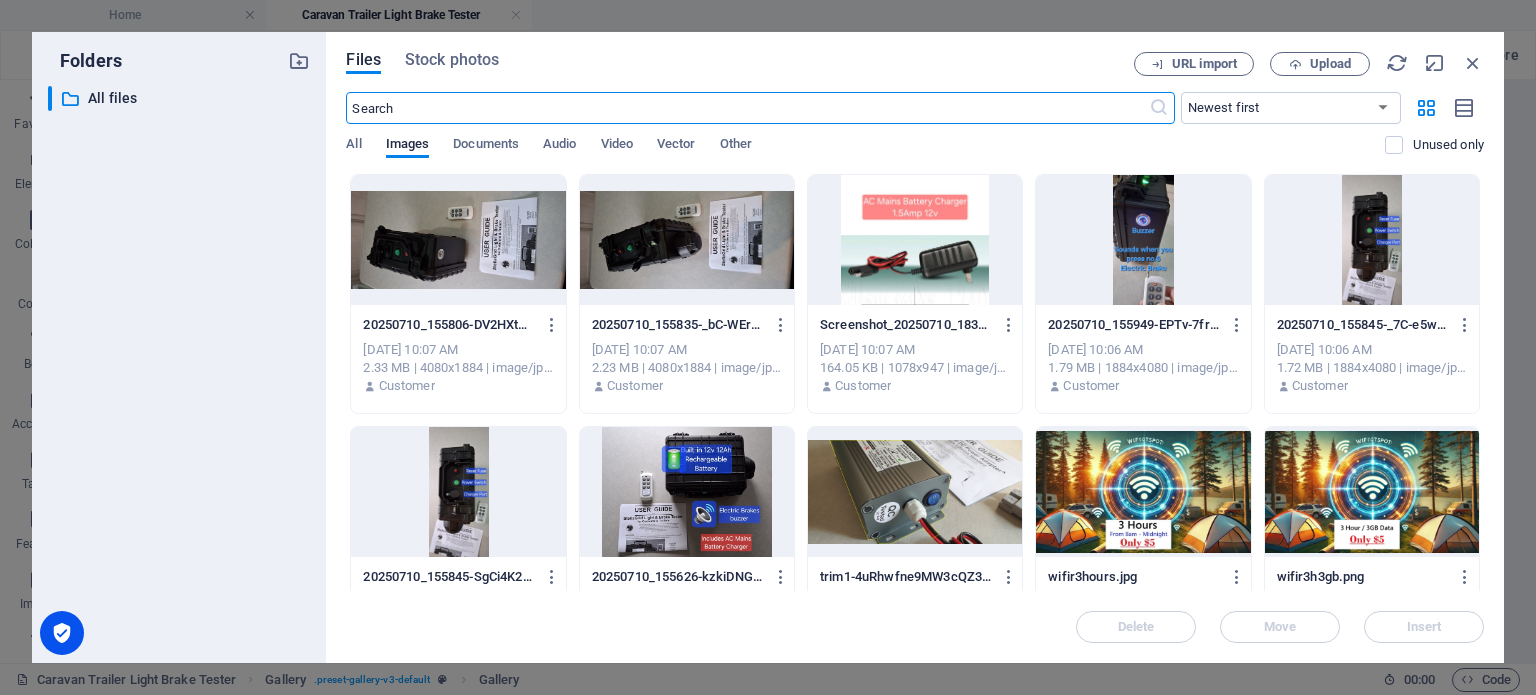 scroll, scrollTop: 2560, scrollLeft: 0, axis: vertical 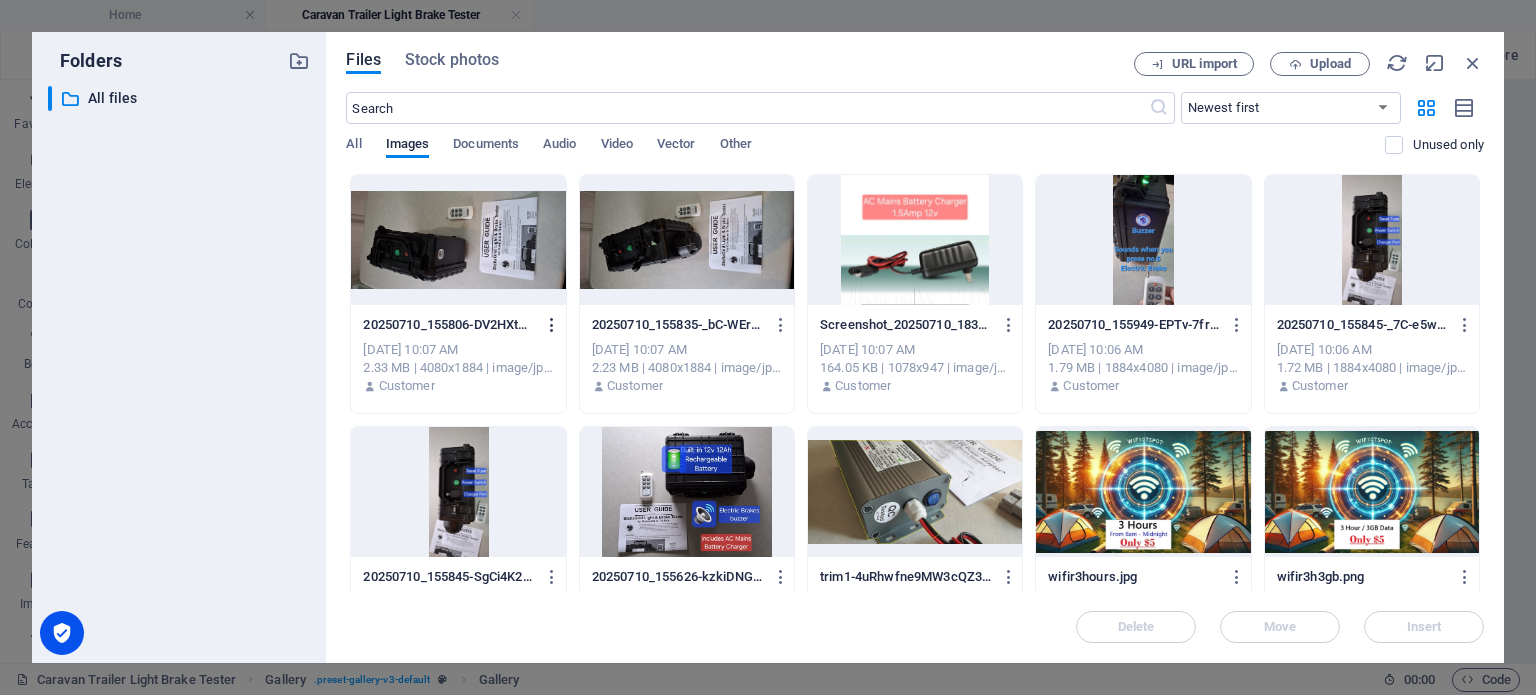 click at bounding box center (552, 325) 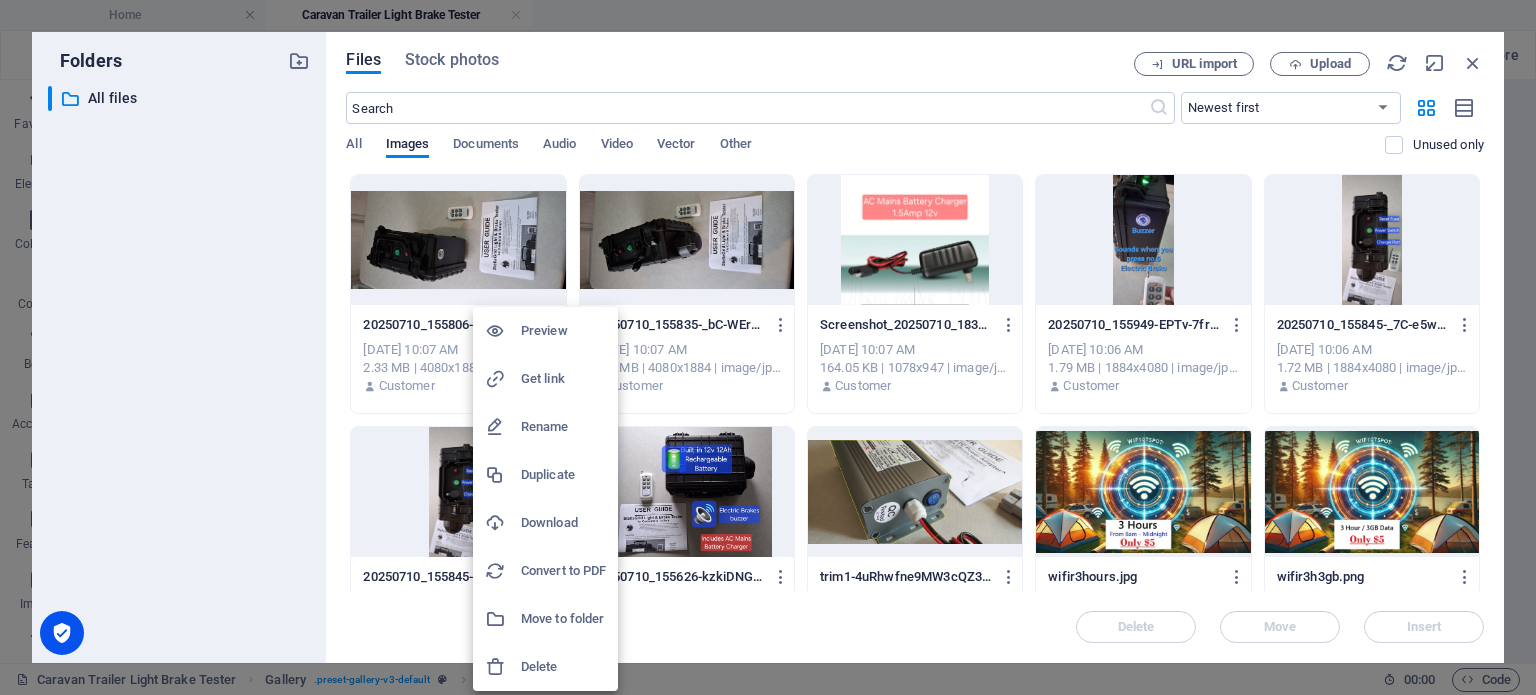 click at bounding box center (768, 347) 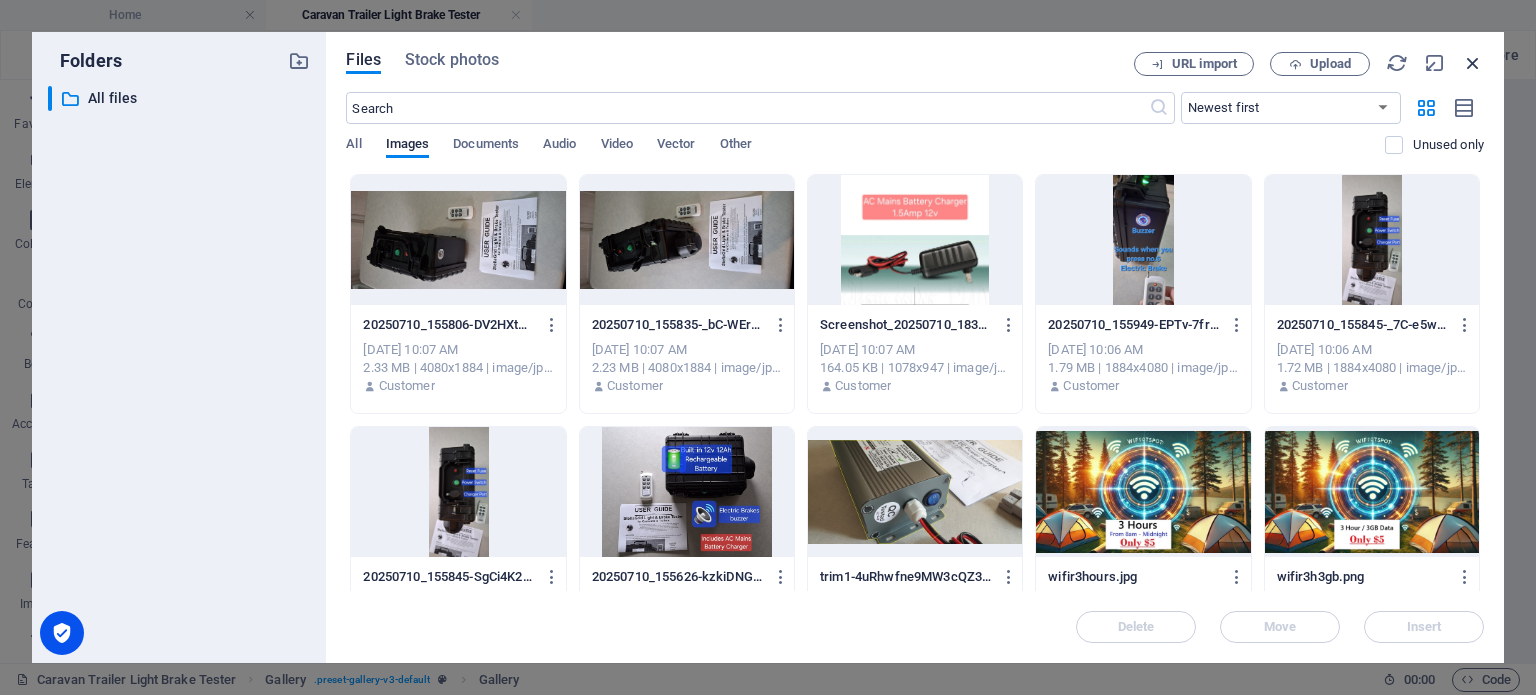 click at bounding box center [1473, 63] 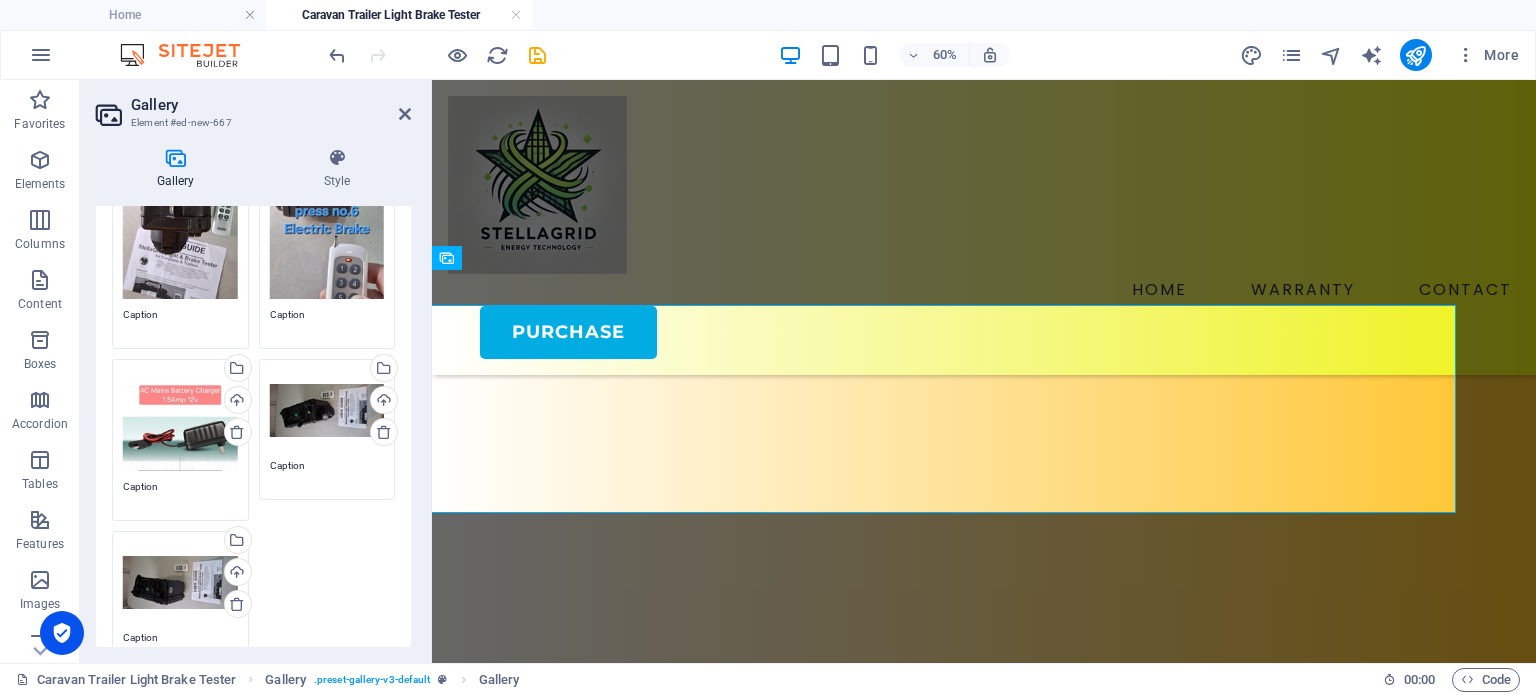 scroll, scrollTop: 2509, scrollLeft: 0, axis: vertical 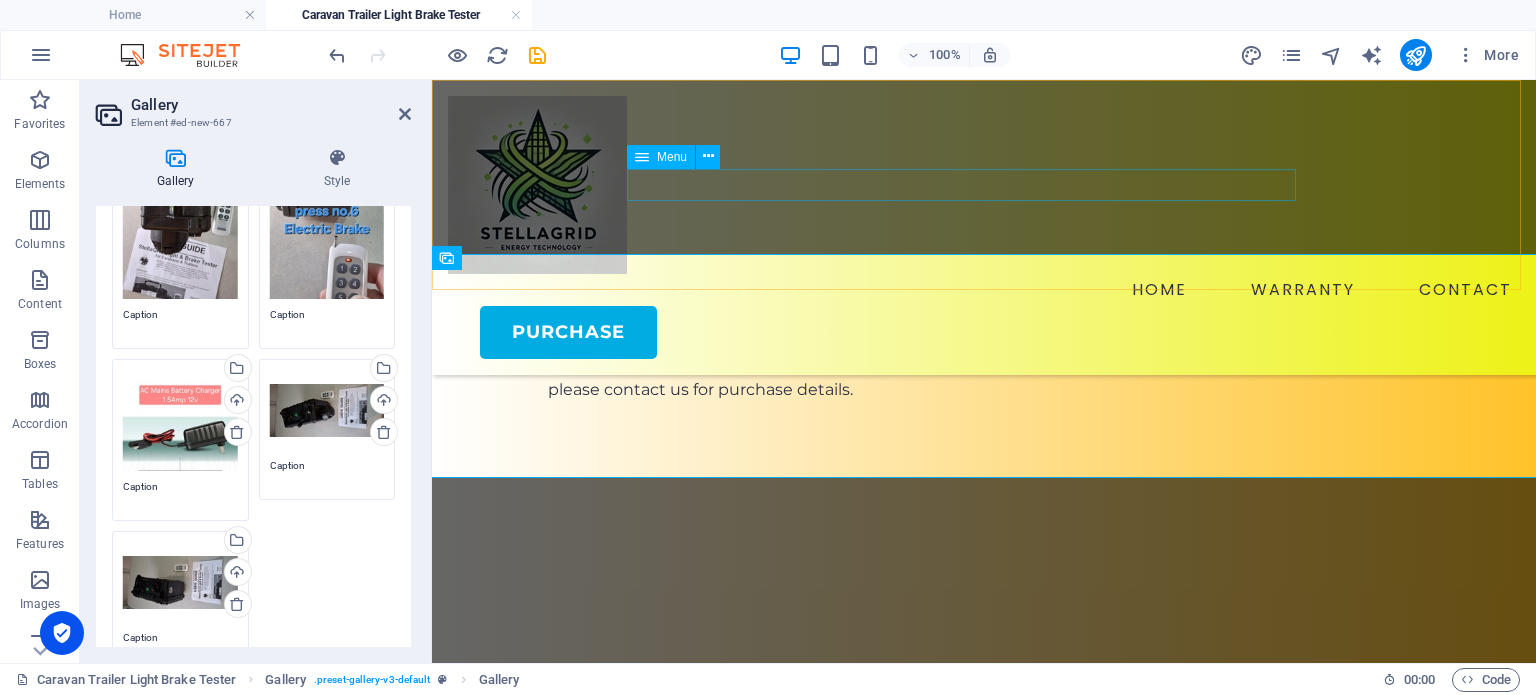 click on "HOME WARRANTY CONTACT" at bounding box center (984, 290) 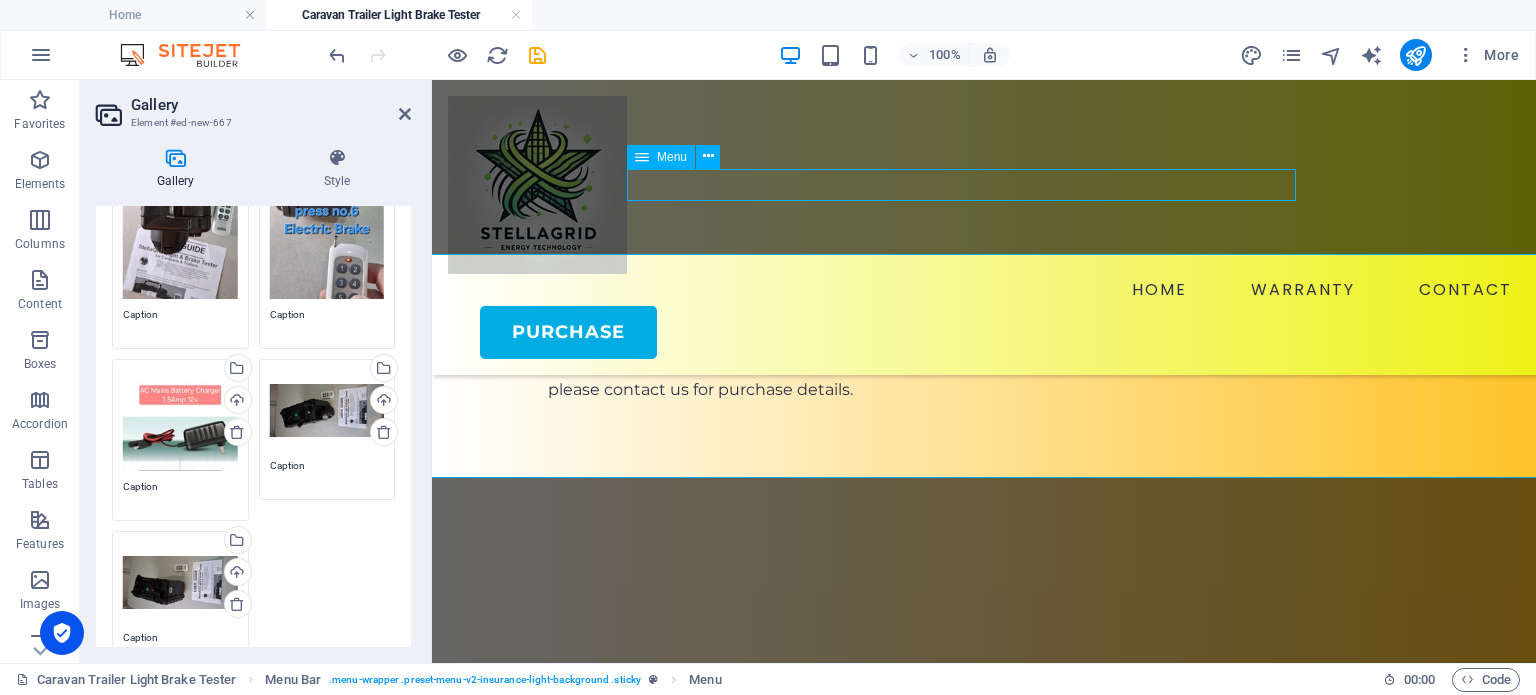 scroll, scrollTop: 2437, scrollLeft: 0, axis: vertical 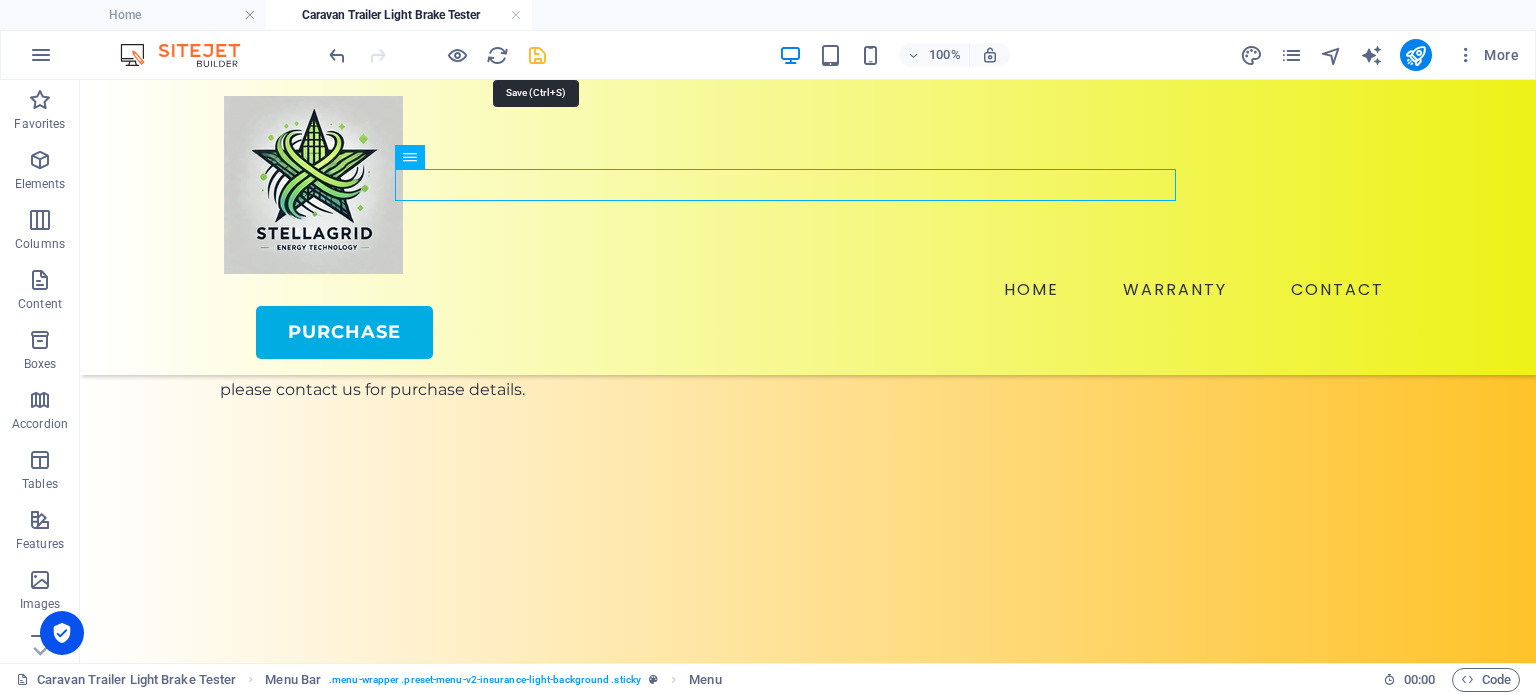 click at bounding box center (537, 55) 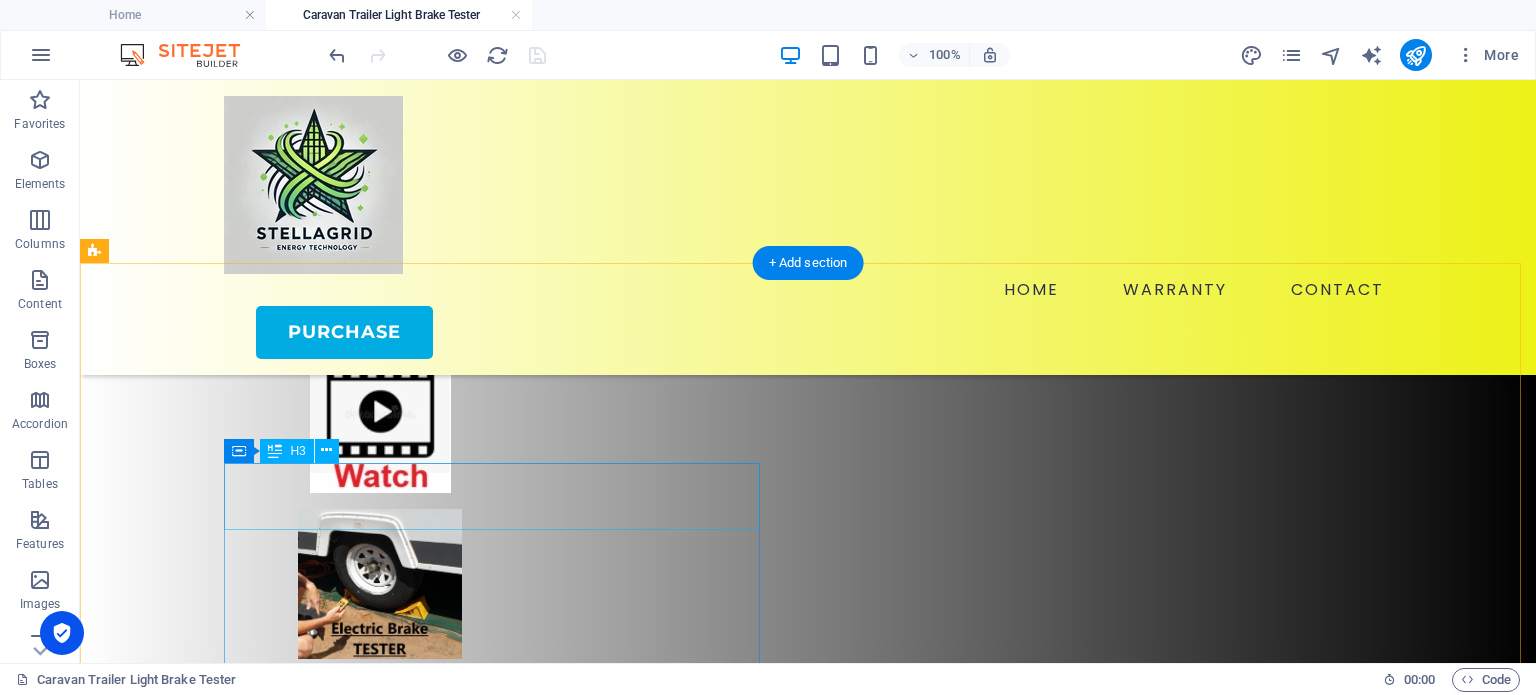 scroll, scrollTop: 616, scrollLeft: 0, axis: vertical 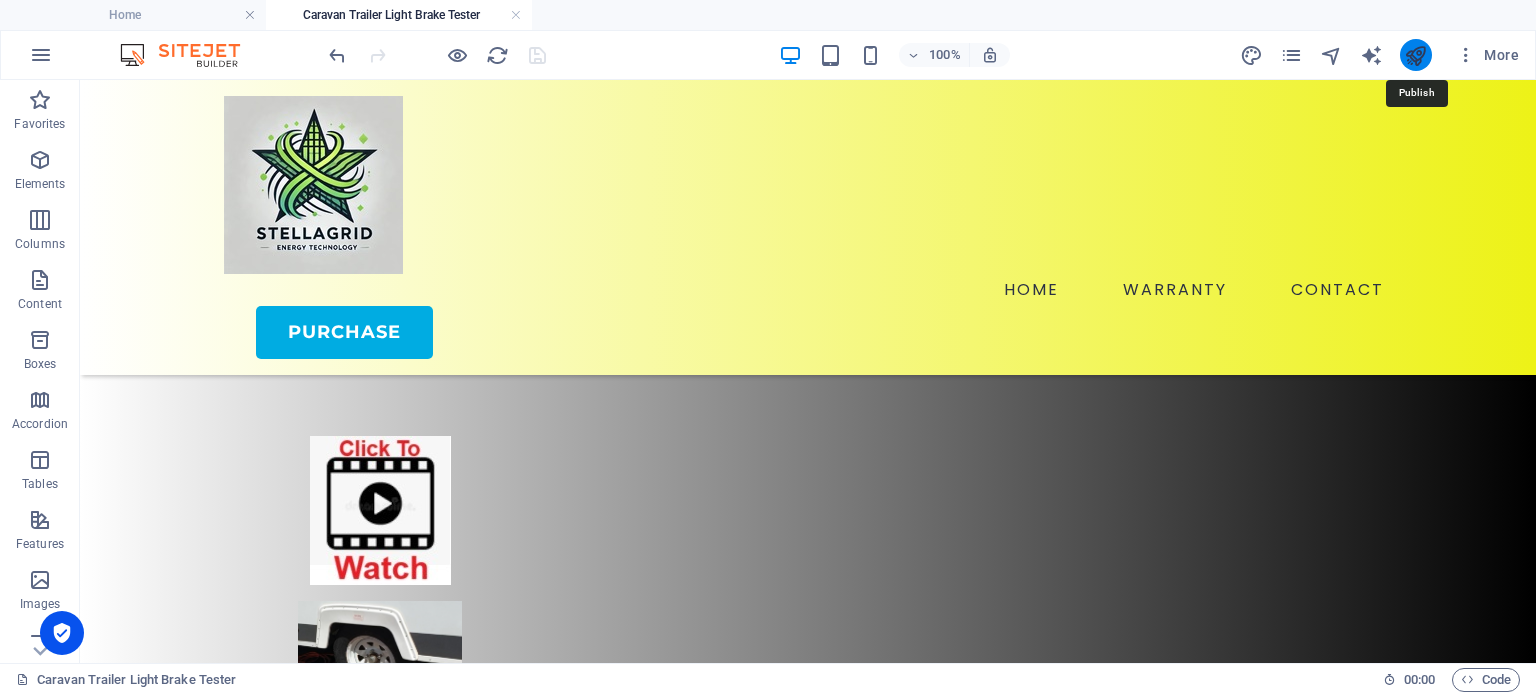 click at bounding box center [1415, 55] 